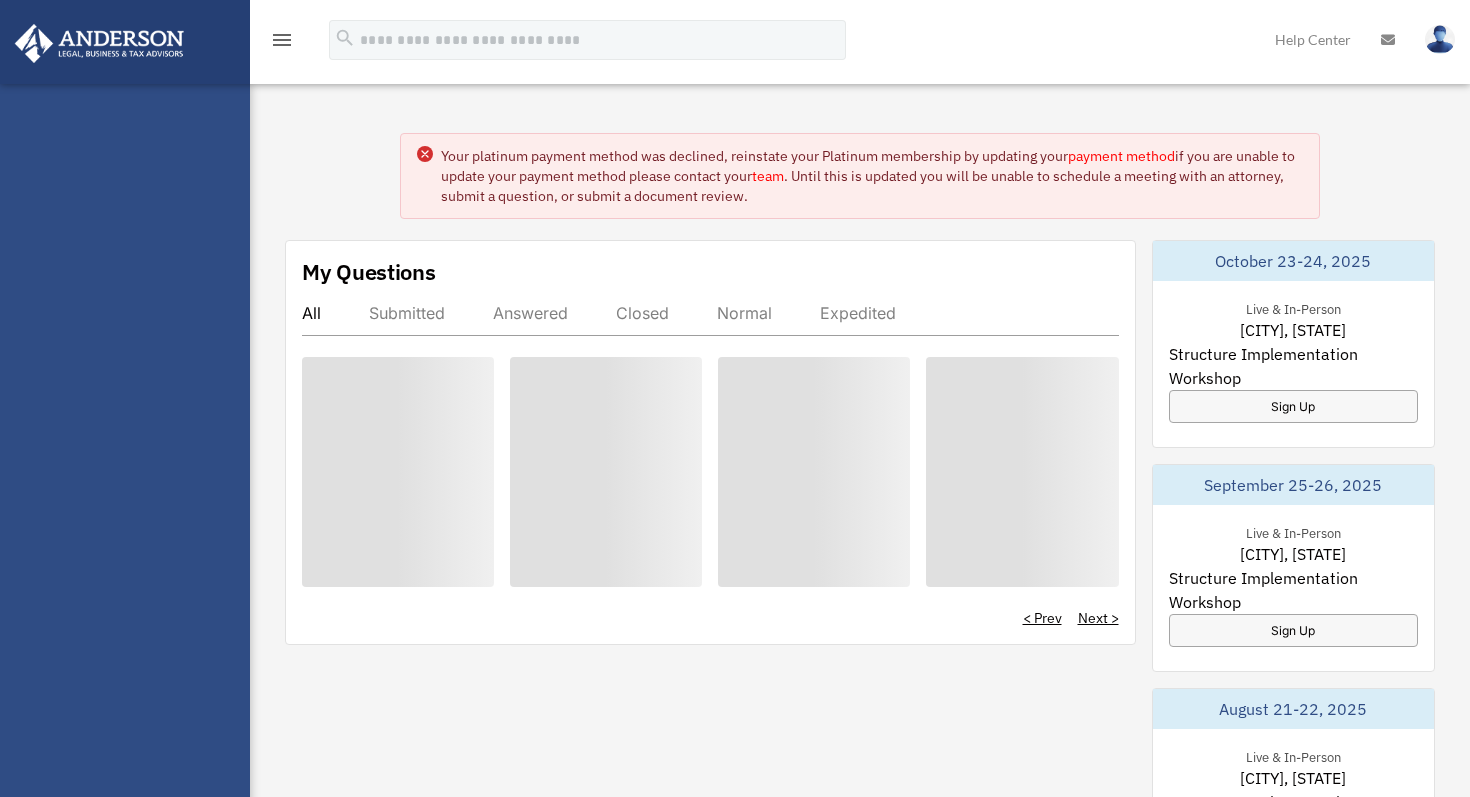 scroll, scrollTop: 0, scrollLeft: 0, axis: both 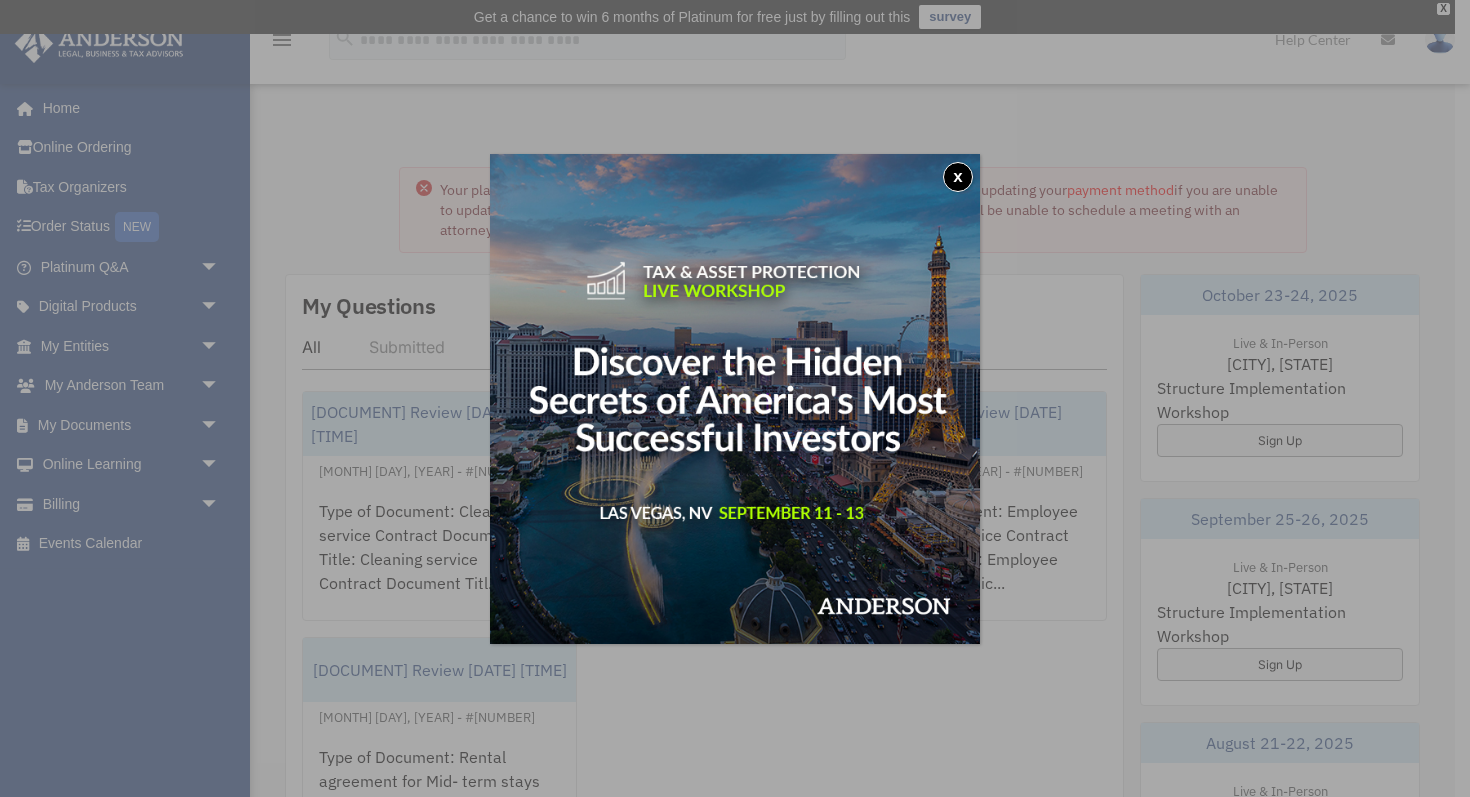 click on "x" at bounding box center [958, 177] 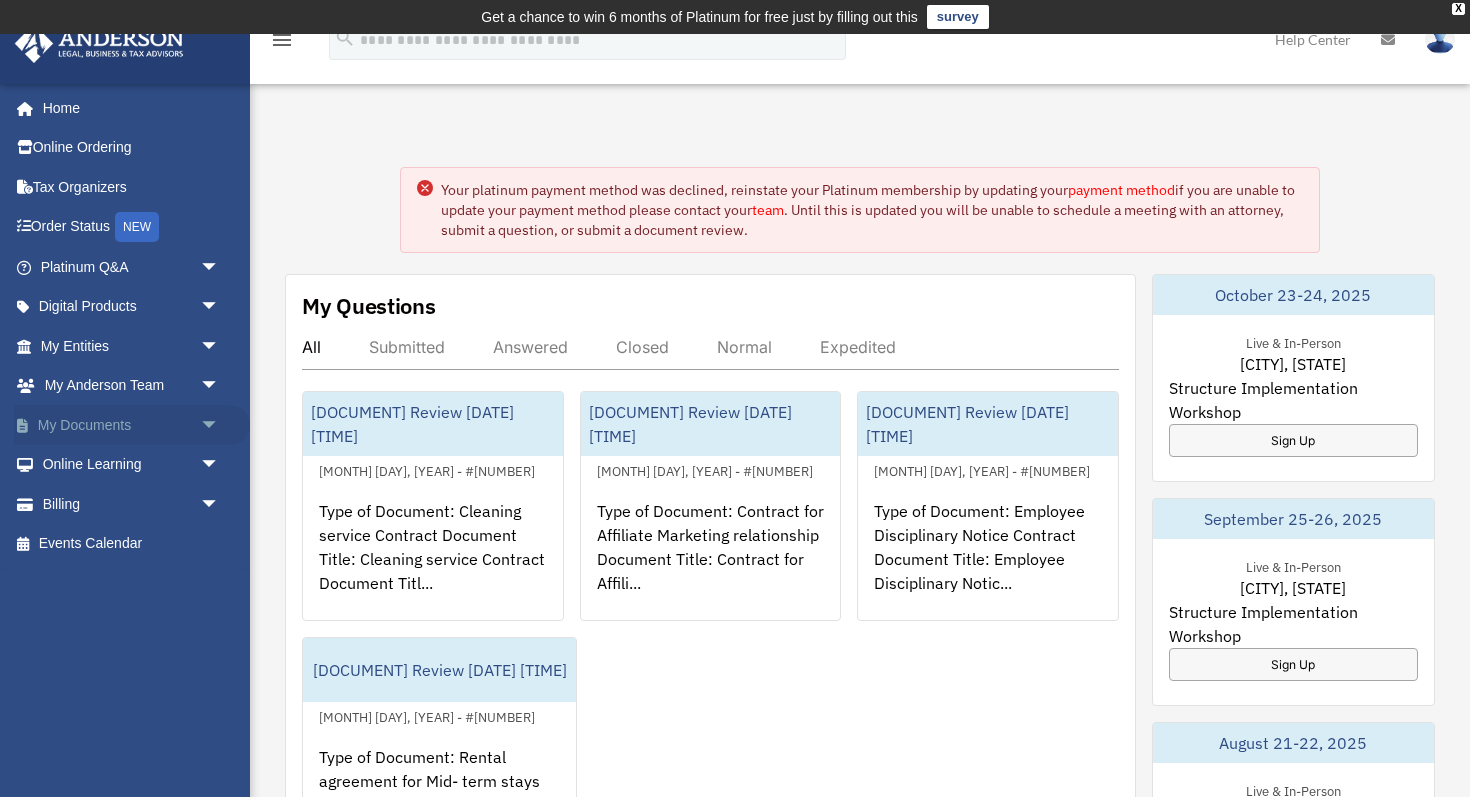 click on "My Documents arrow_drop_down" at bounding box center [132, 425] 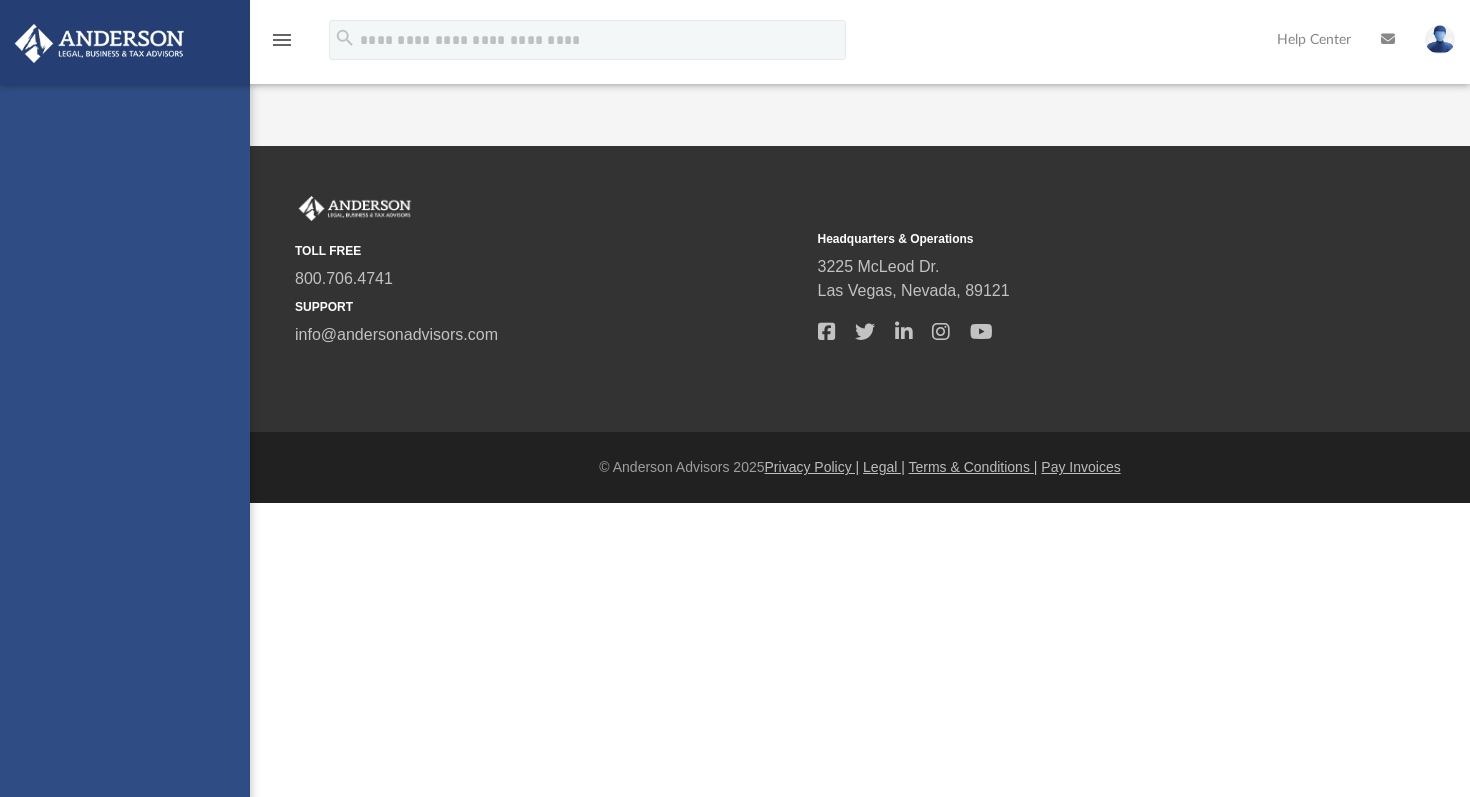 scroll, scrollTop: 0, scrollLeft: 0, axis: both 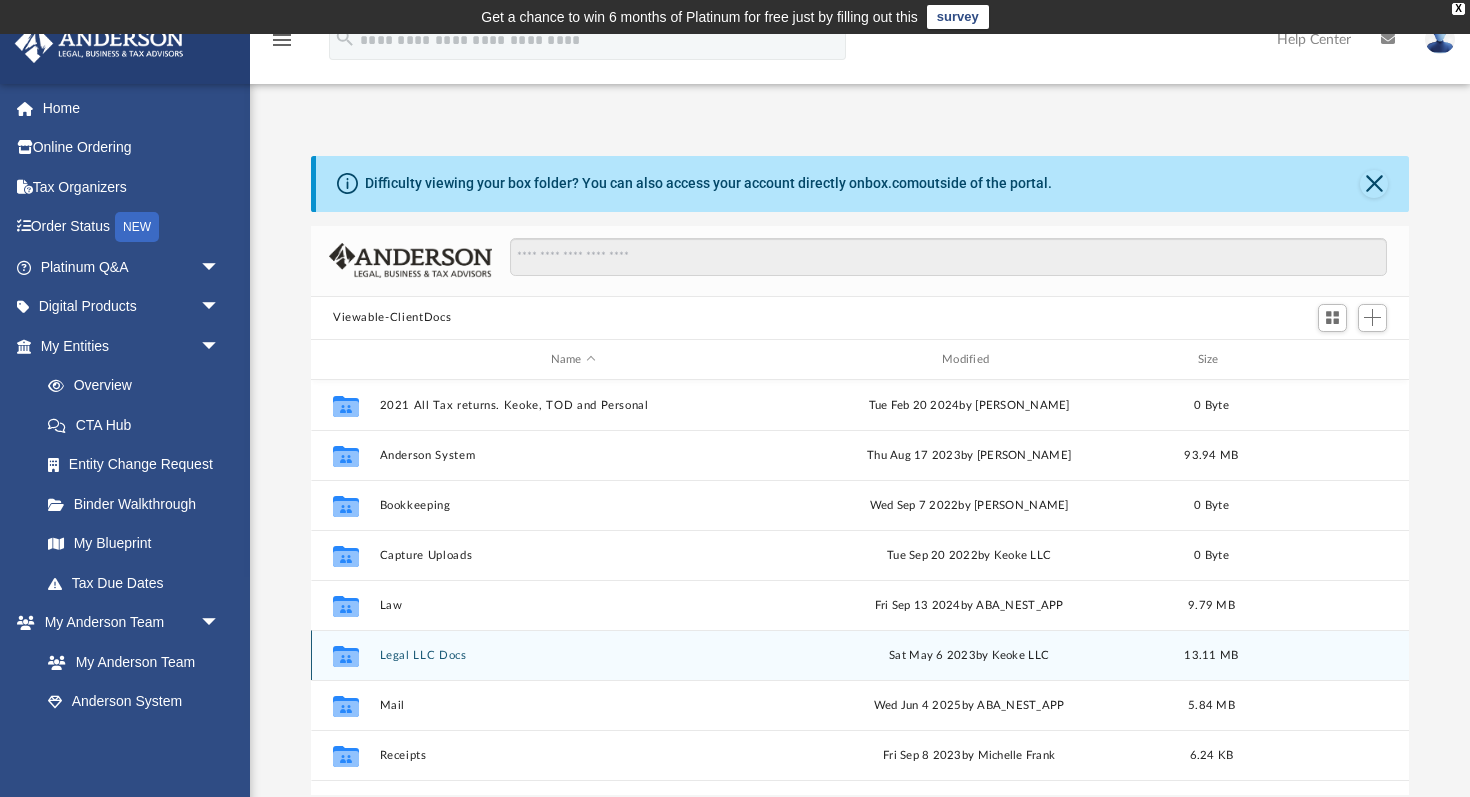 click on "Legal LLC Docs" at bounding box center [573, 655] 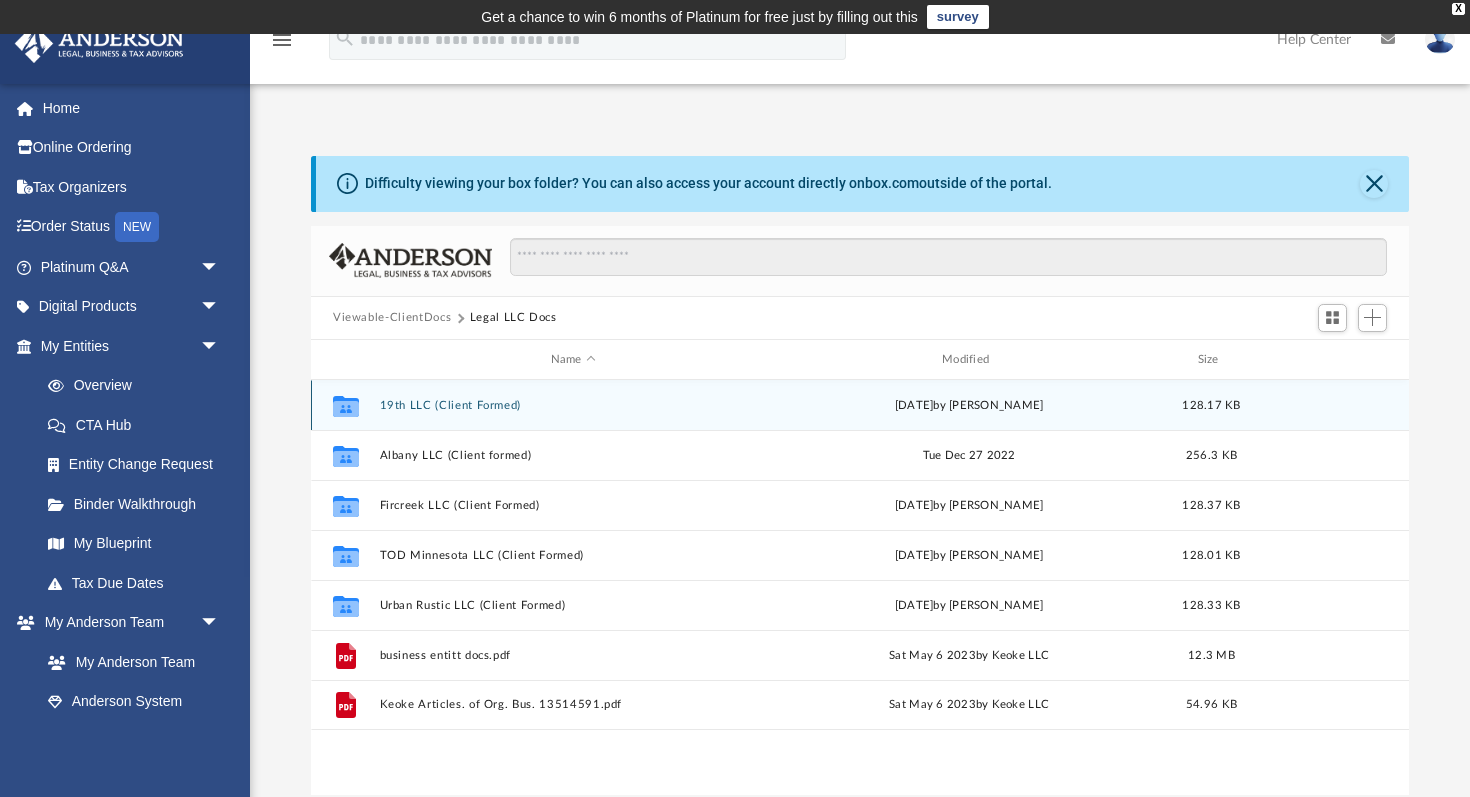 click on "Collaborated Folder 19th LLC (Client Formed) Tue Dec 20 2022  by Alisha Basom 128.17 KB" at bounding box center [860, 405] 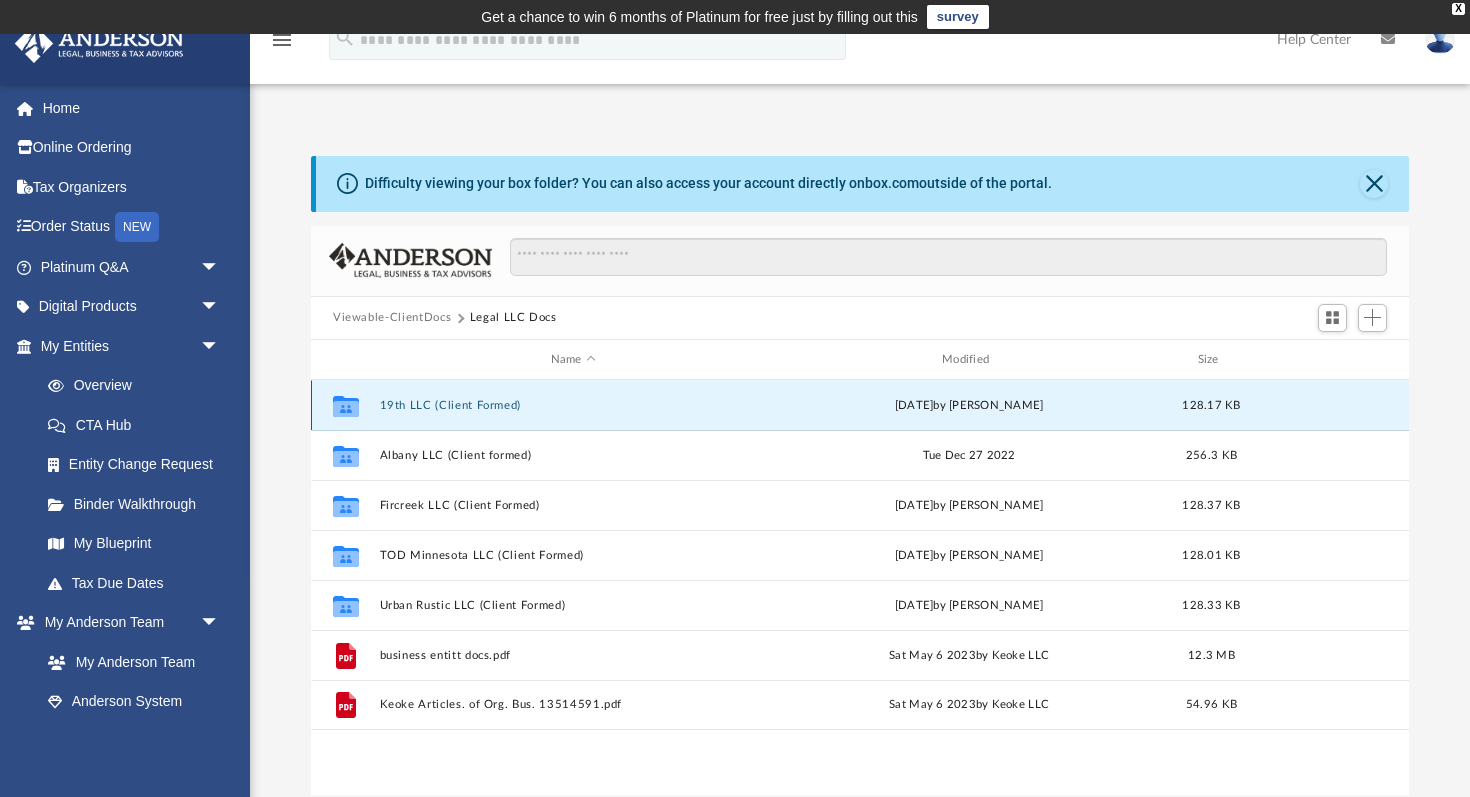 click on "Collaborated Folder 19th LLC (Client Formed) Tue Dec 20 2022  by Alisha Basom 128.17 KB" at bounding box center (860, 405) 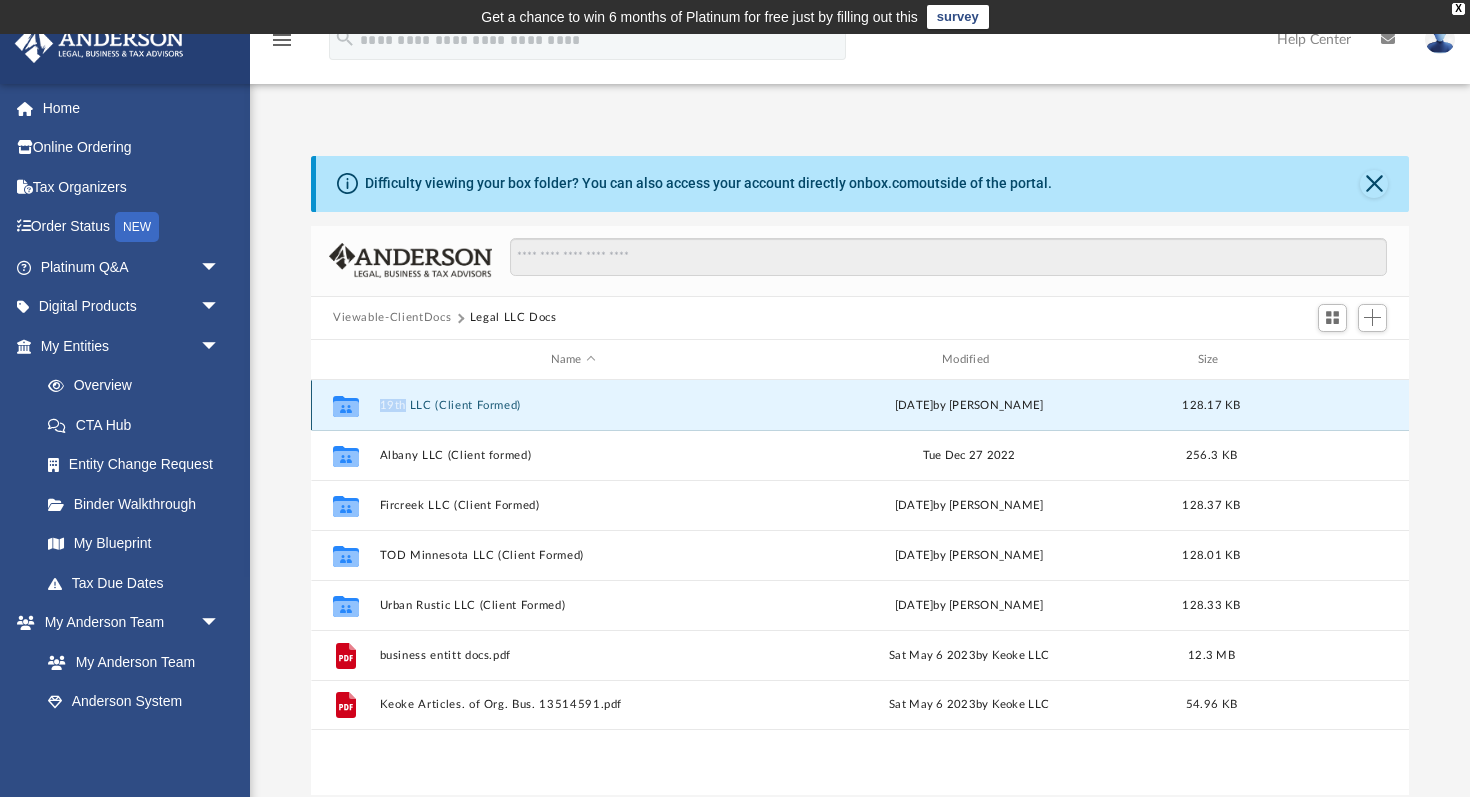 click on "19th LLC (Client Formed)" at bounding box center [573, 405] 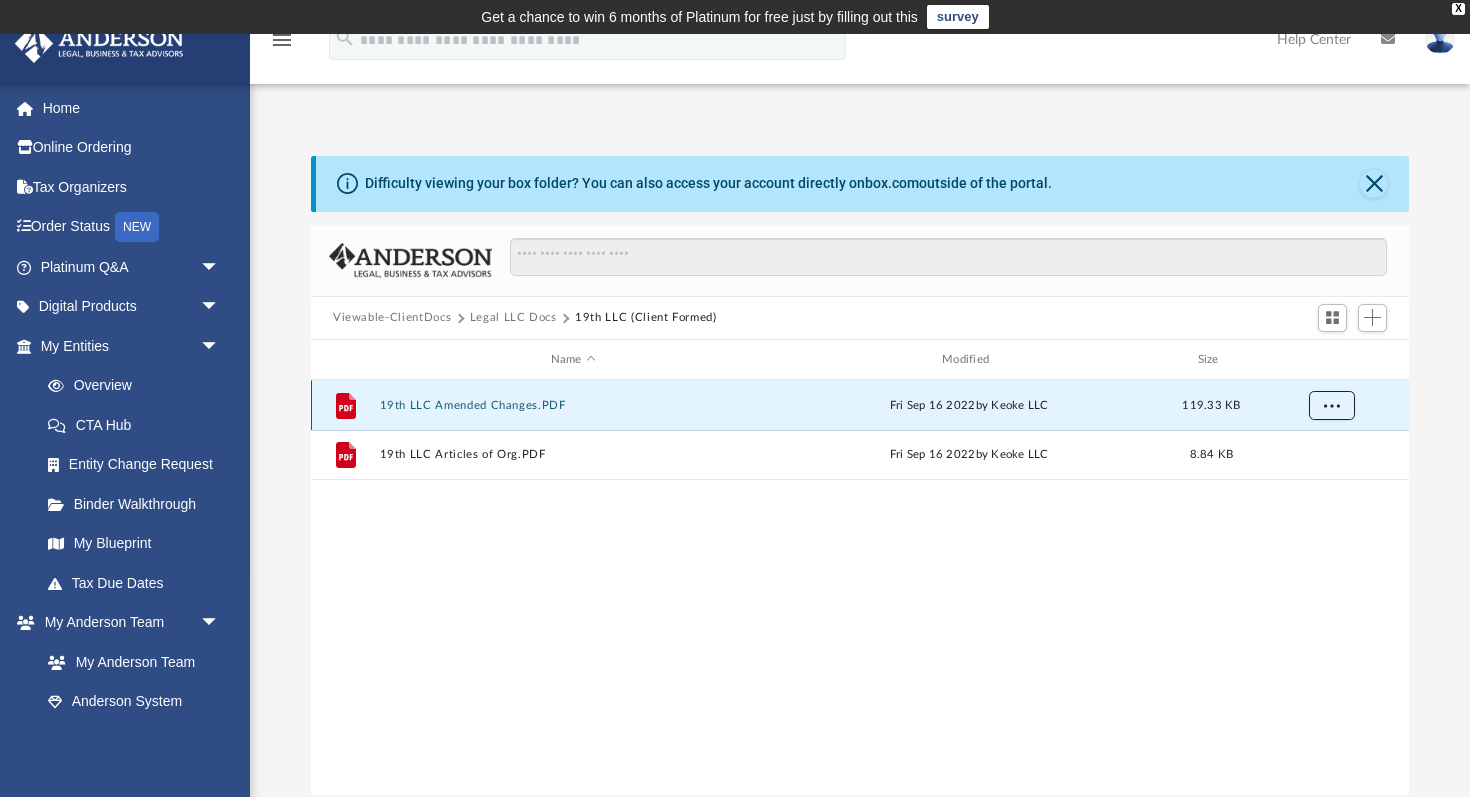 click at bounding box center (1332, 406) 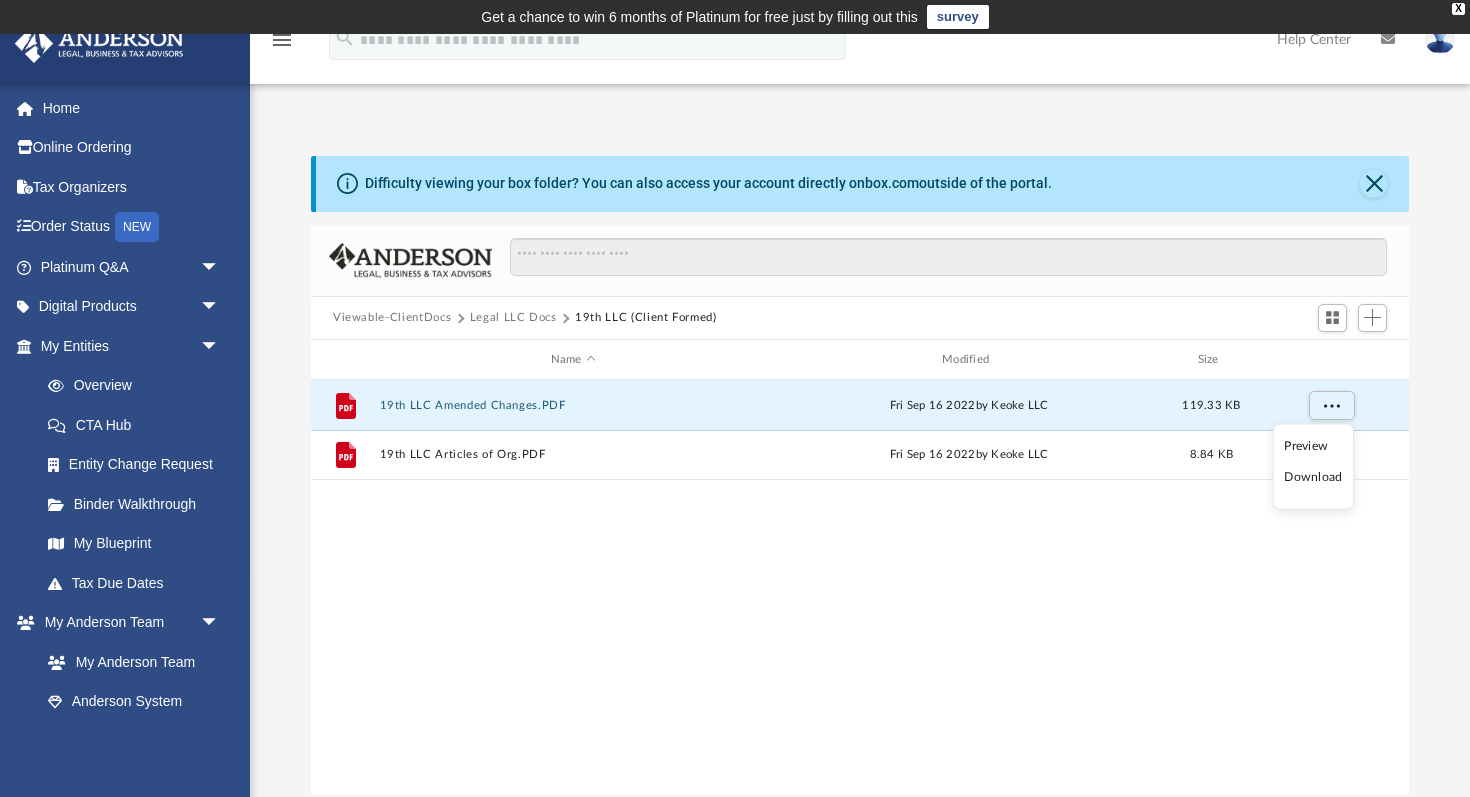 click on "Preview" at bounding box center [1313, 445] 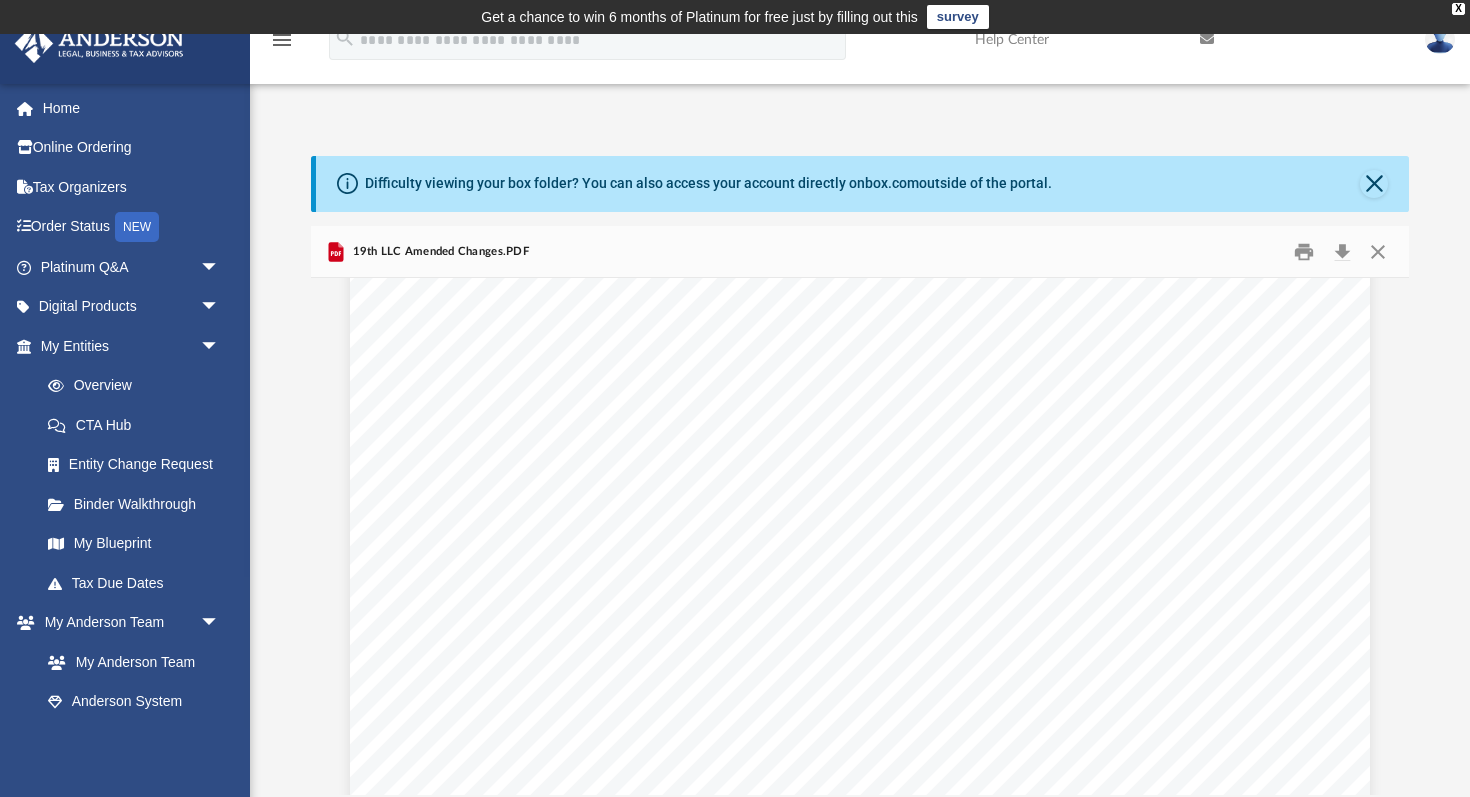 scroll, scrollTop: 0, scrollLeft: 0, axis: both 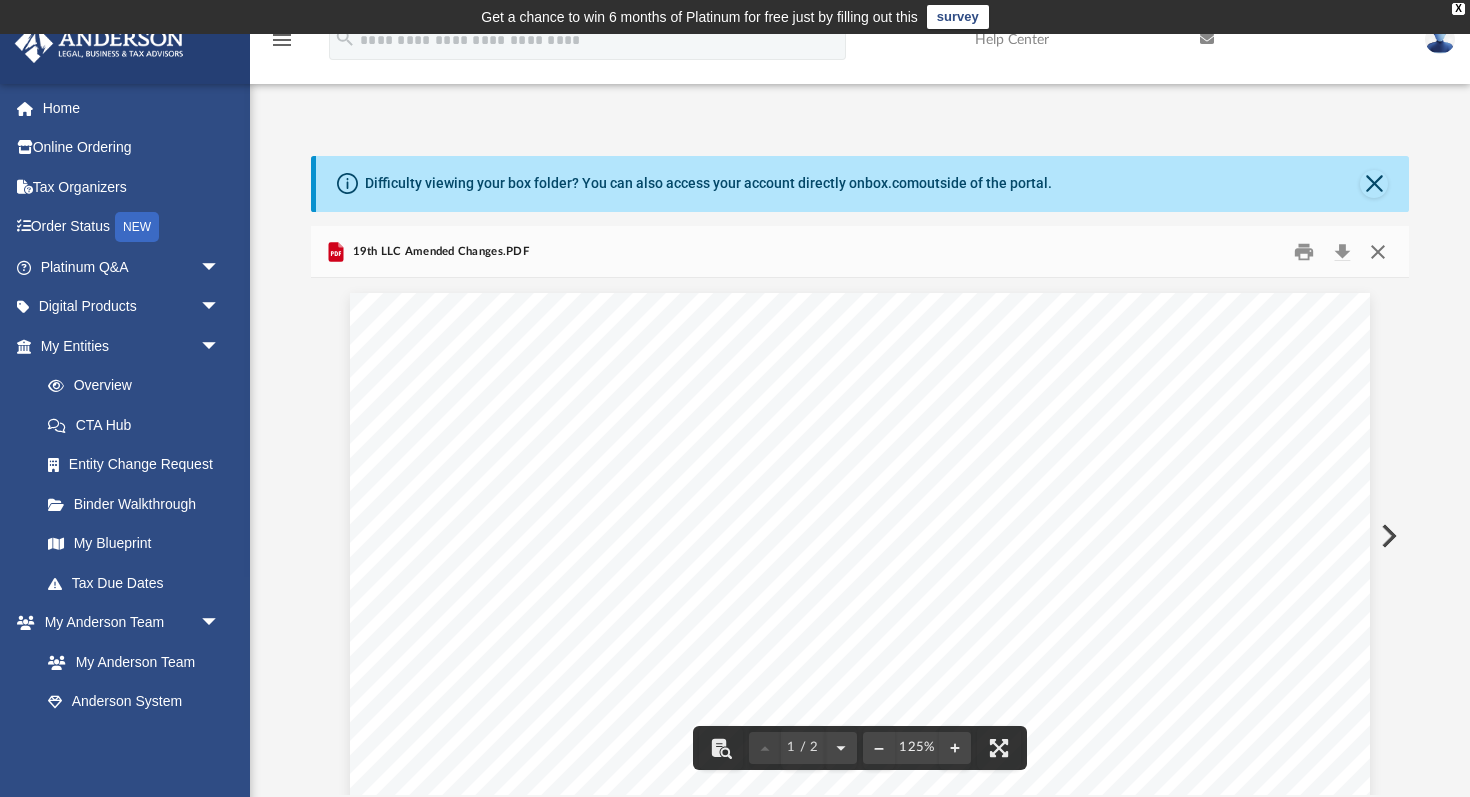 click at bounding box center [1378, 251] 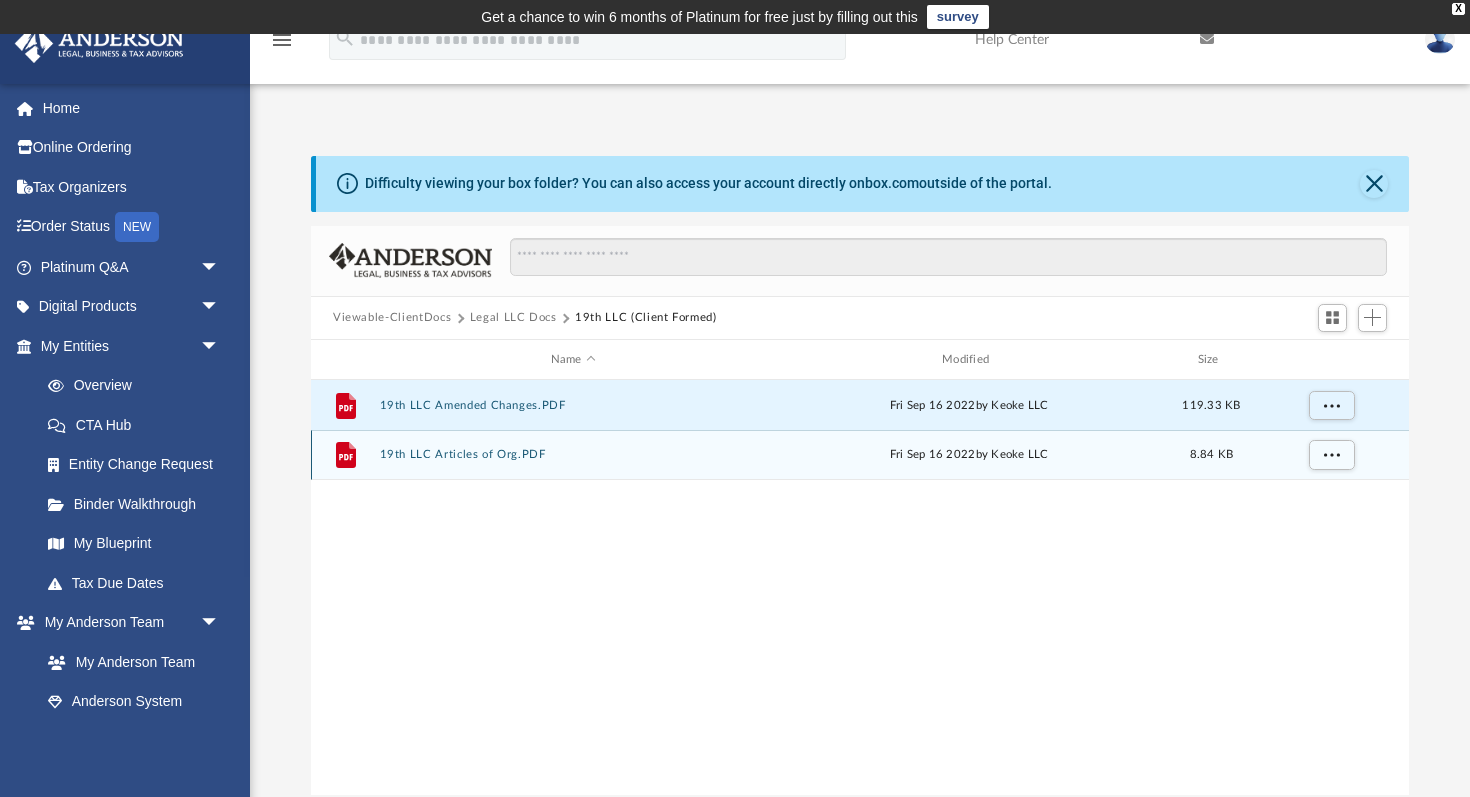 click on "19th LLC Articles of Org.PDF" at bounding box center [573, 455] 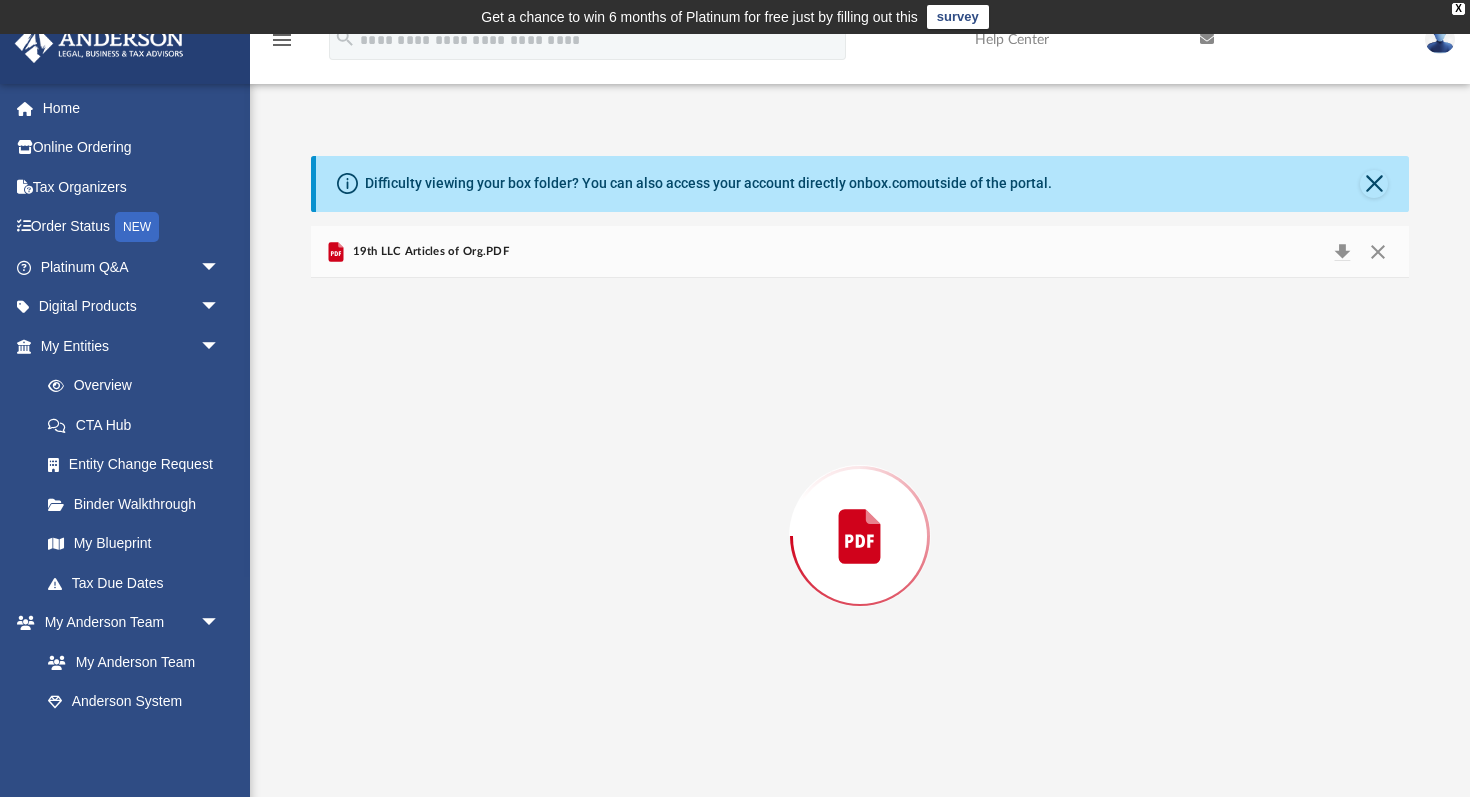click at bounding box center (860, 536) 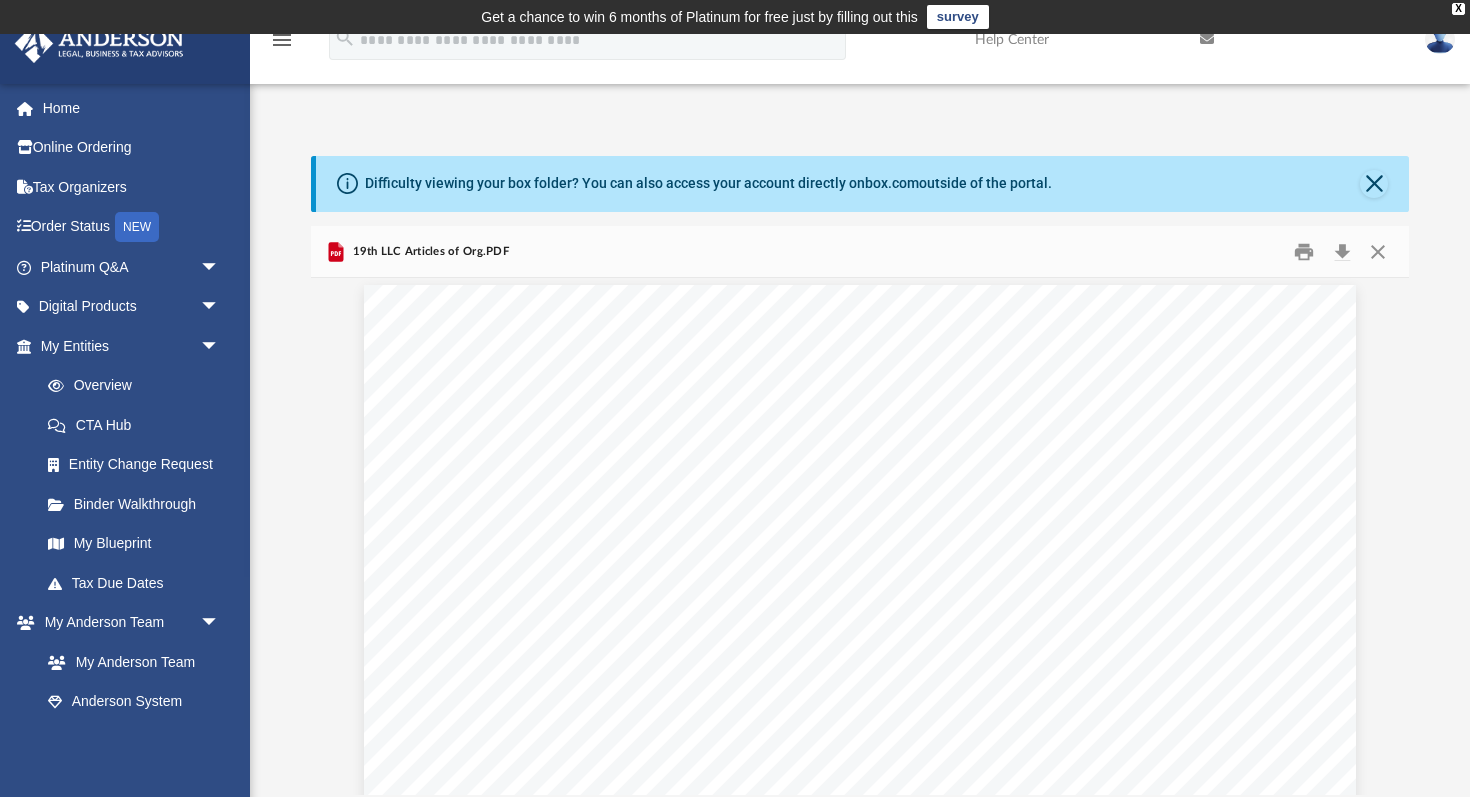 scroll, scrollTop: 0, scrollLeft: 0, axis: both 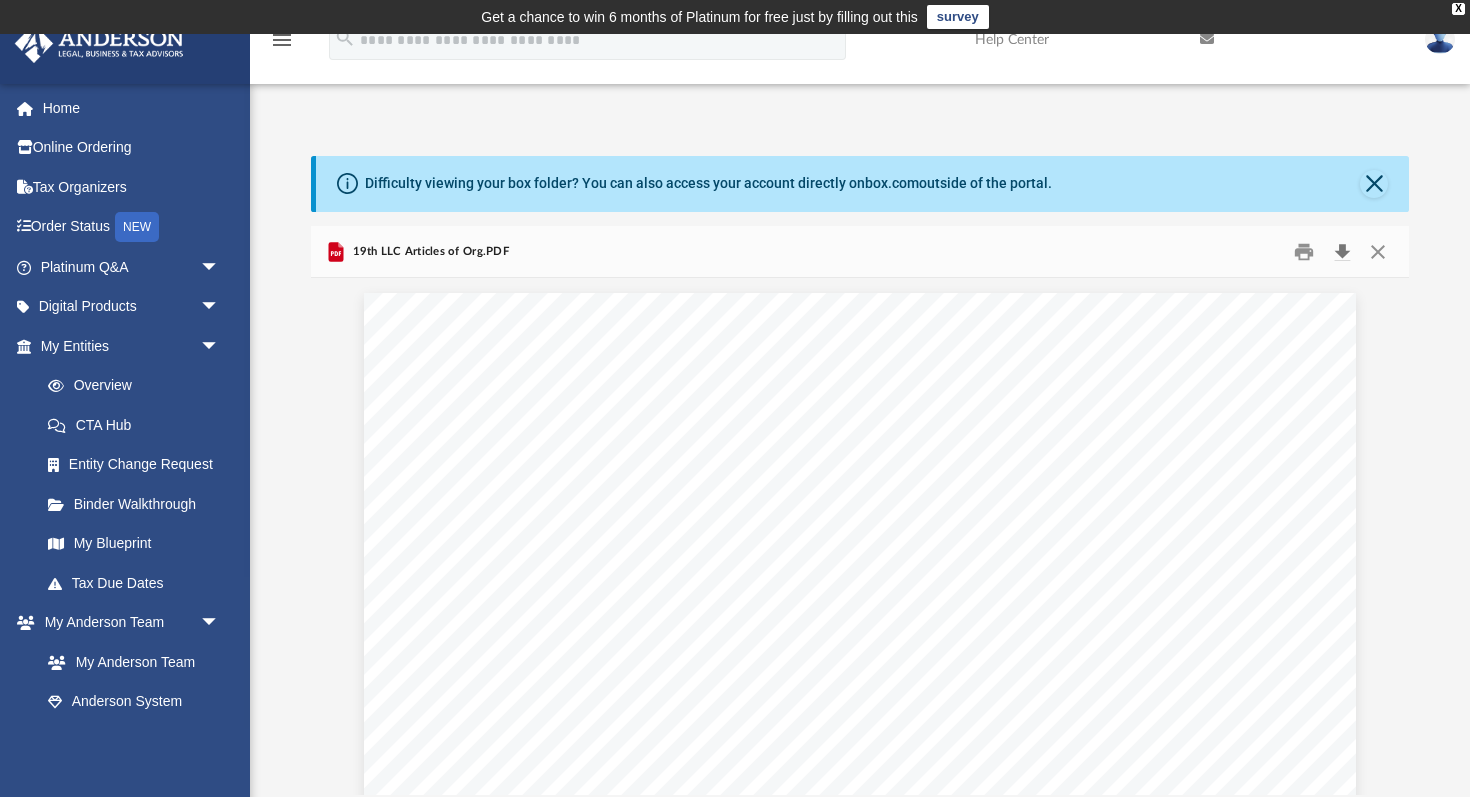 click at bounding box center (1342, 251) 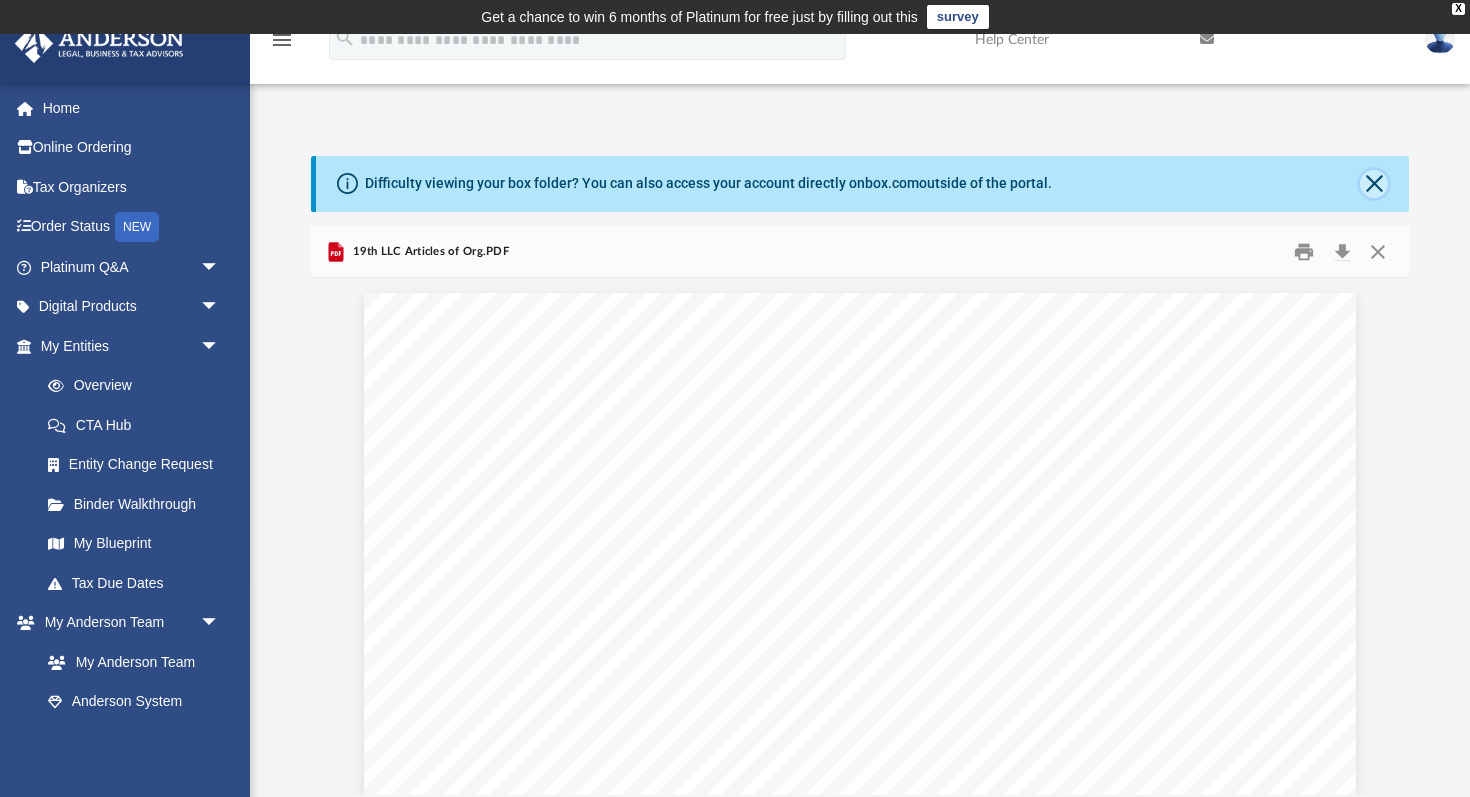 click 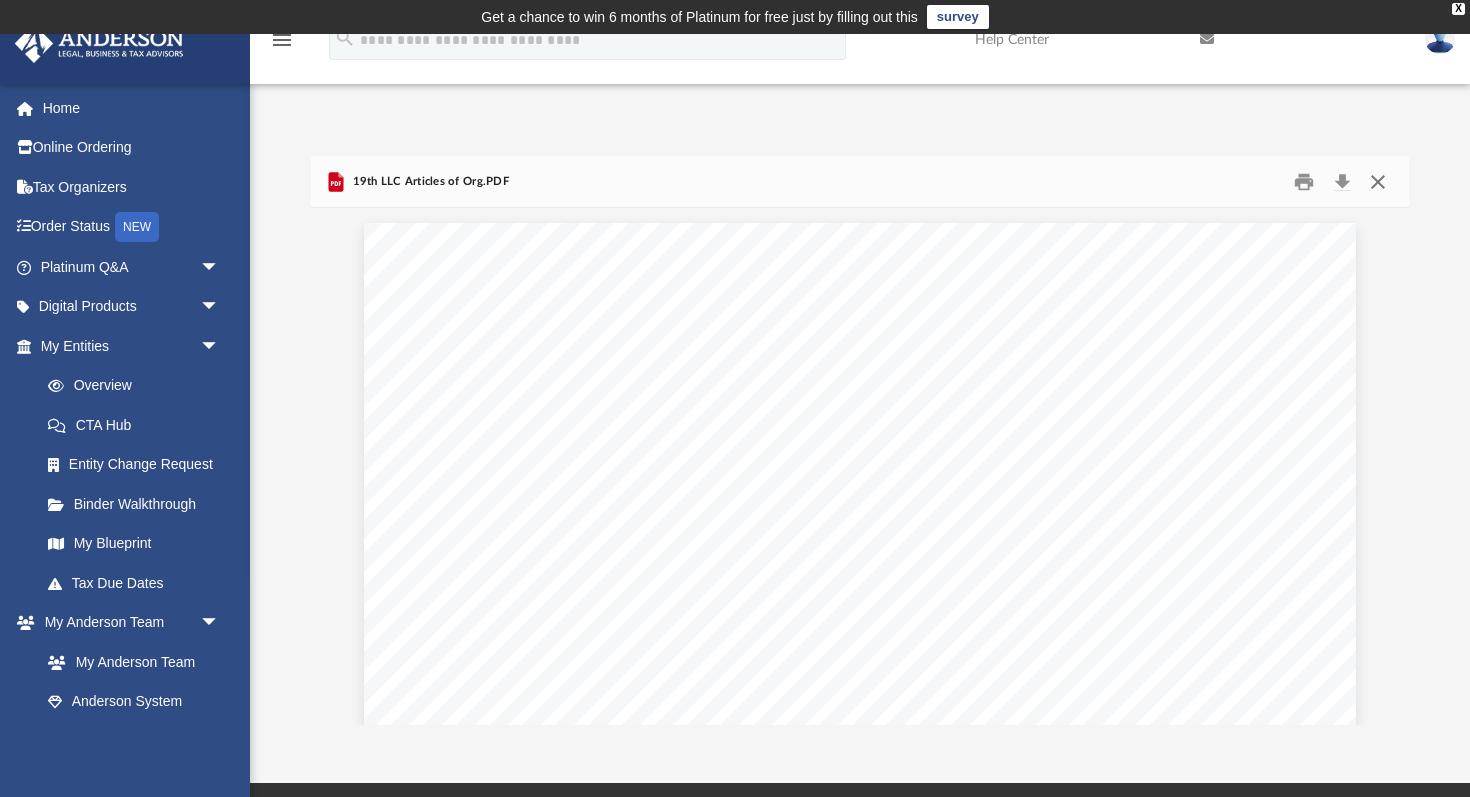 click at bounding box center (1378, 181) 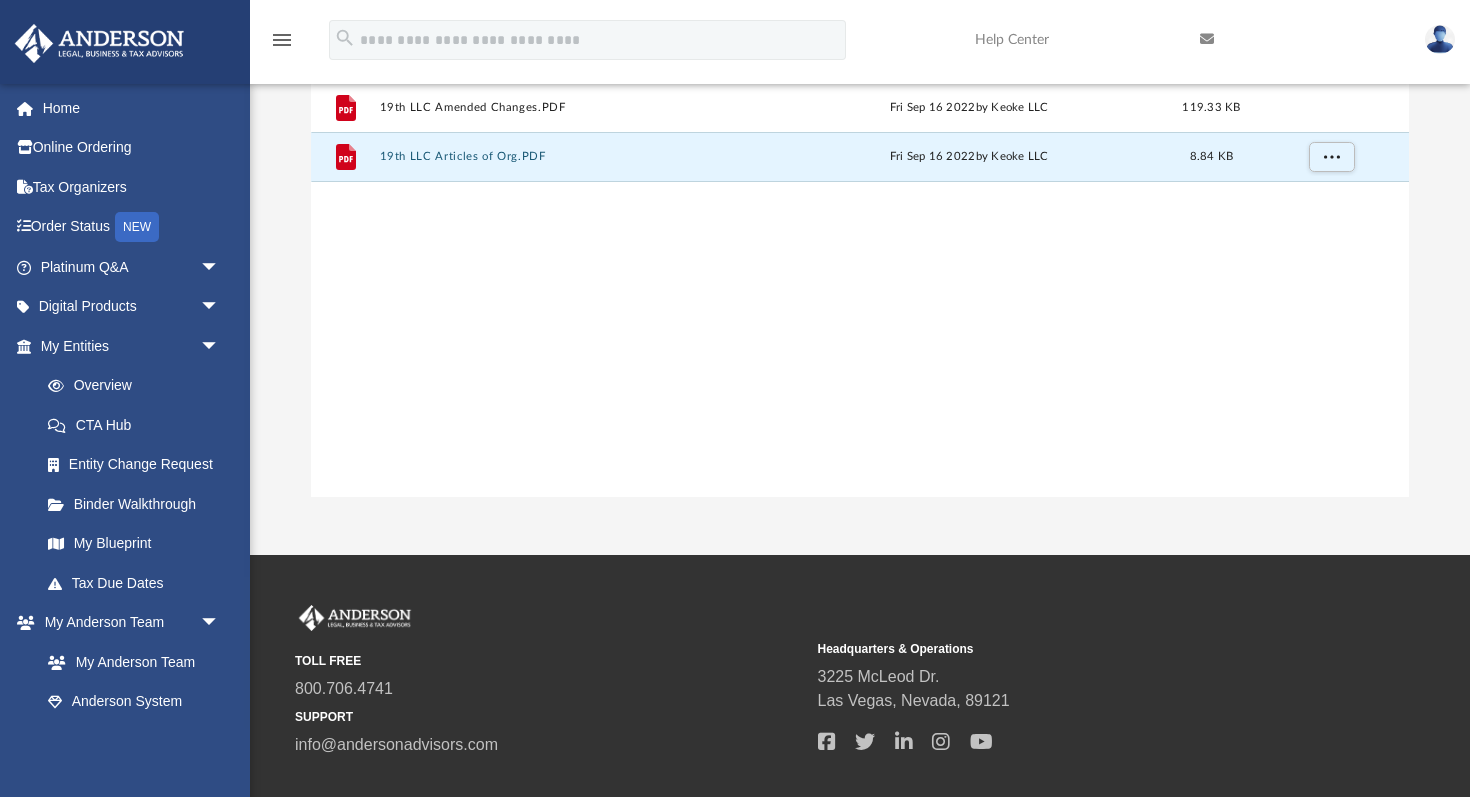 scroll, scrollTop: 0, scrollLeft: 0, axis: both 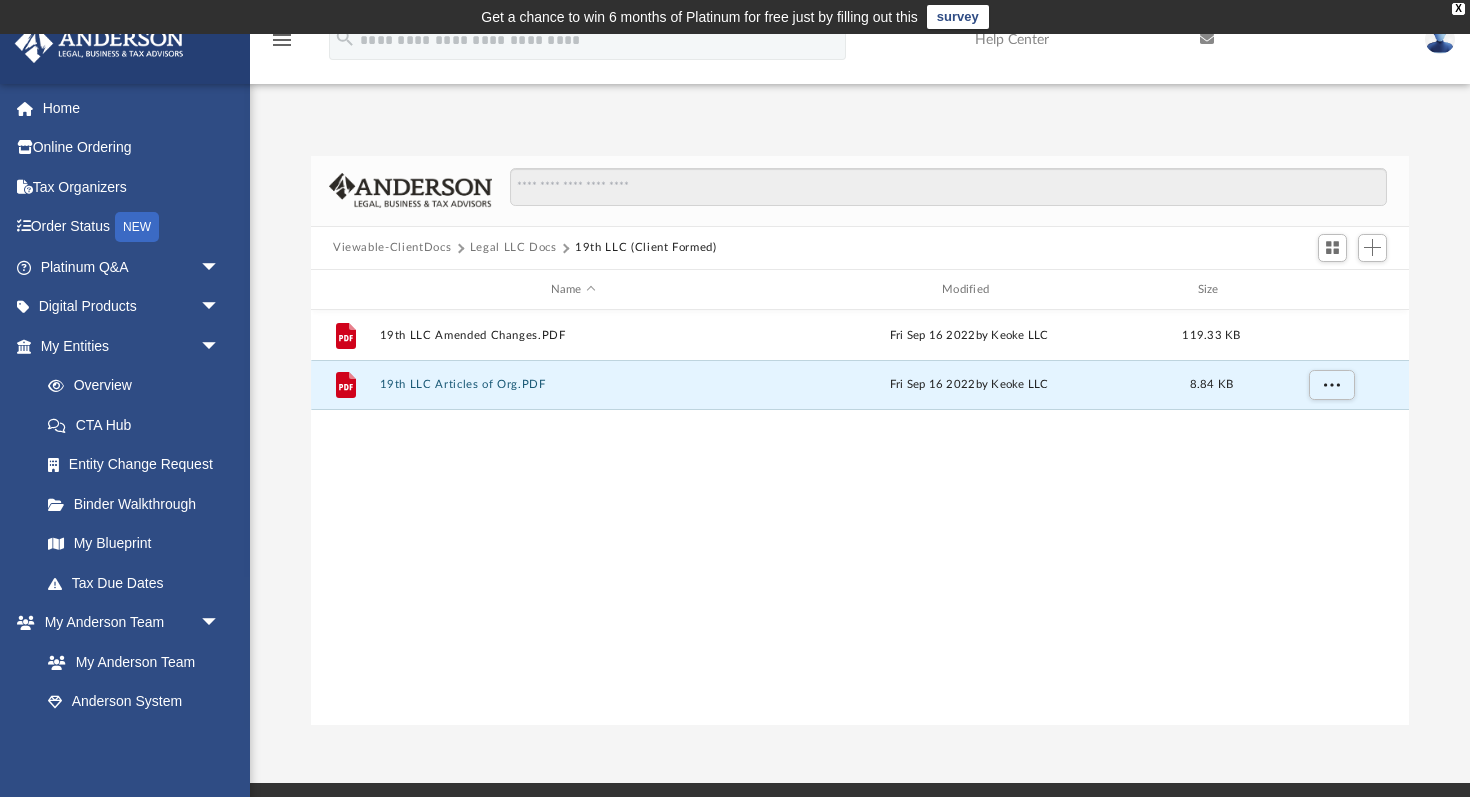 click on "Legal LLC Docs" at bounding box center [513, 248] 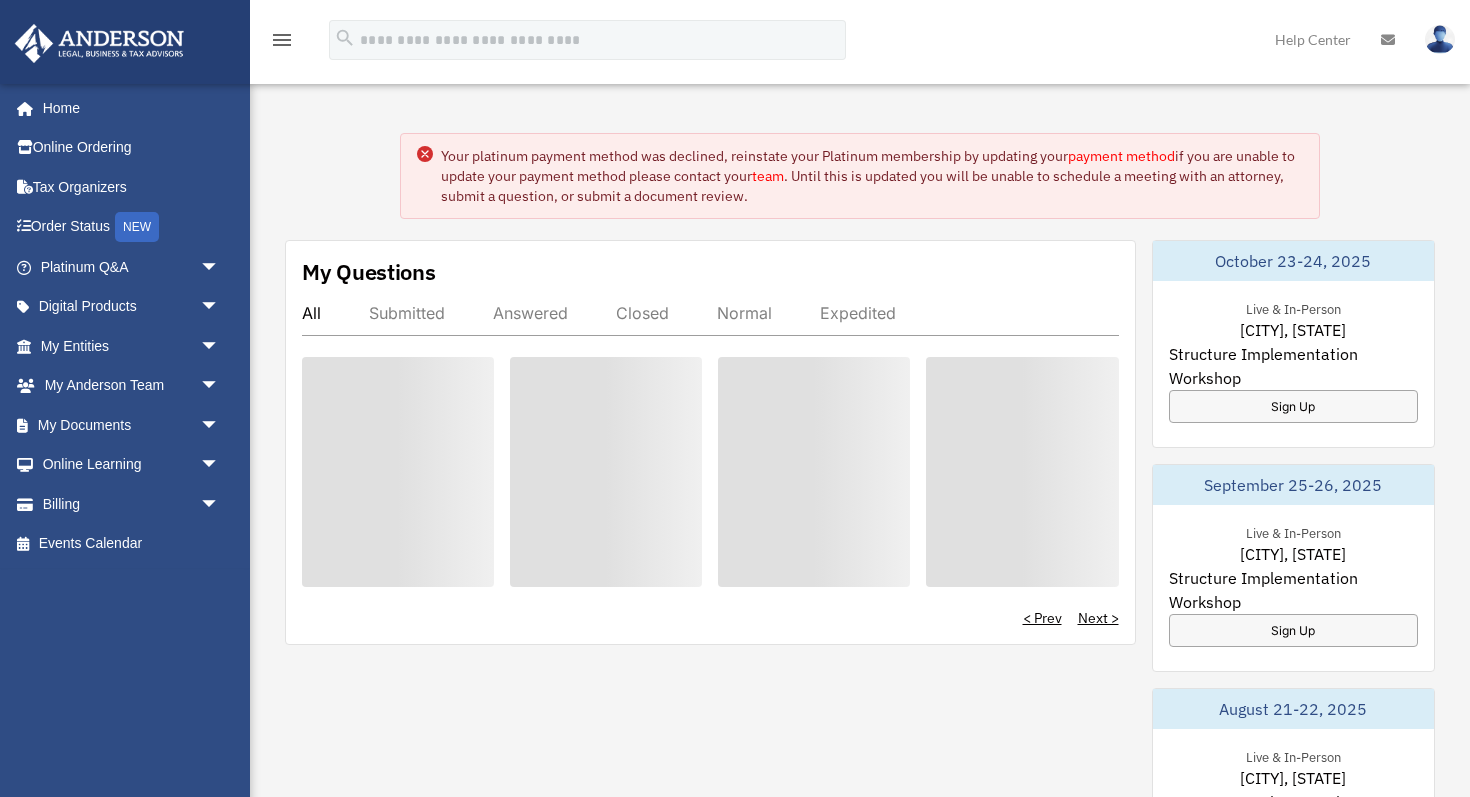 scroll, scrollTop: 0, scrollLeft: 0, axis: both 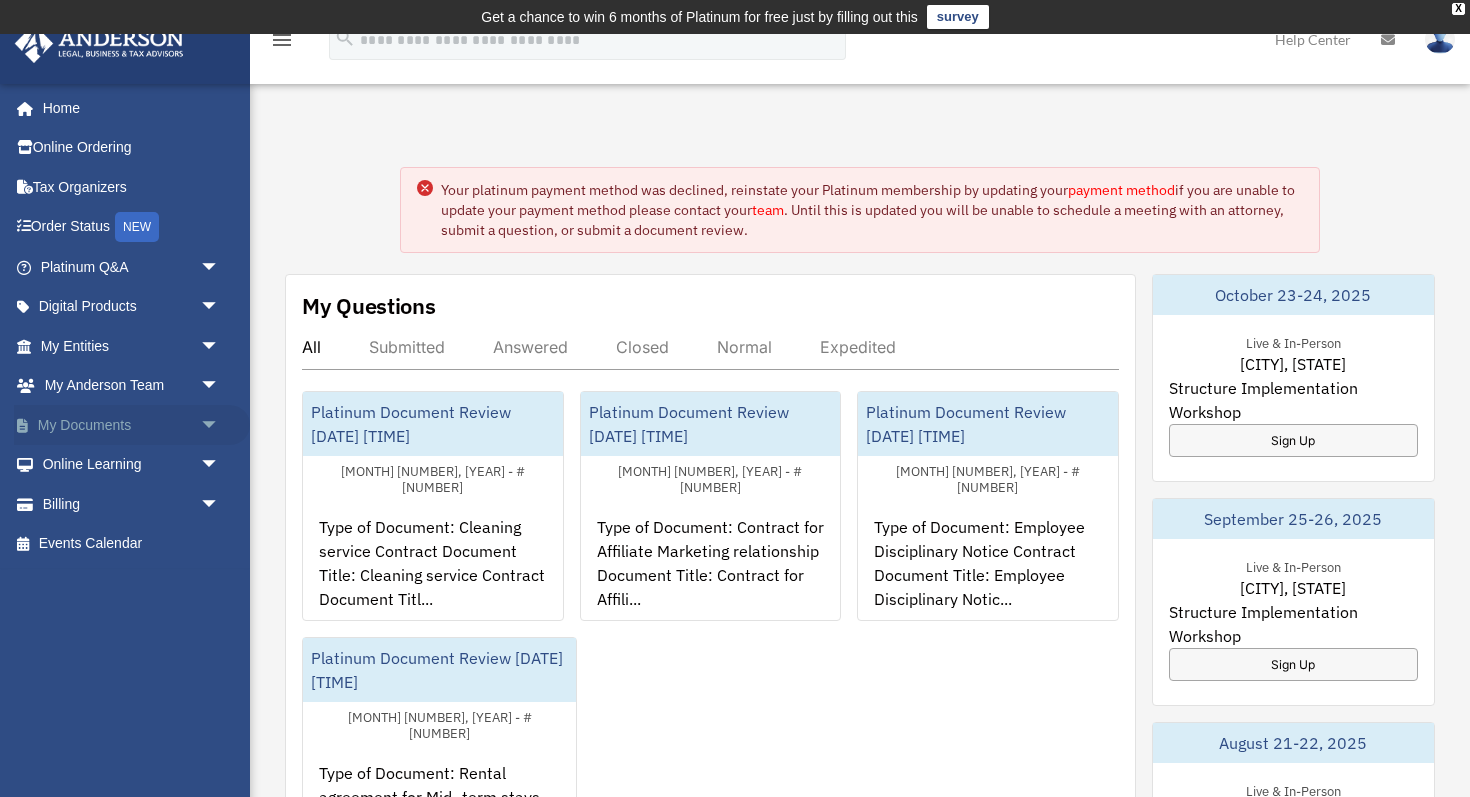 click on "My Documents arrow_drop_down" at bounding box center [132, 425] 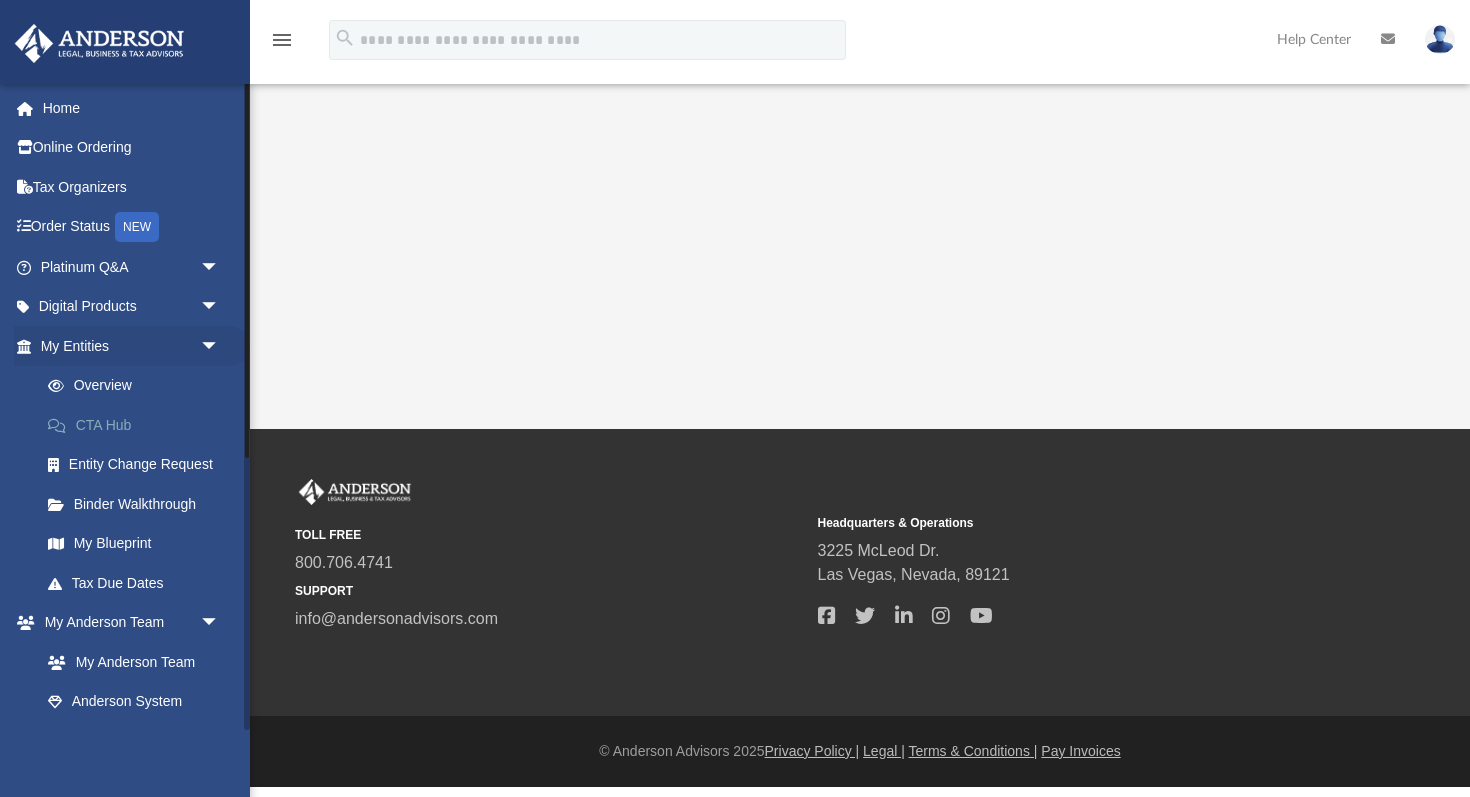 scroll, scrollTop: 0, scrollLeft: 0, axis: both 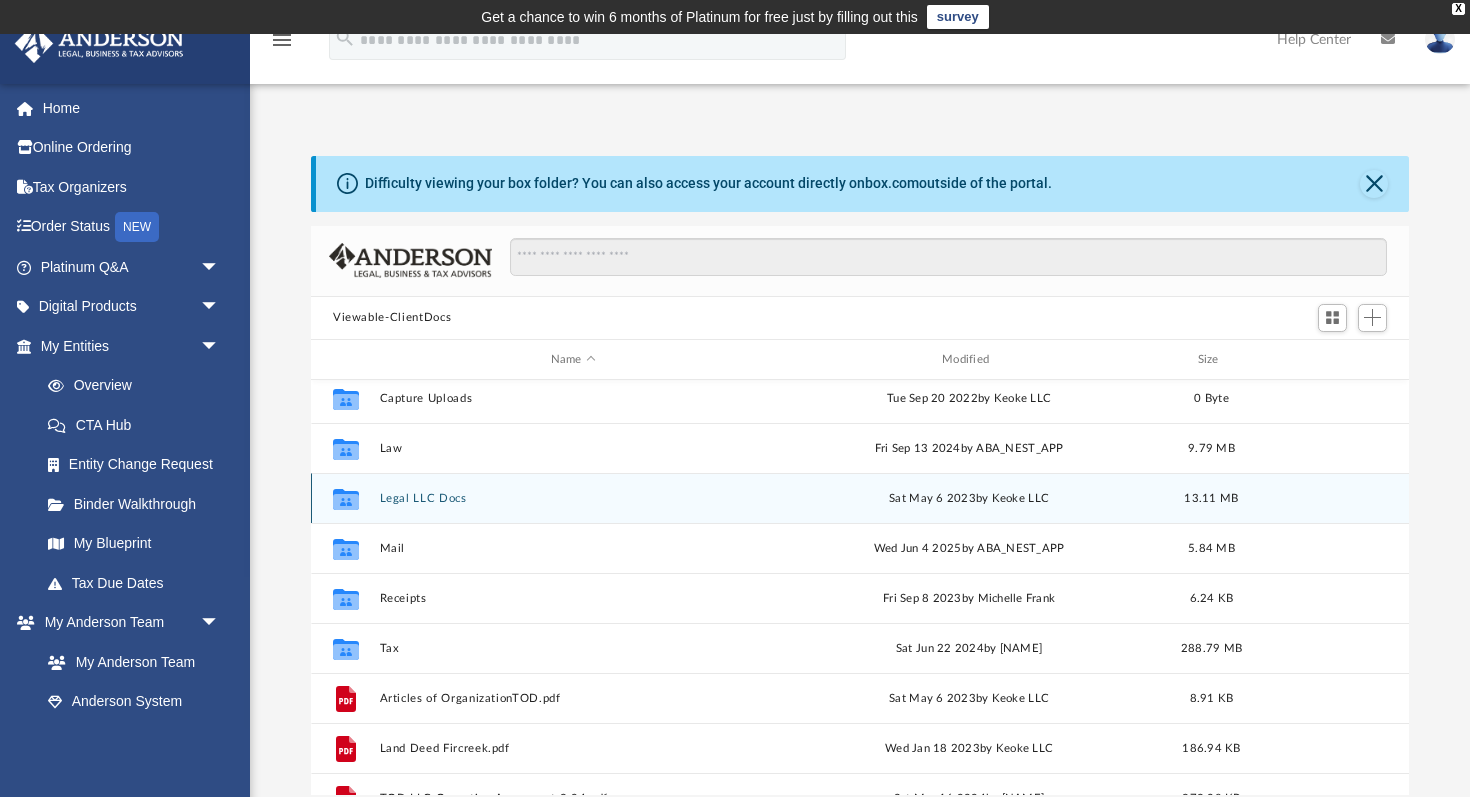 click on "Legal LLC Docs" at bounding box center (573, 498) 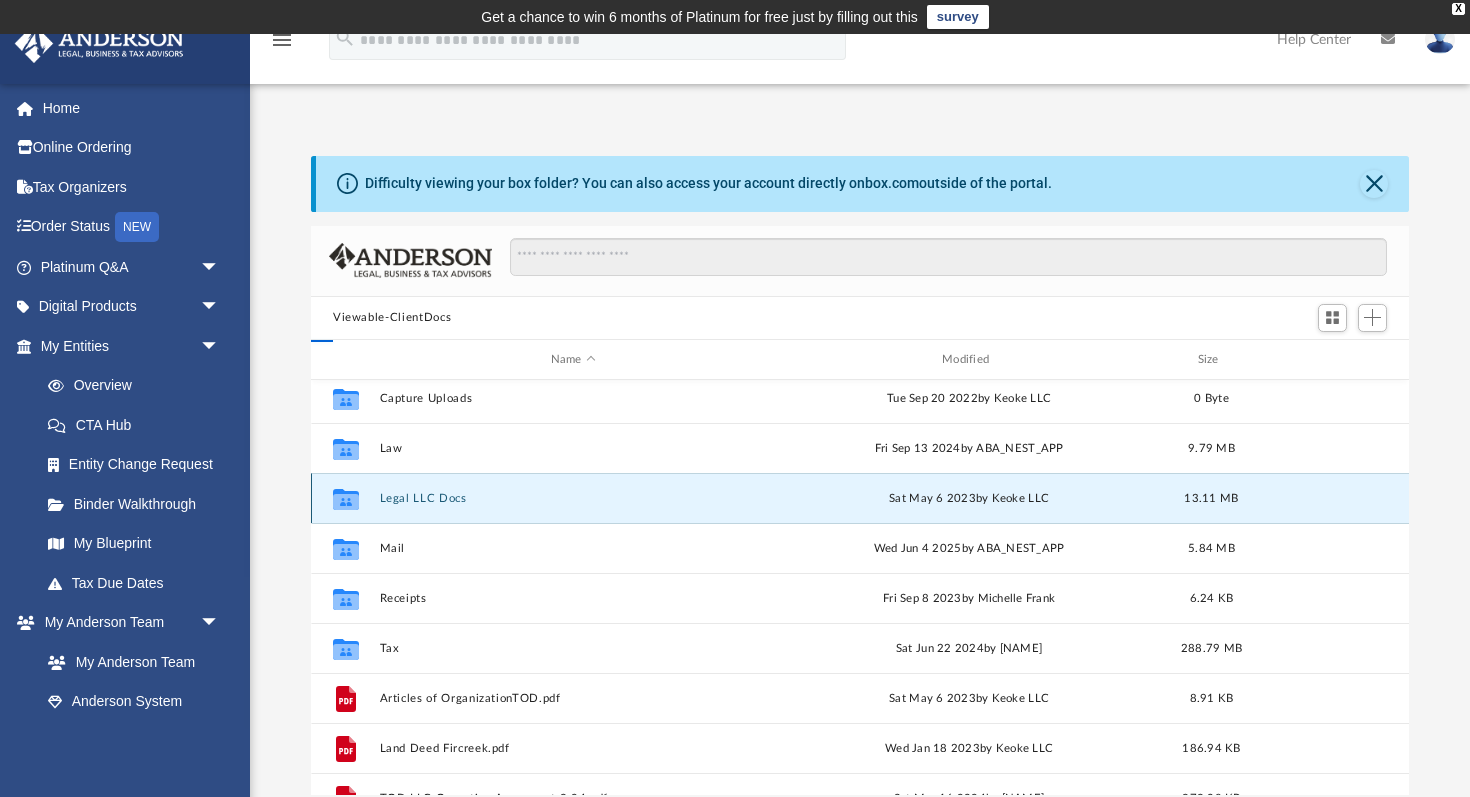 click on "Legal LLC Docs" at bounding box center [573, 498] 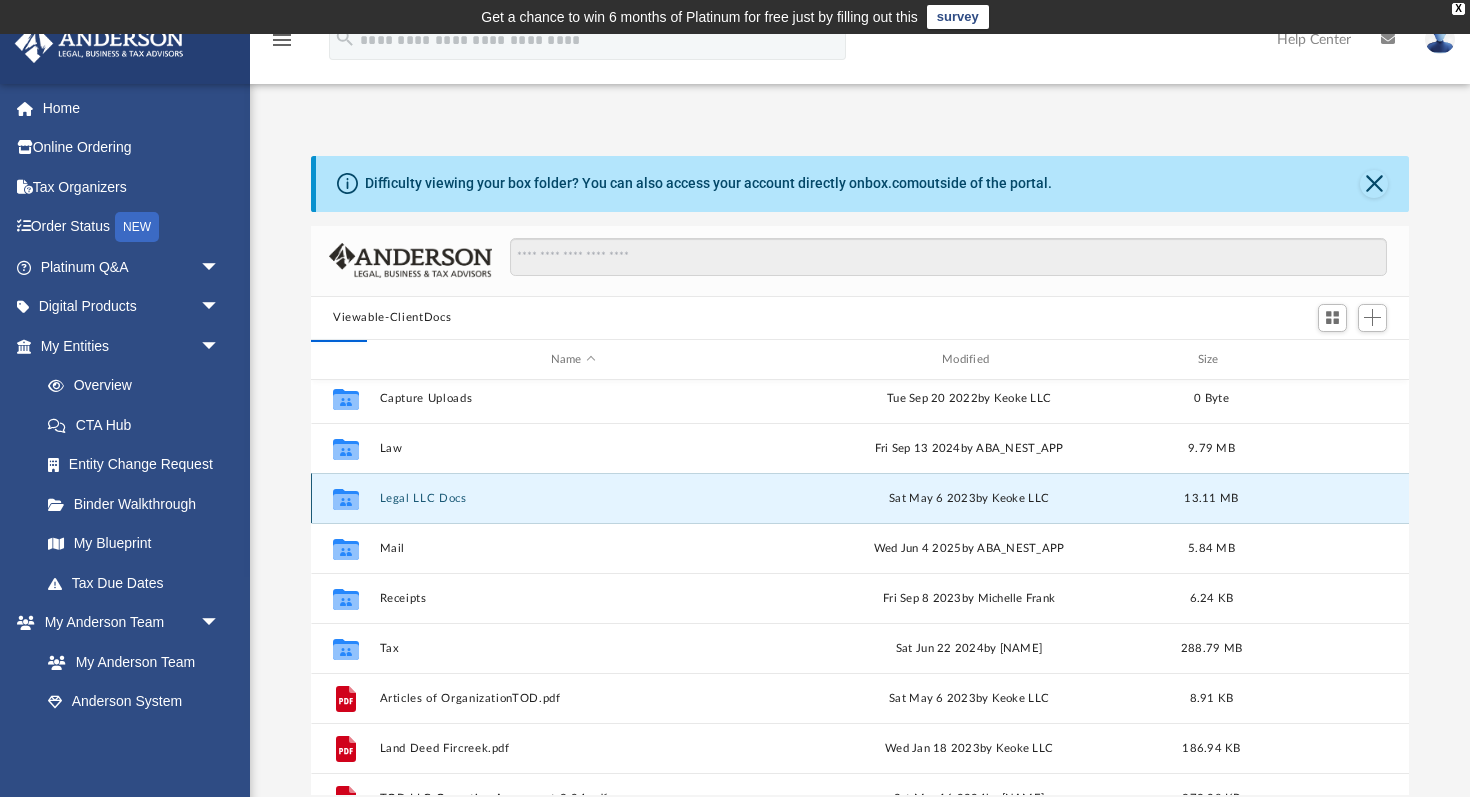 scroll, scrollTop: 0, scrollLeft: 0, axis: both 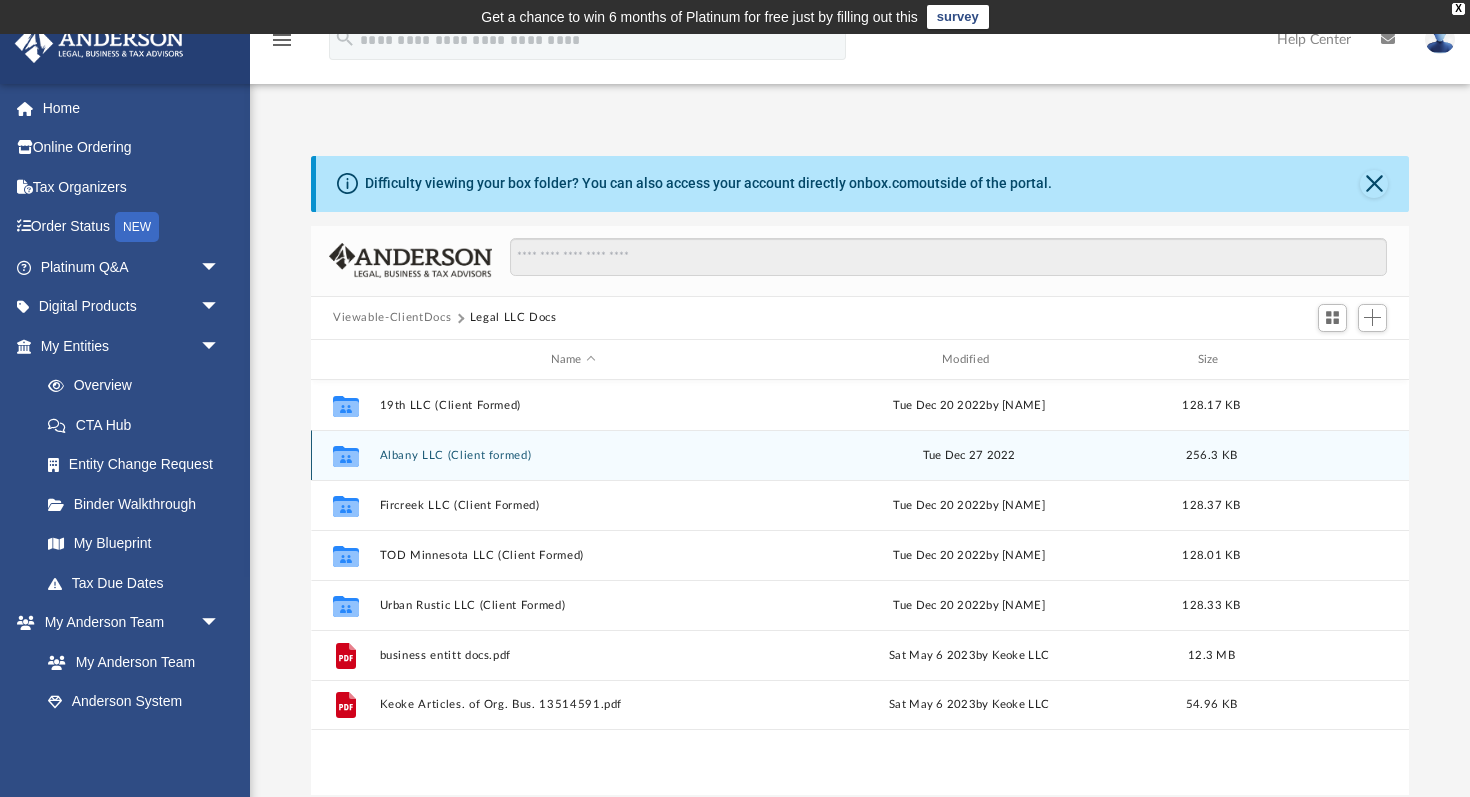 click on "Albany LLC (Client formed)" at bounding box center [573, 455] 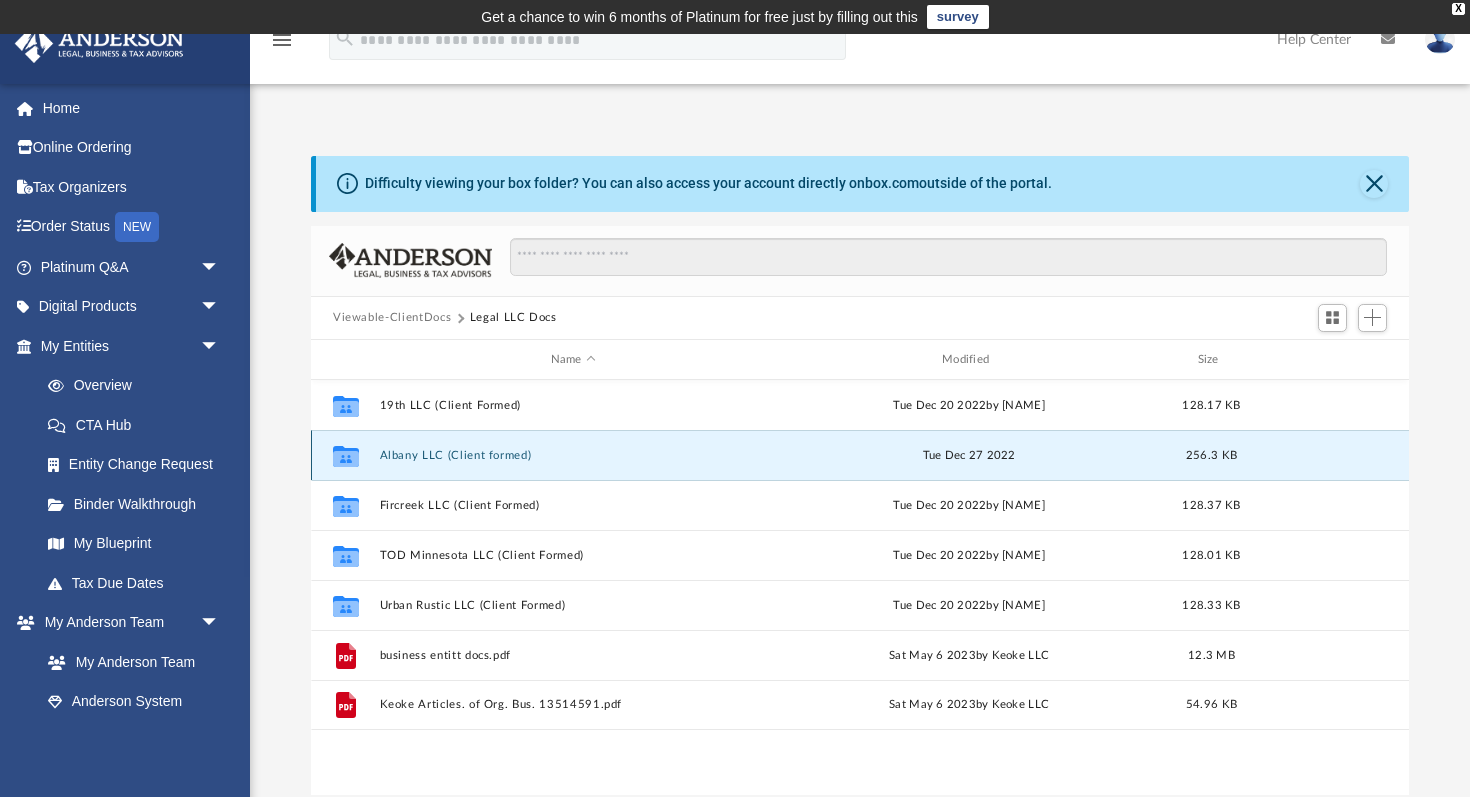 click on "Albany LLC (Client formed)" at bounding box center (573, 455) 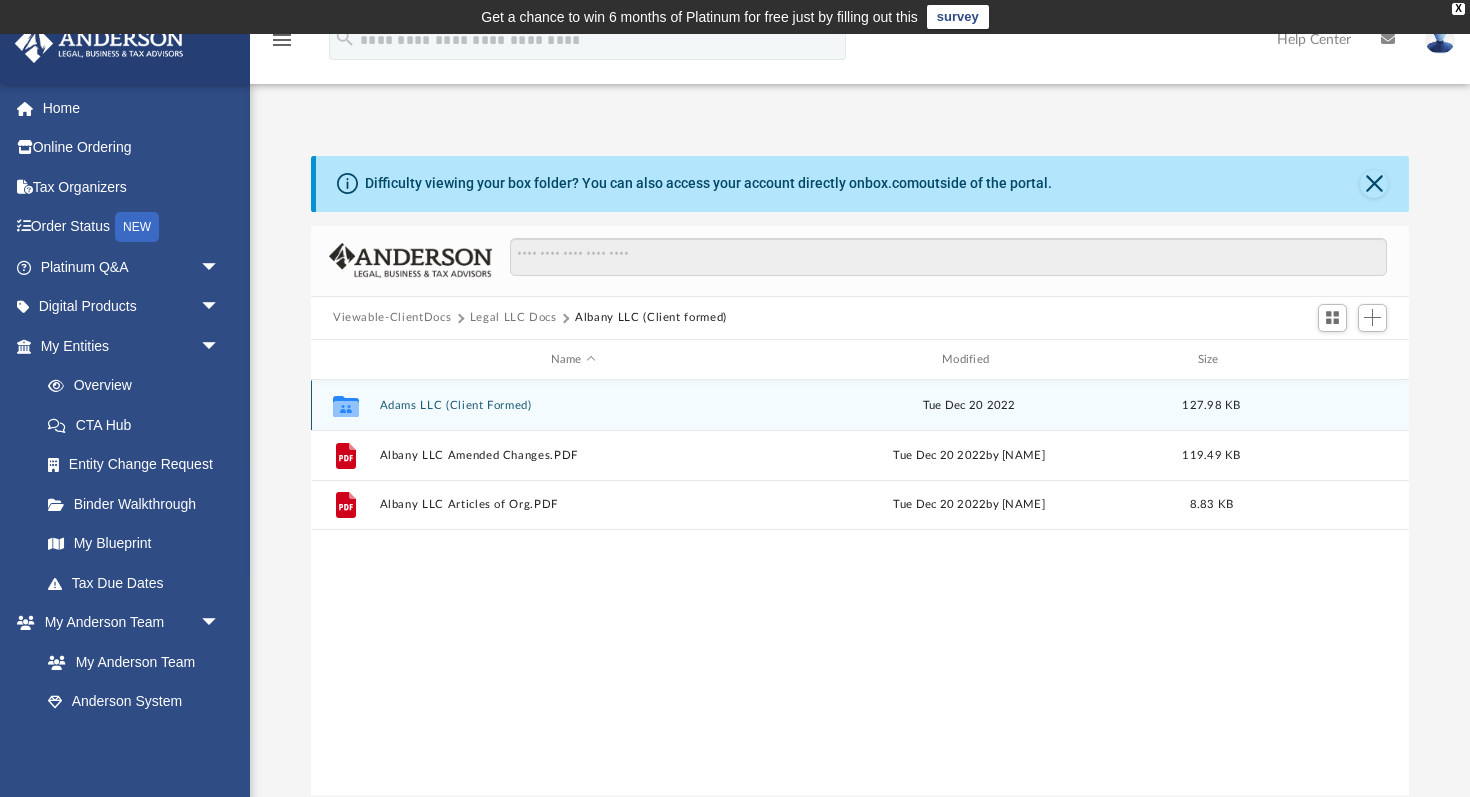 click on "Collaborated Folder Adams LLC (Client Formed) Tue Dec 20 2022 127.98 KB" at bounding box center [860, 405] 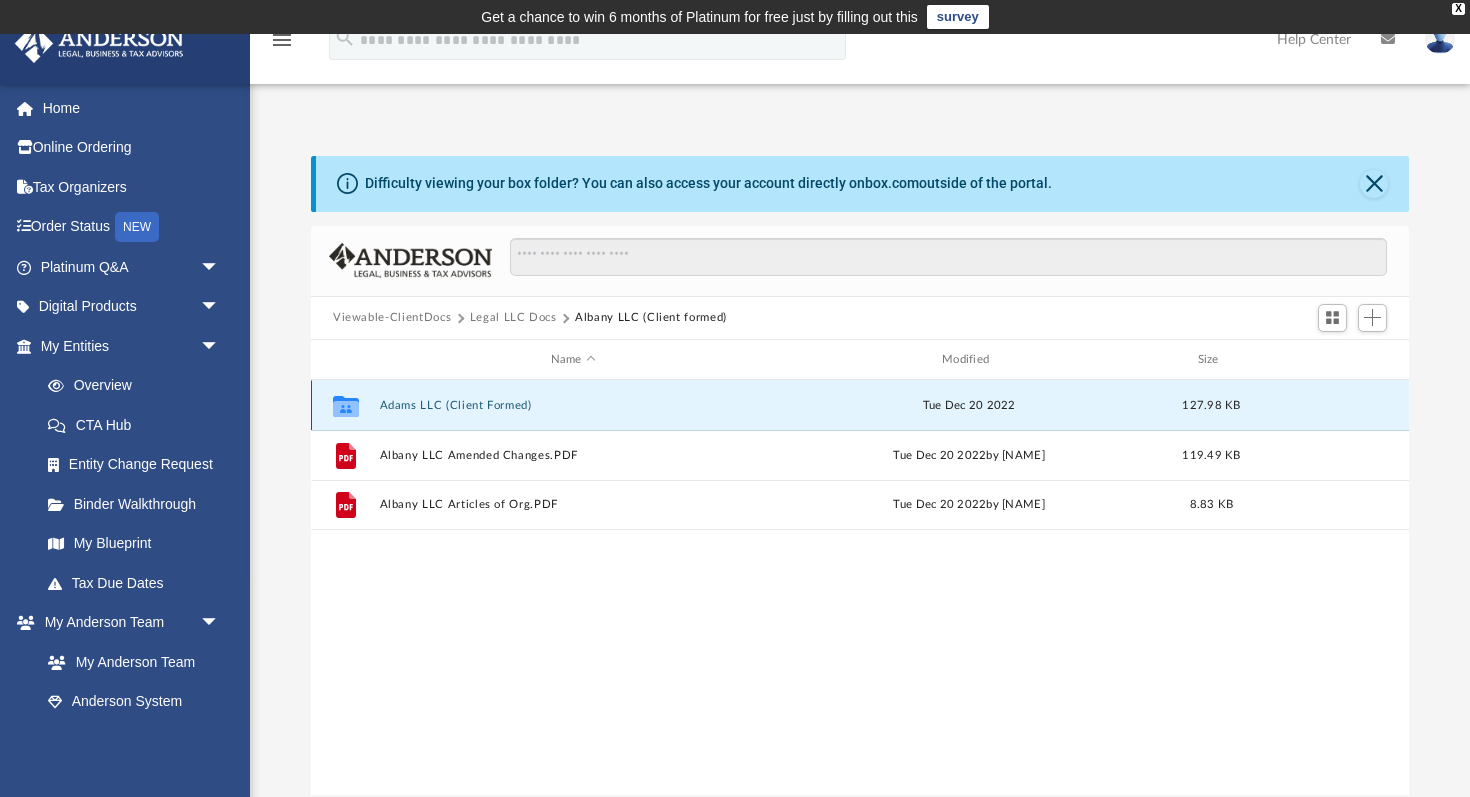 click on "Collaborated Folder Adams LLC (Client Formed) Tue Dec 20 2022 127.98 KB" at bounding box center (860, 405) 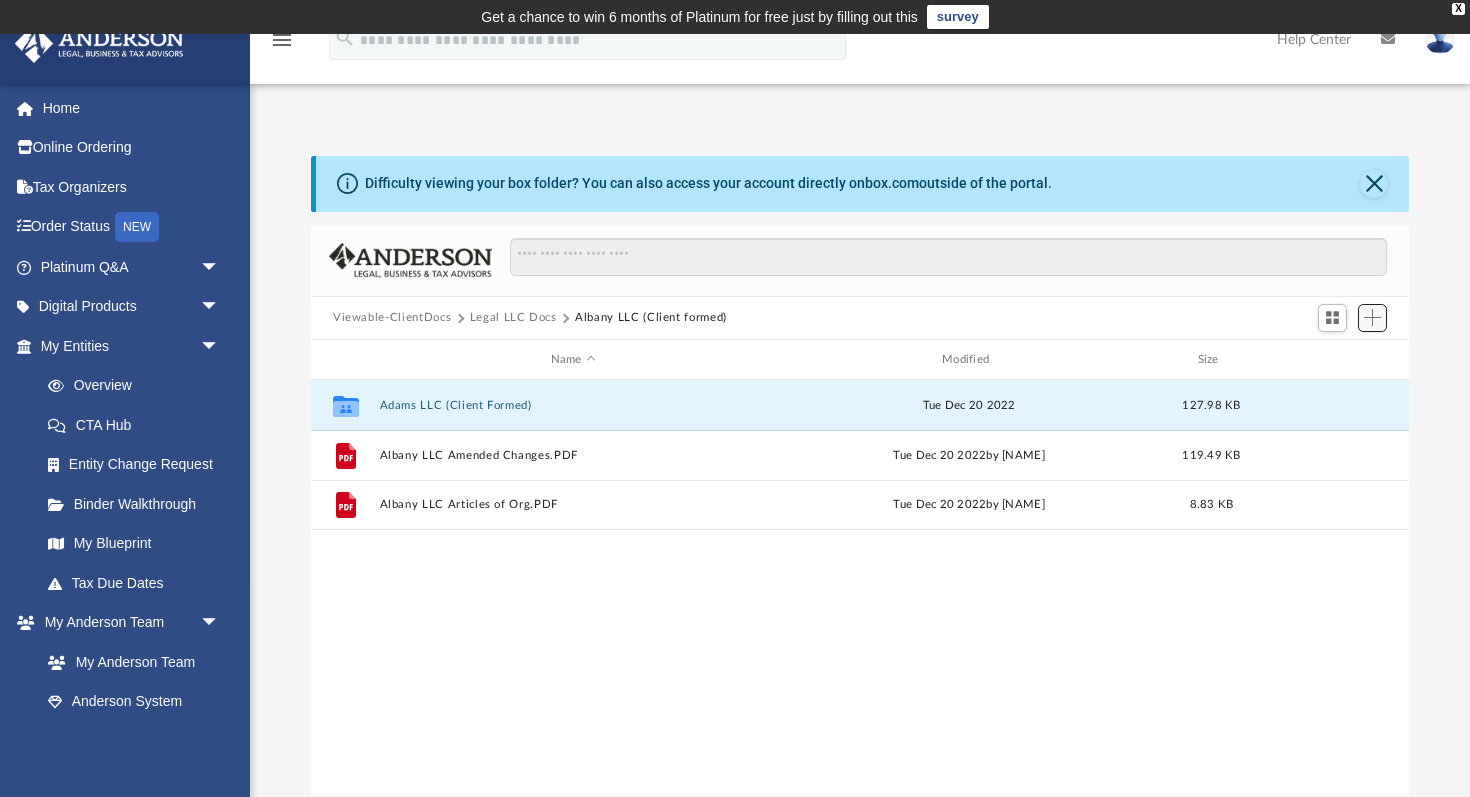 click at bounding box center [1372, 317] 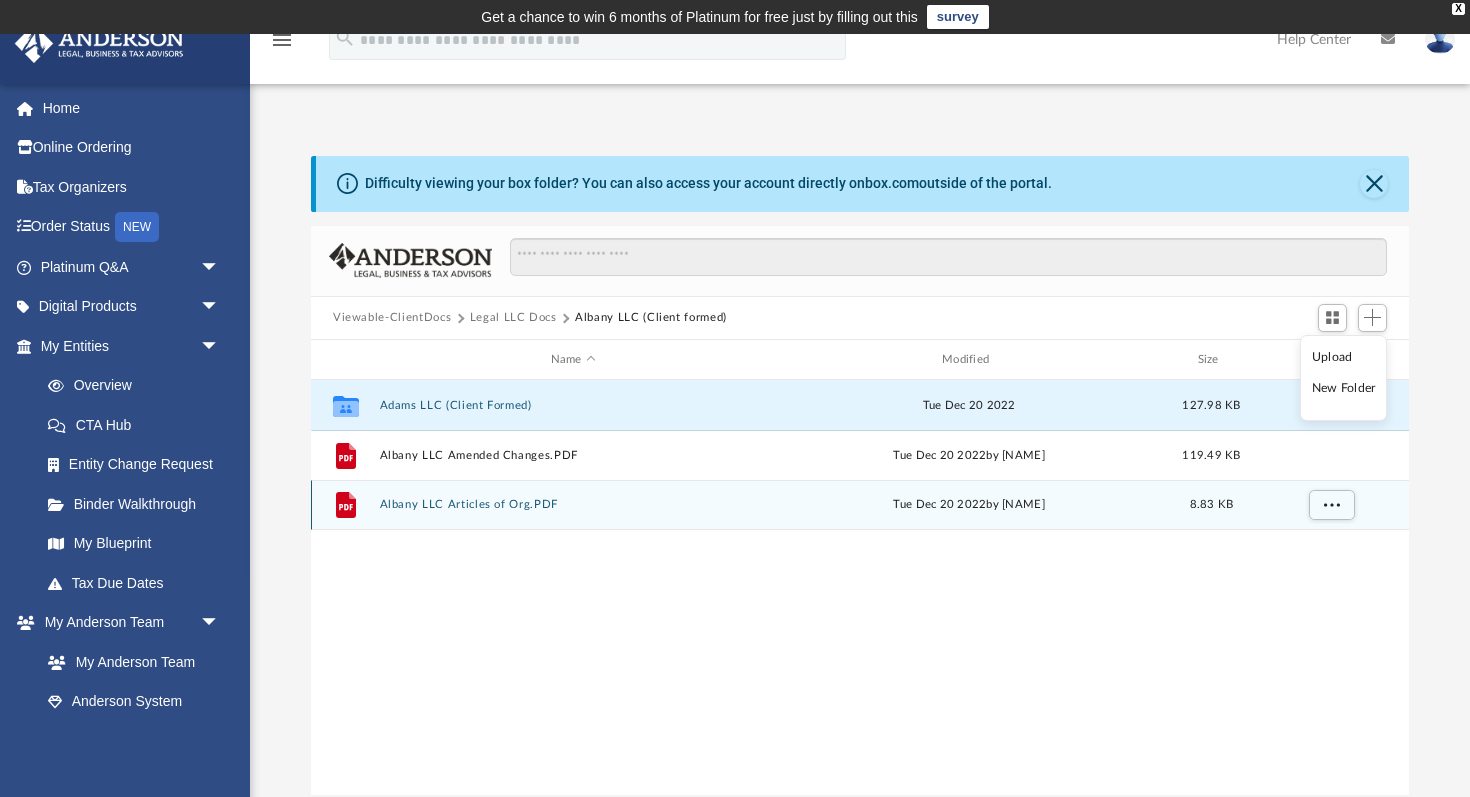 click at bounding box center [1330, 505] 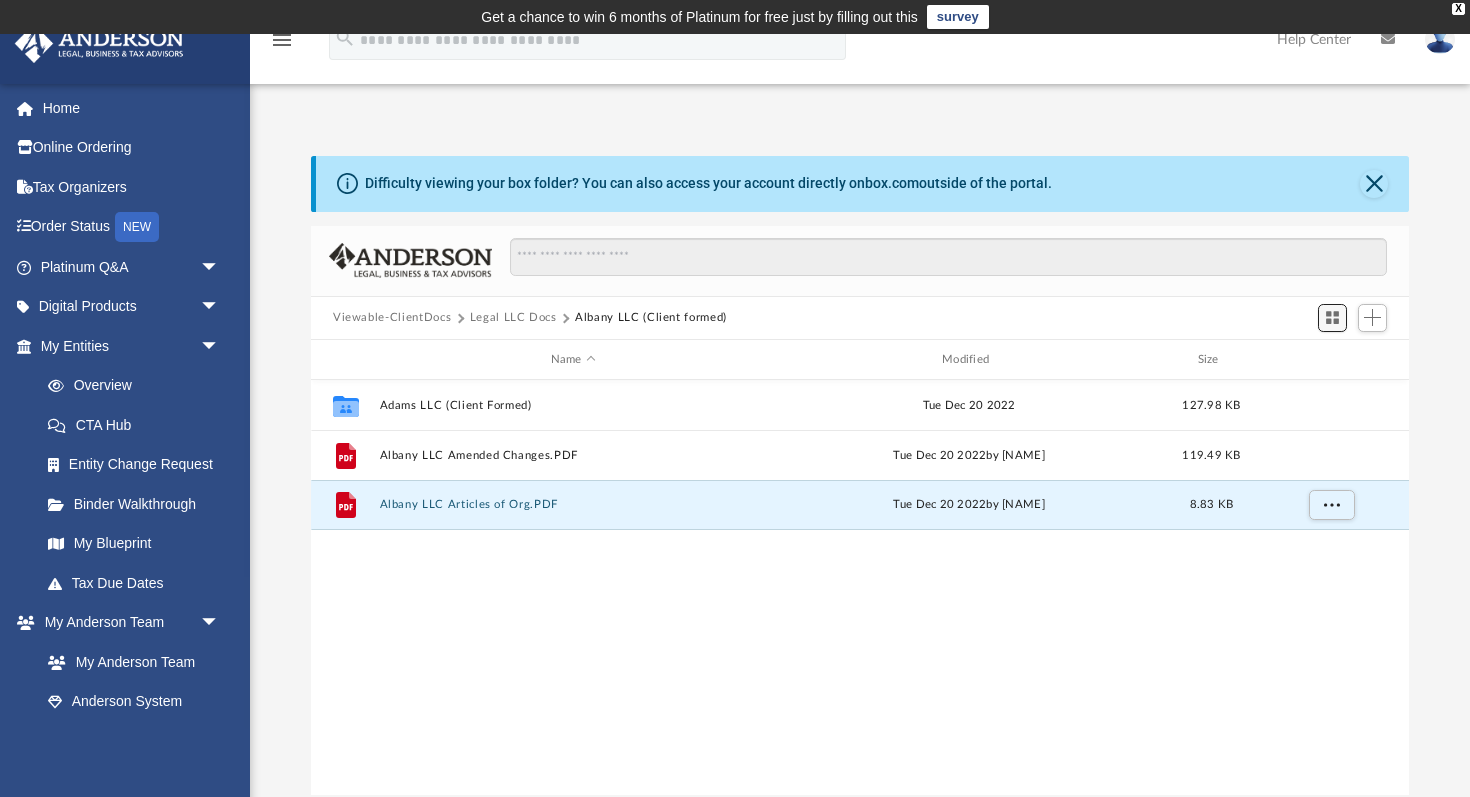 click at bounding box center [1332, 317] 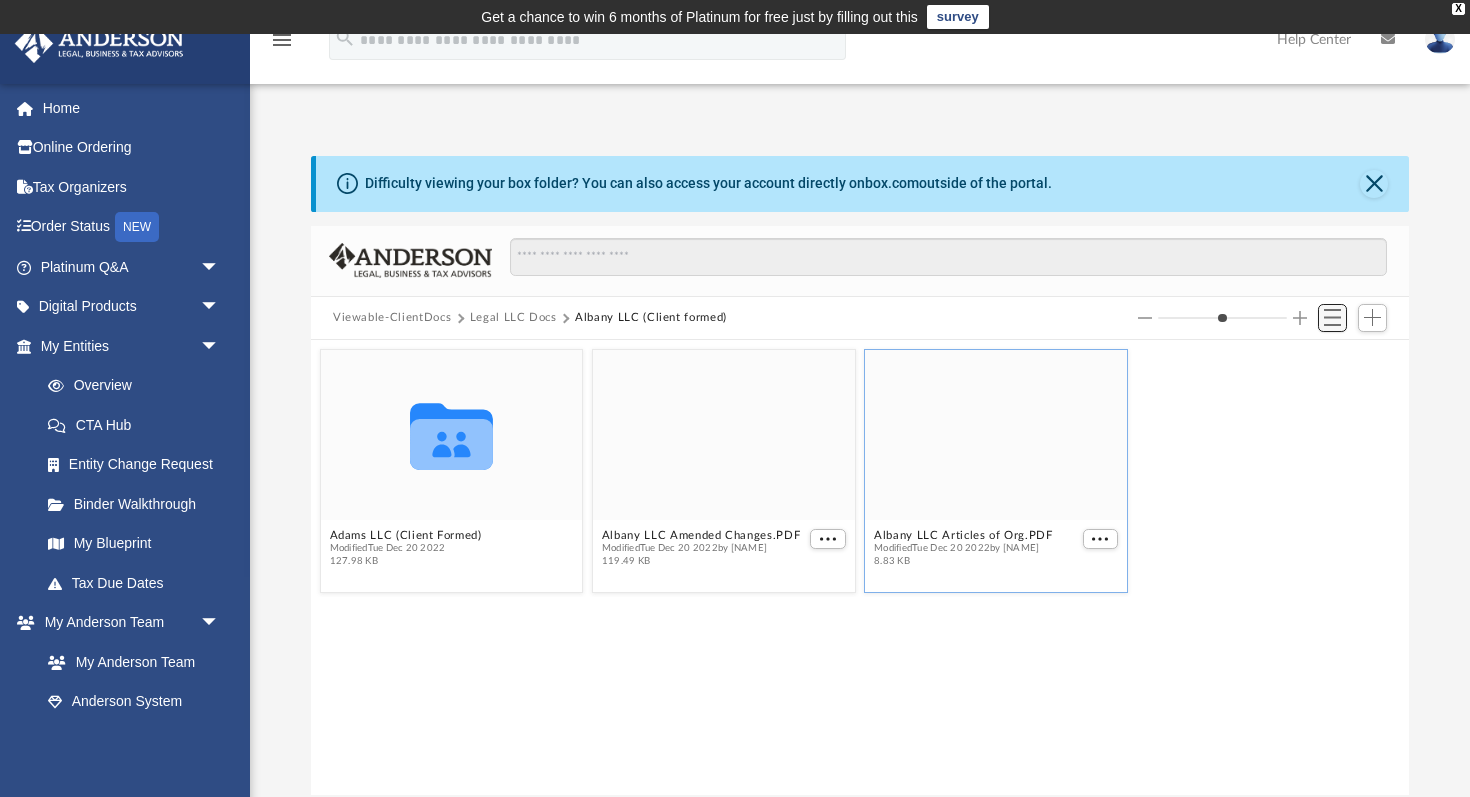 scroll, scrollTop: 1, scrollLeft: 1, axis: both 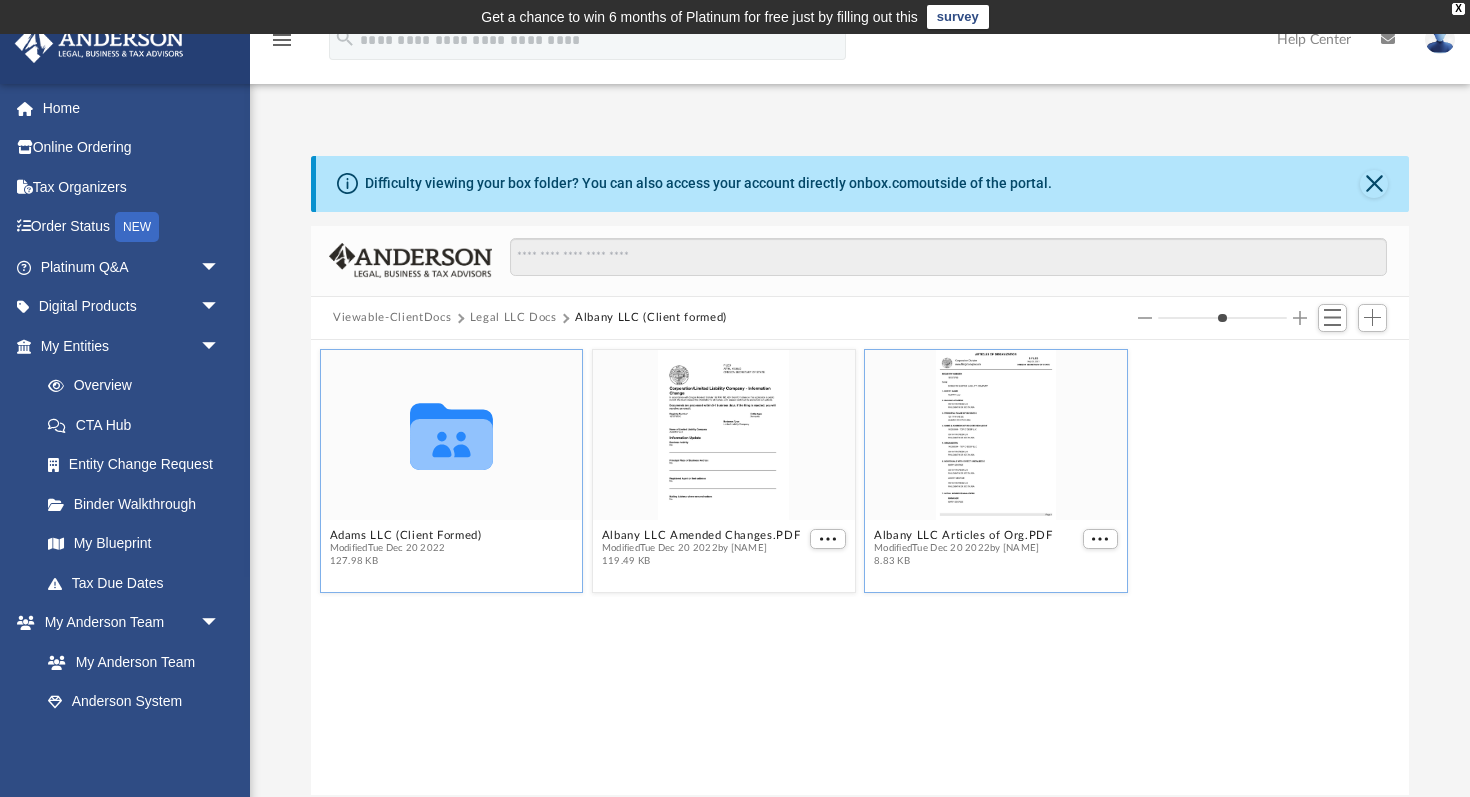 click on "Collaborated Folder" at bounding box center (452, 435) 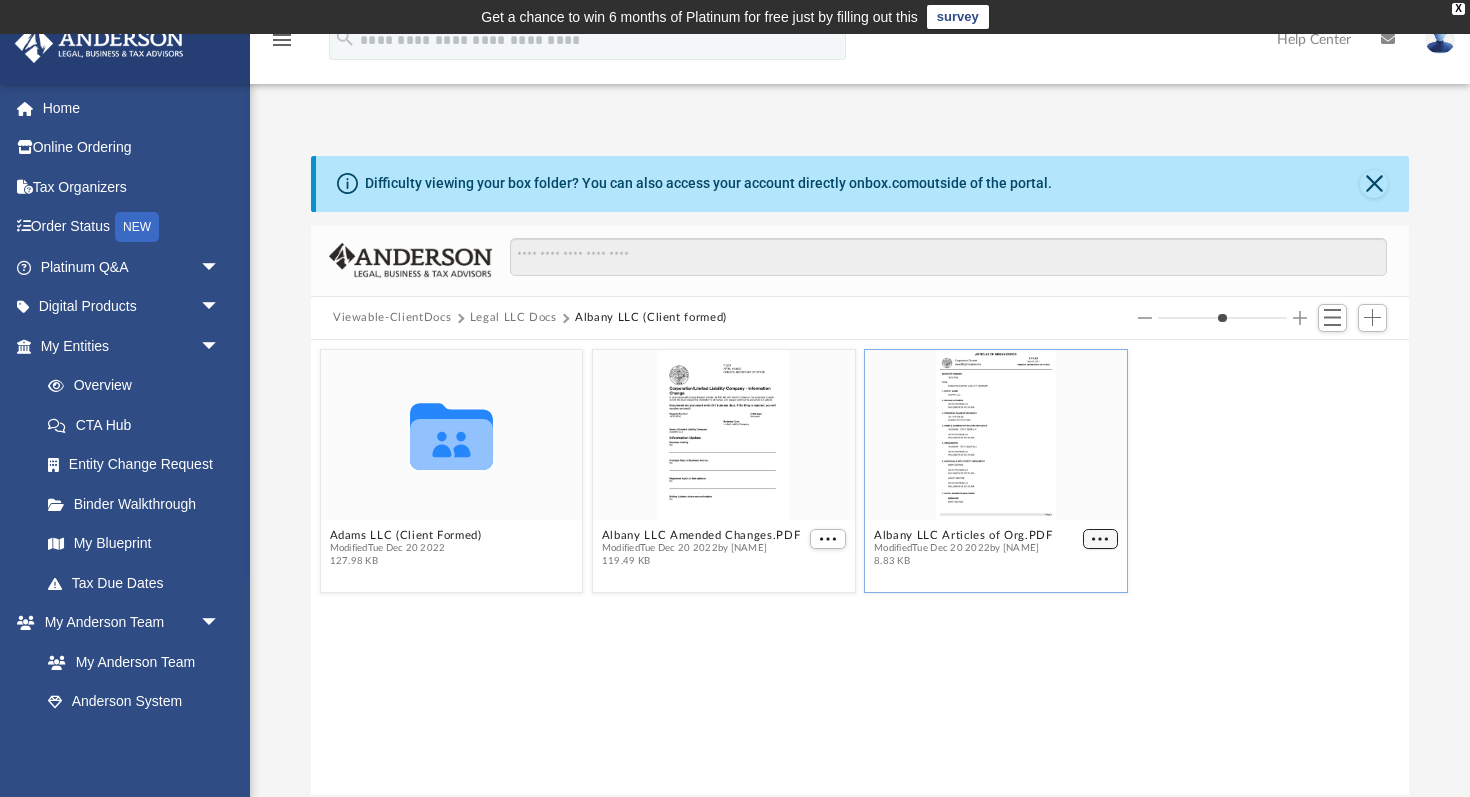 click at bounding box center (1100, 539) 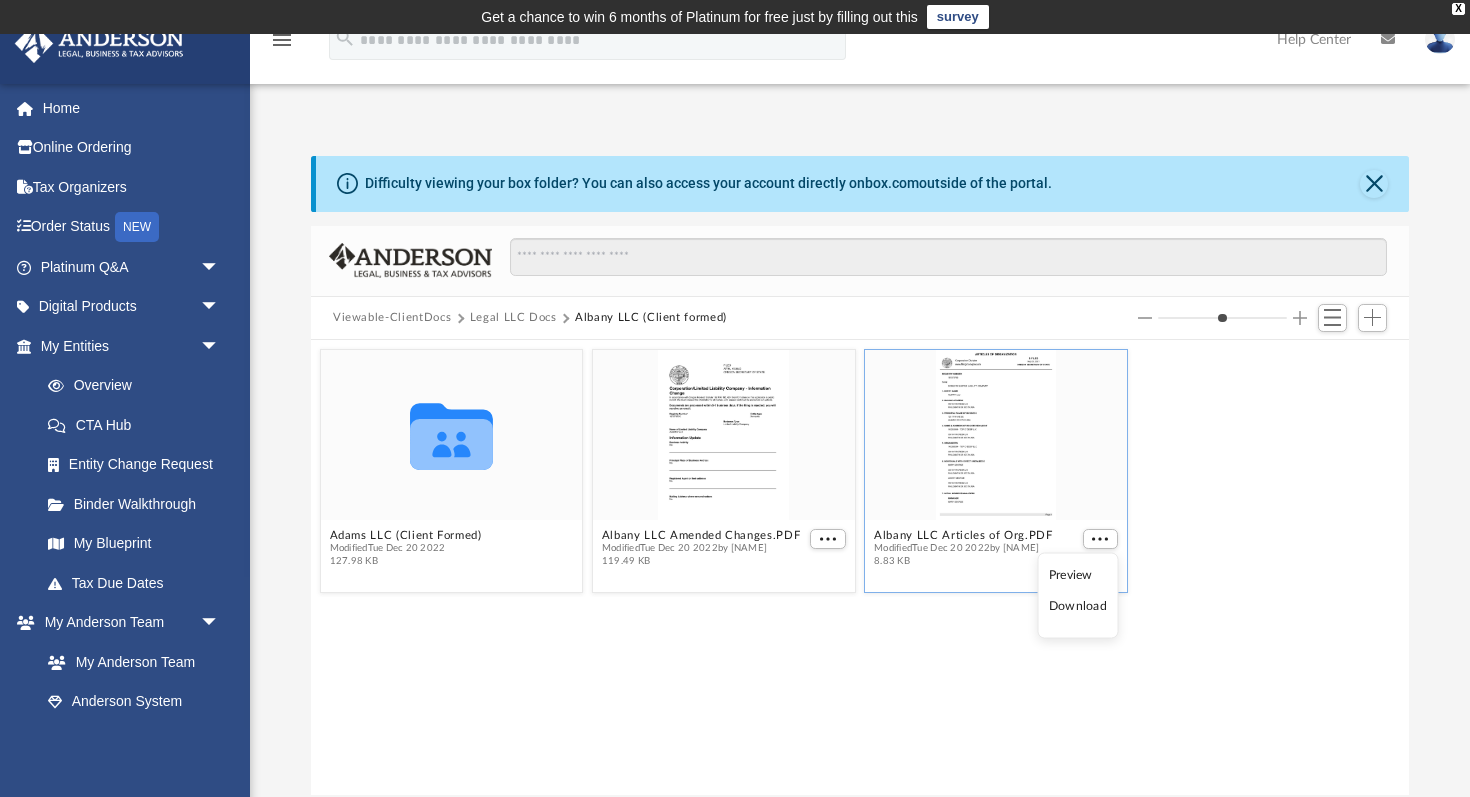 click on "Download" at bounding box center [1078, 606] 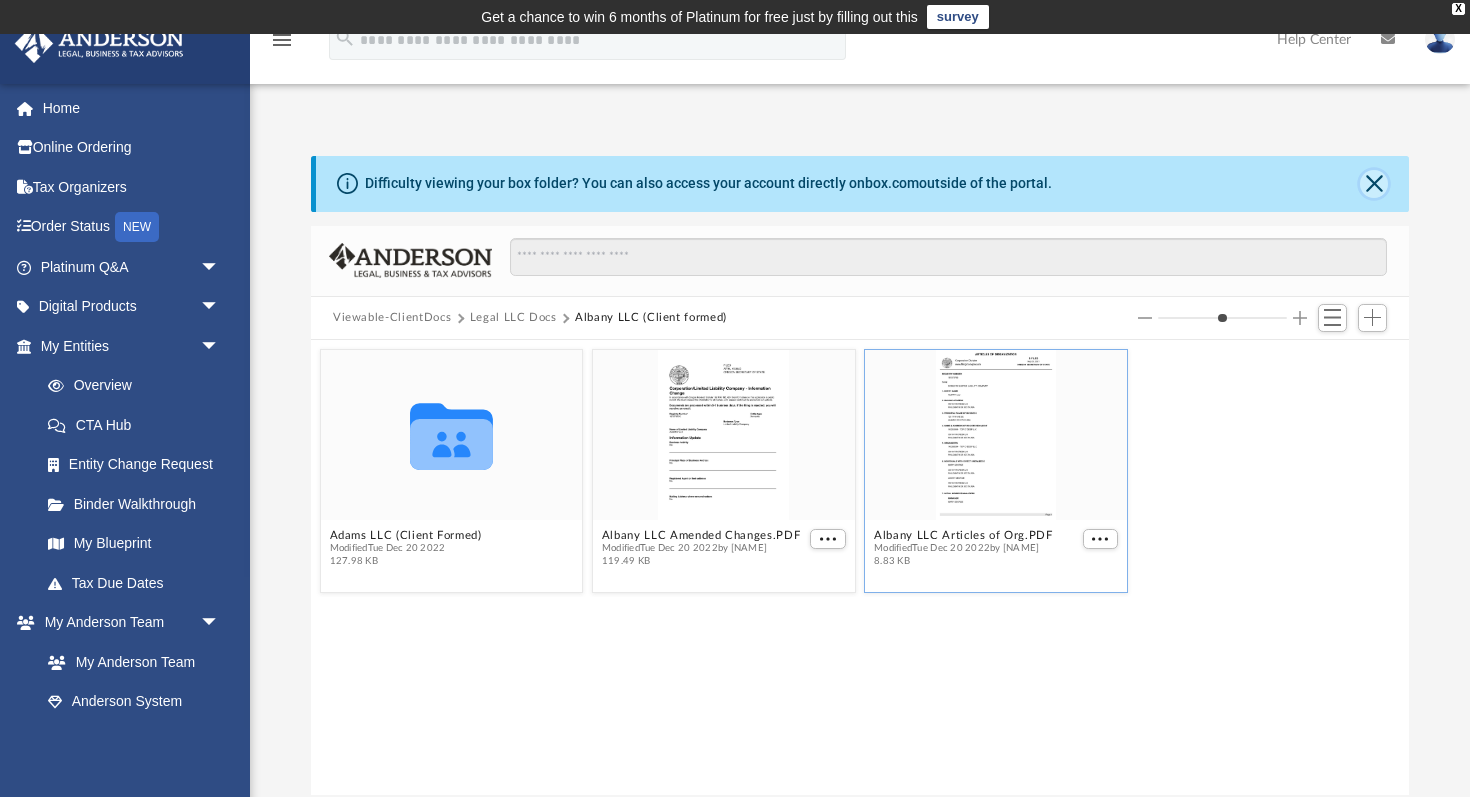 click 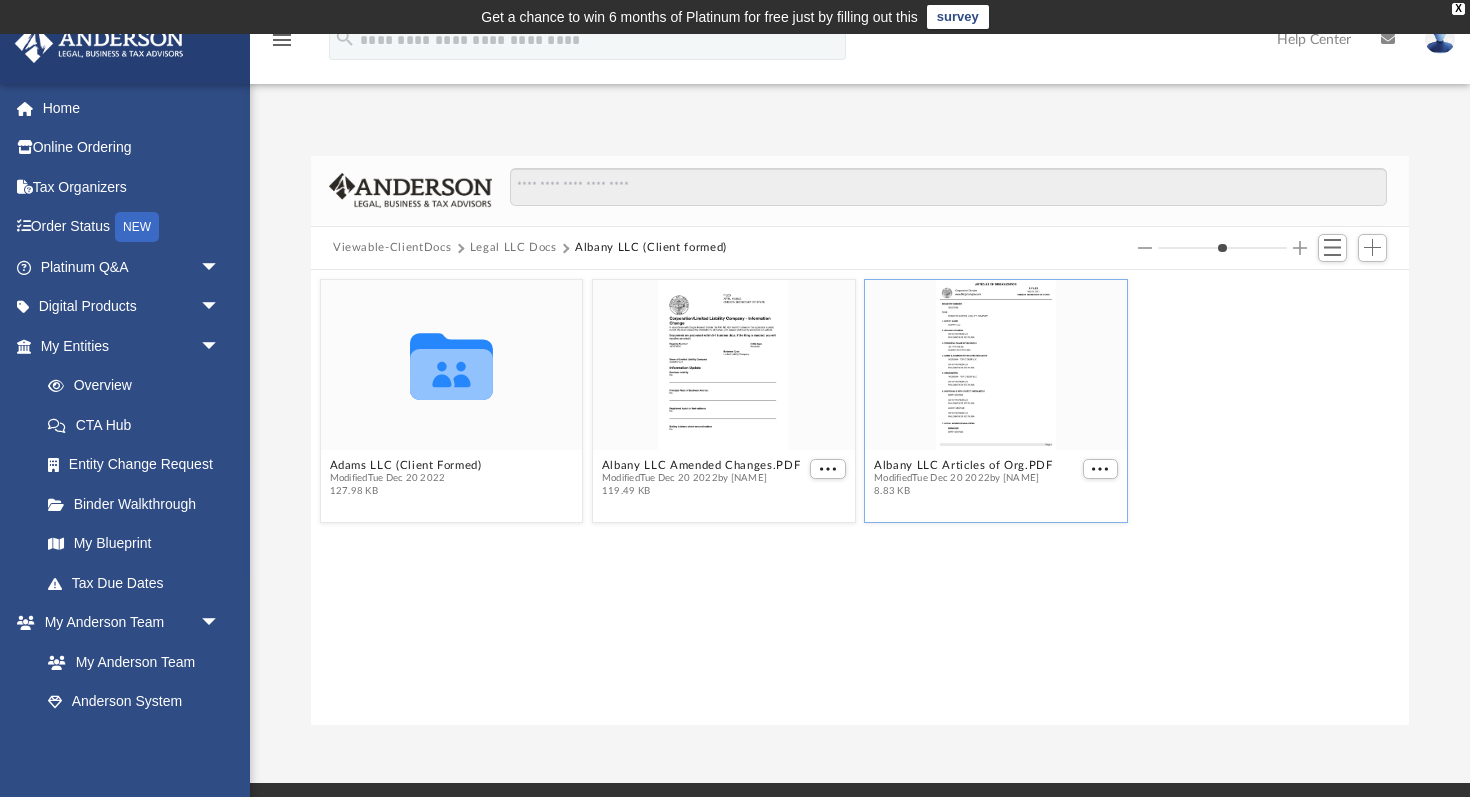 click on "Legal LLC Docs" at bounding box center [513, 248] 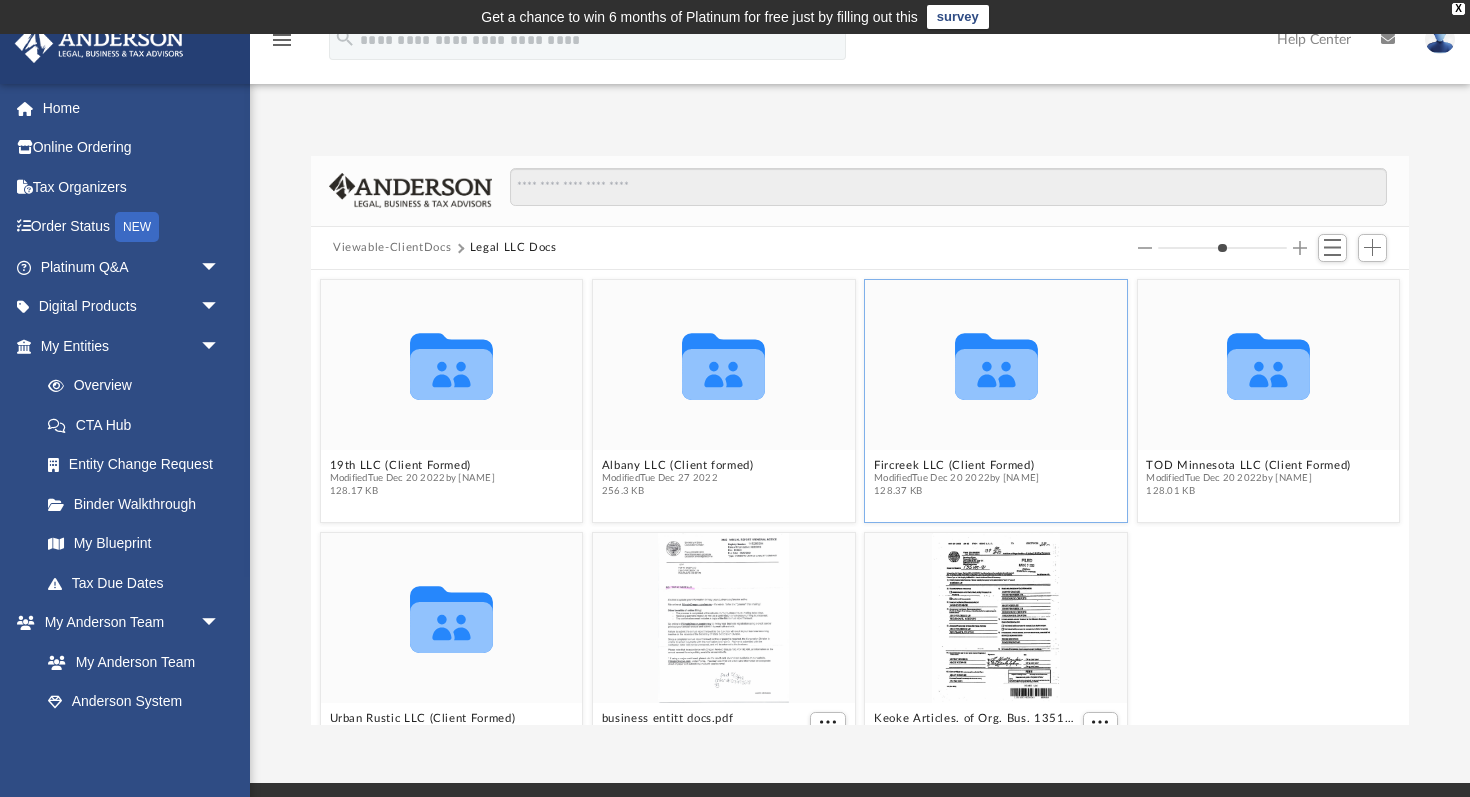 click 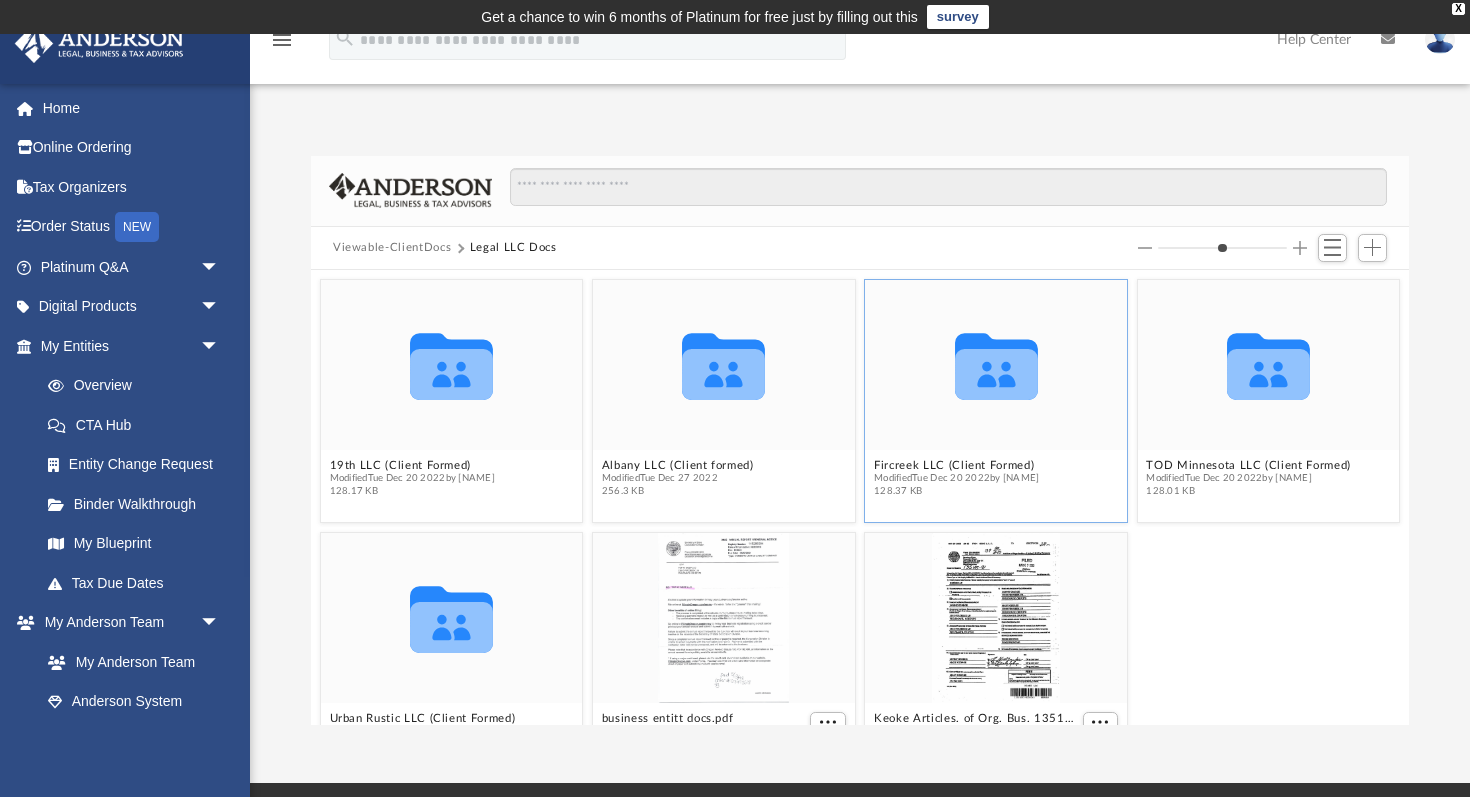 click 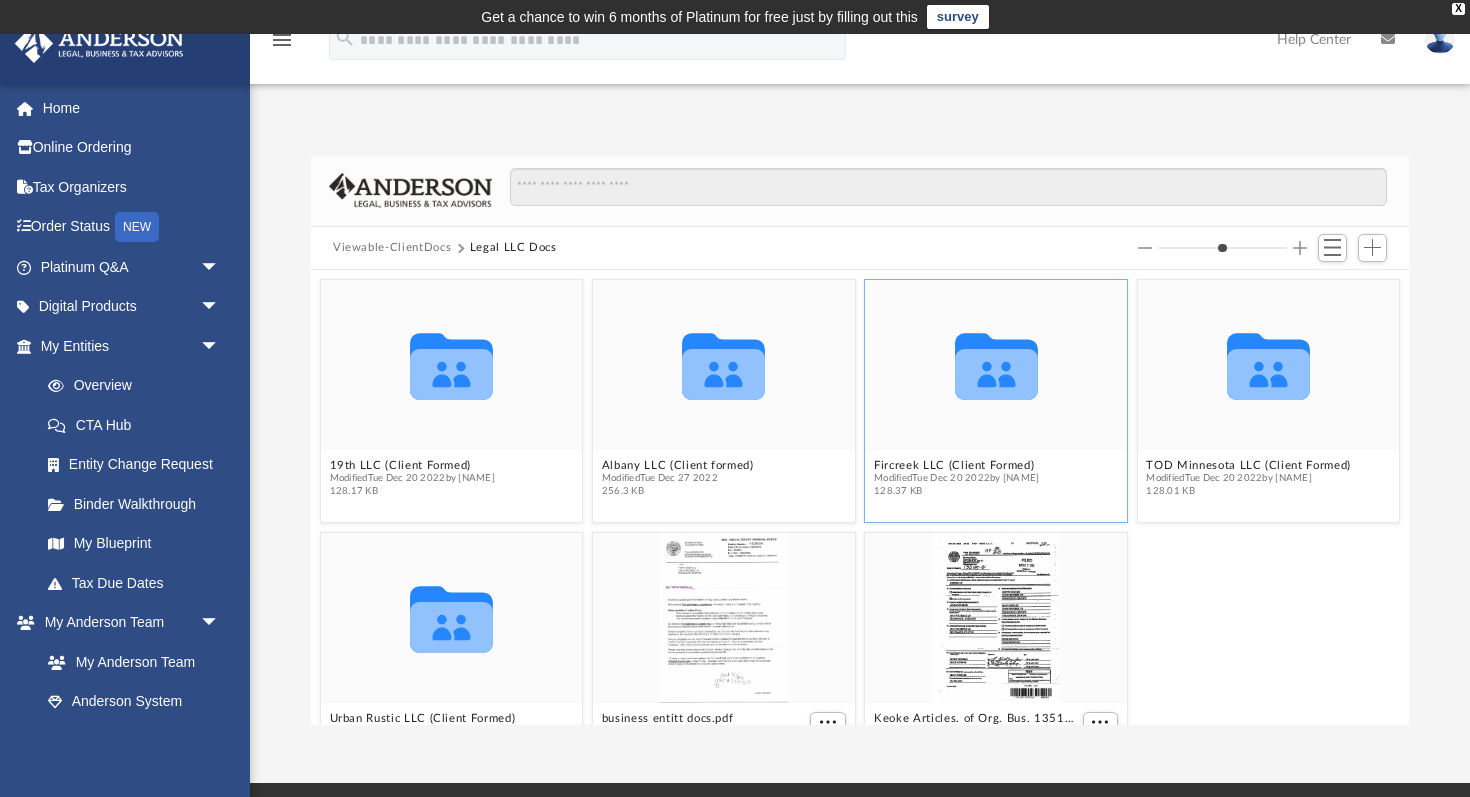 click 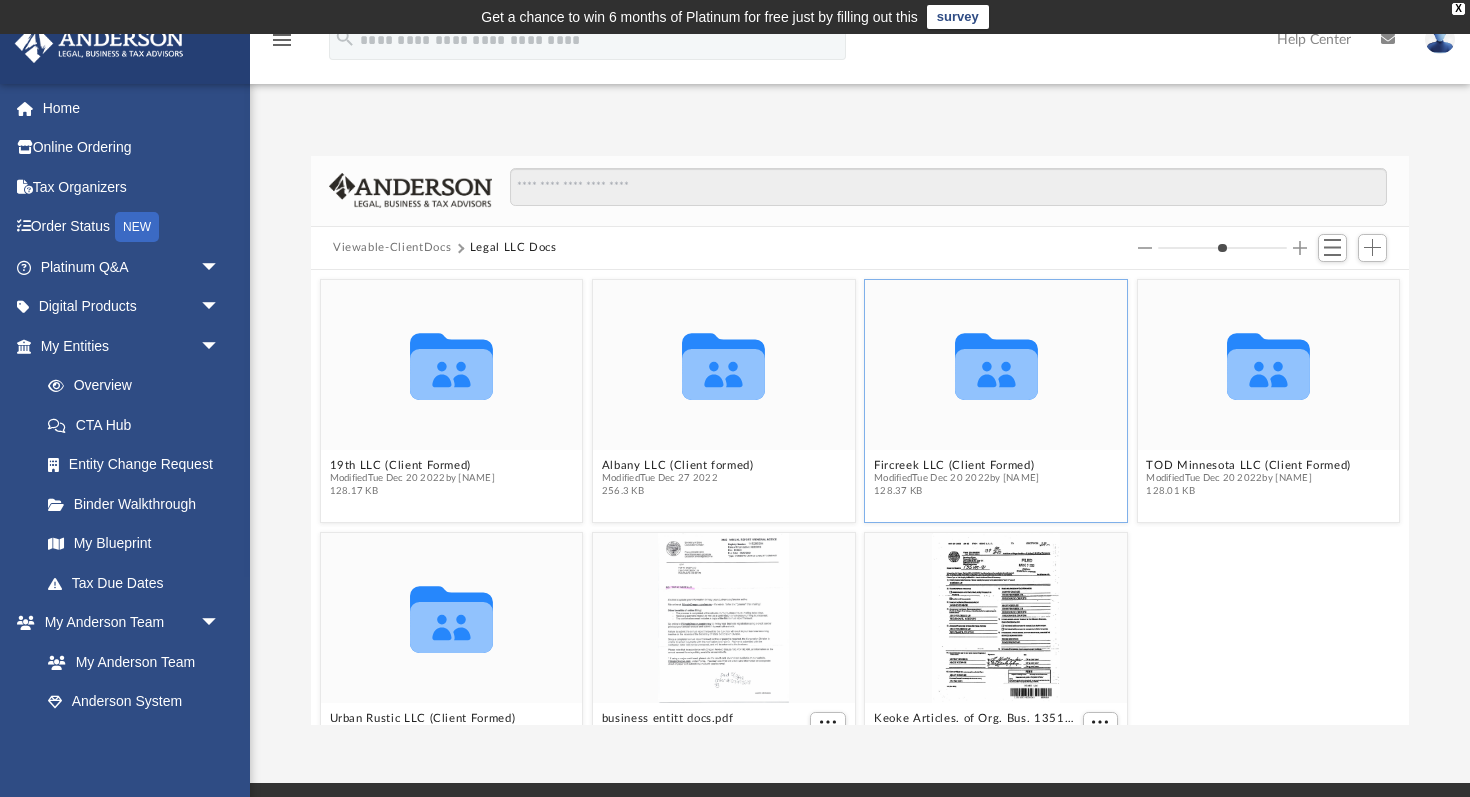 click on "Modified  Tue Dec 20 2022  by Alisha Basom" at bounding box center (956, 478) 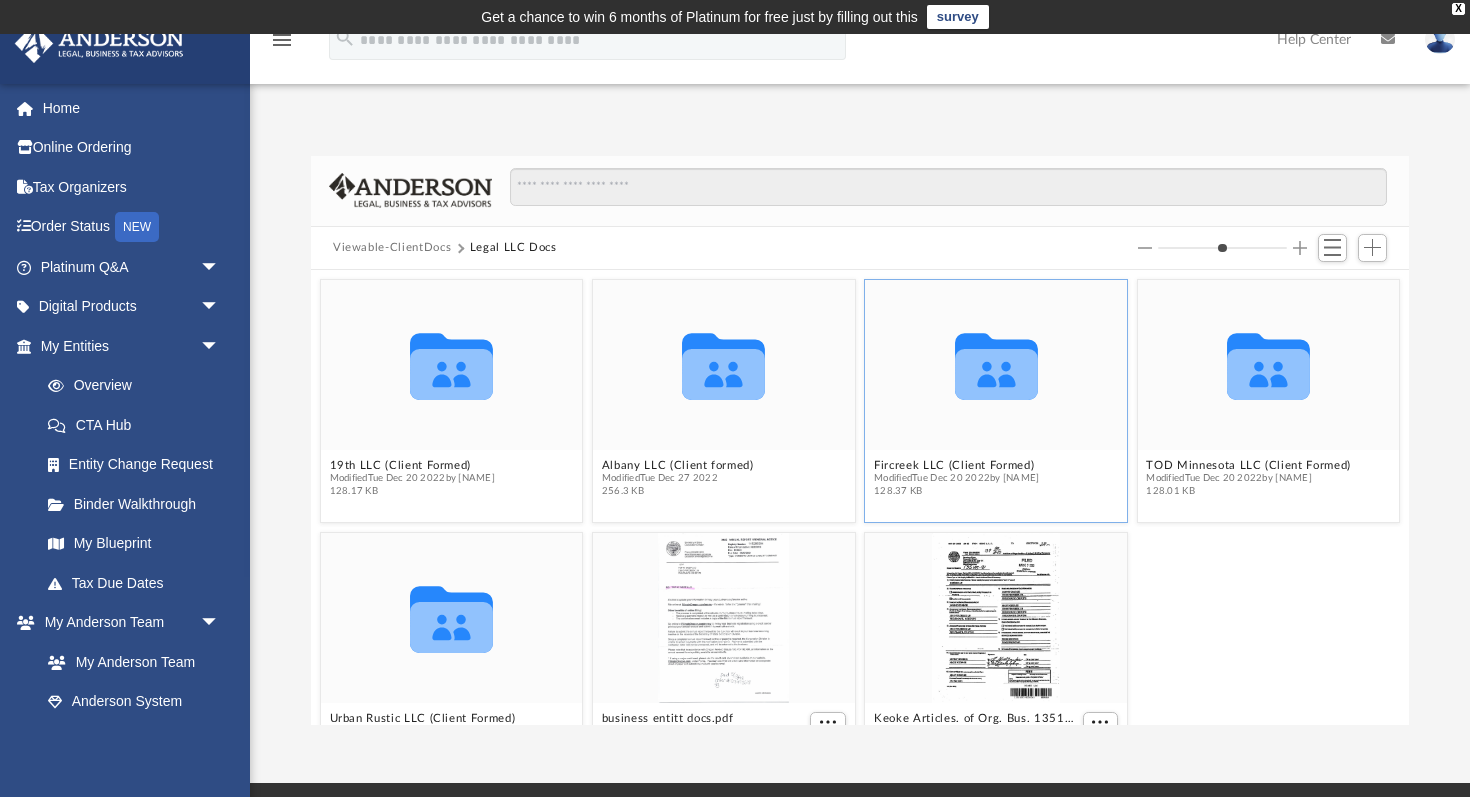 click 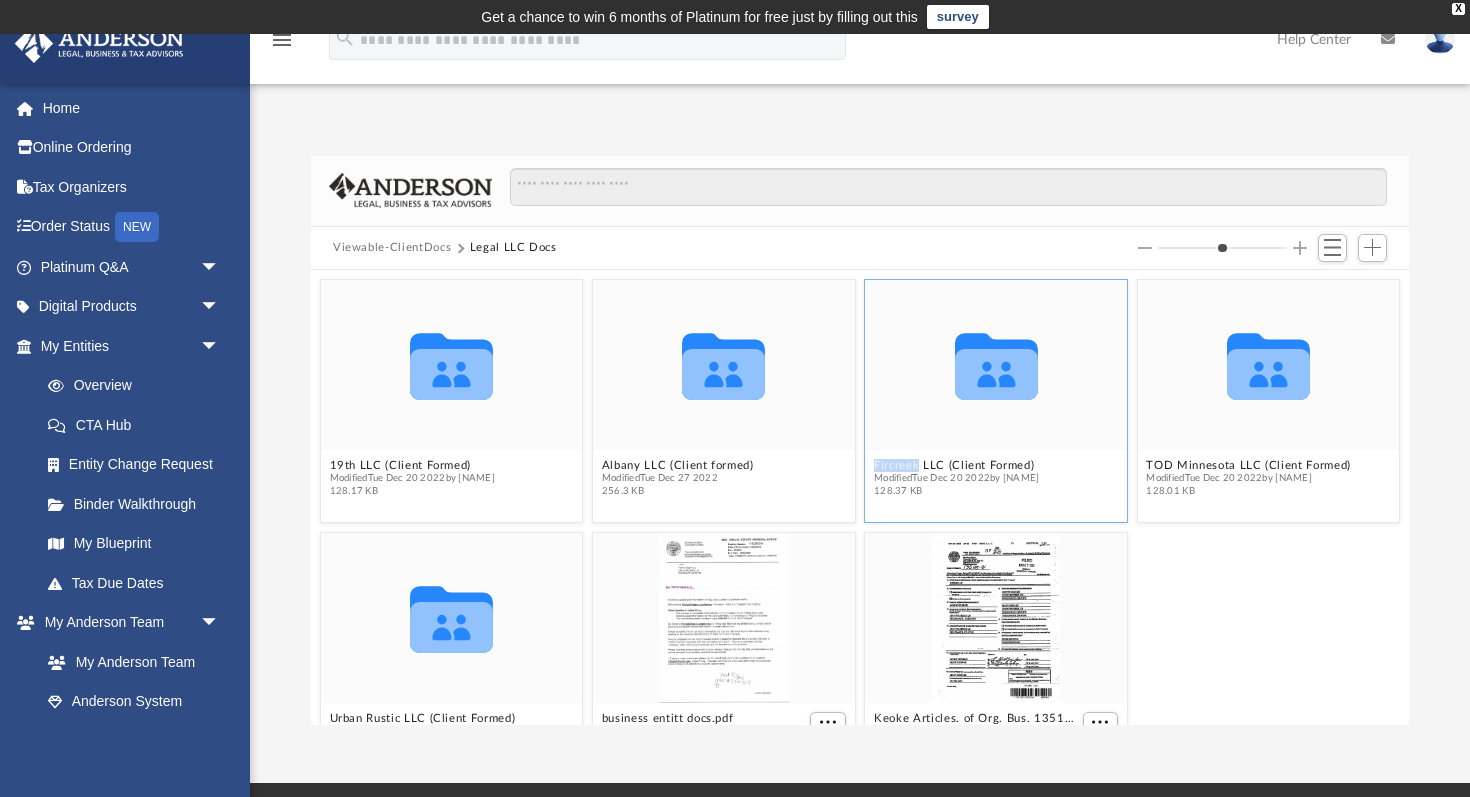 click 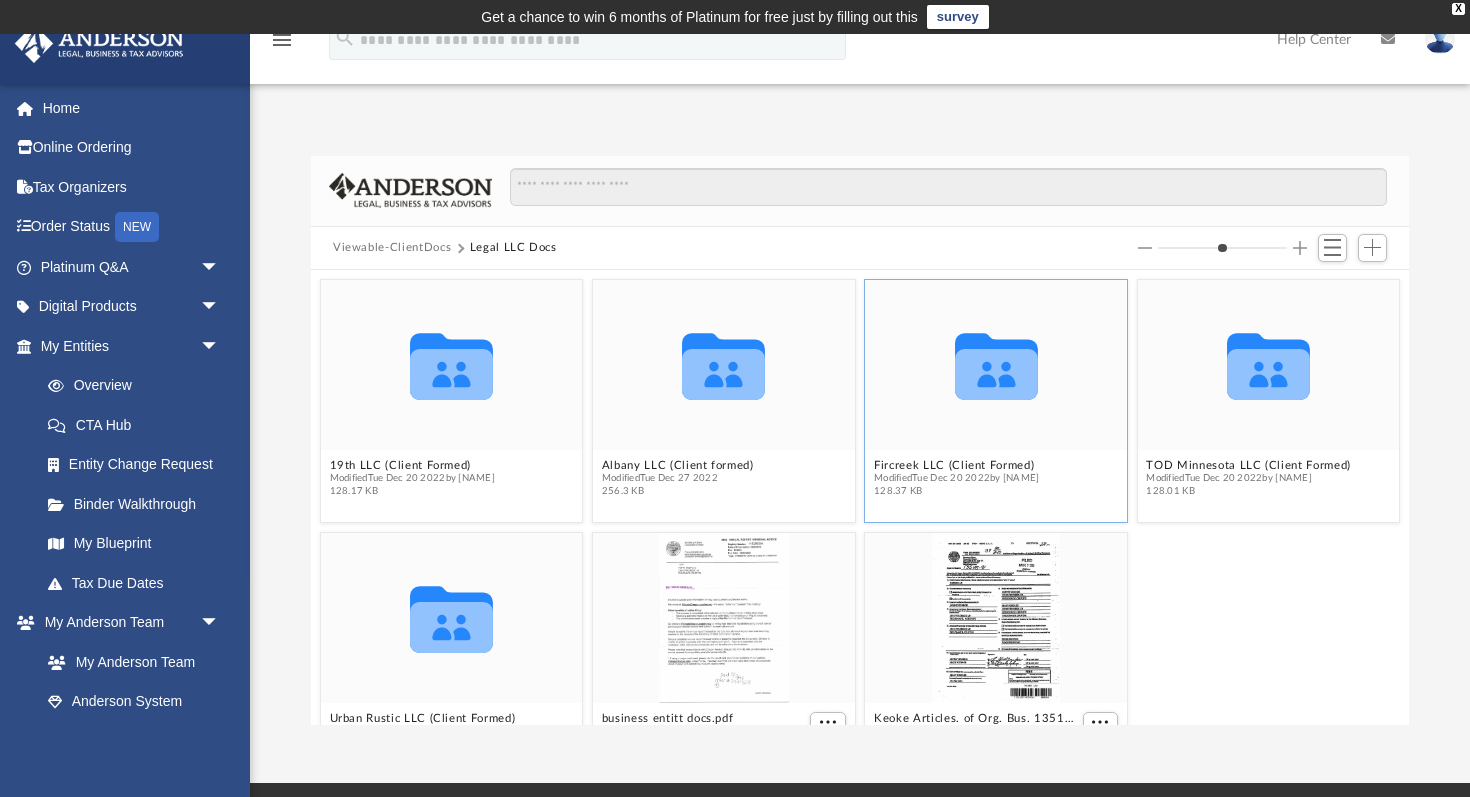 click on "Modified  Tue Dec 20 2022  by Alisha Basom" at bounding box center [956, 478] 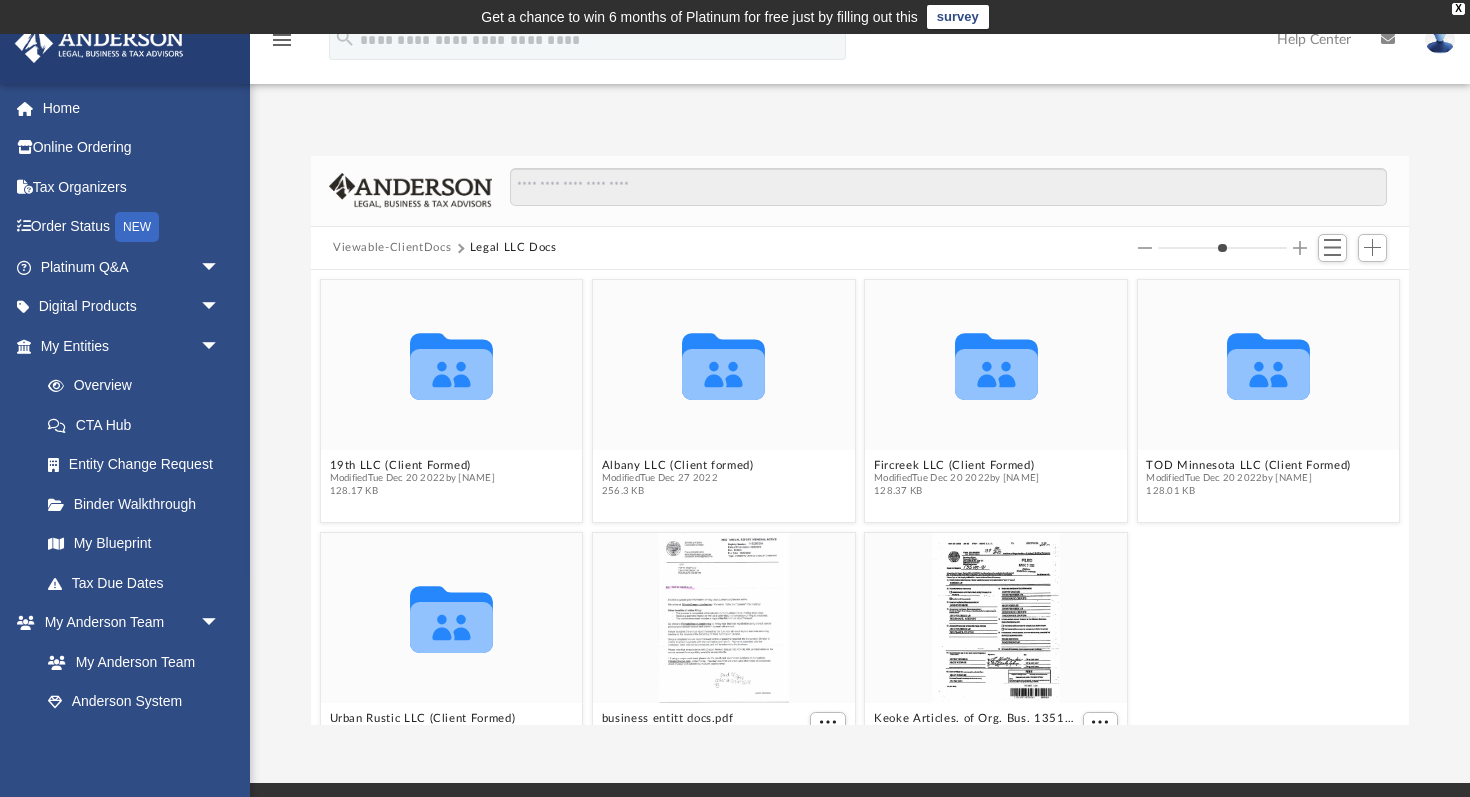 click on "Difficulty viewing your box folder? You can also access your account directly on  box.com  outside of the portal.  No Client Folder Found - Please contact   your team   for assistance.  Viewable-ClientDocs Legal LLC Docs Collaborated Folder 19th LLC (Client Formed) Modified  Tue Dec 20 2022  by Alisha Basom 128.17 KB Collaborated Folder Albany LLC (Client formed) Modified  Tue Dec 27 2022 256.3 KB Collaborated Folder Fircreek LLC (Client Formed) Modified  Tue Dec 20 2022  by Alisha Basom 128.37 KB Collaborated Folder TOD Minnesota LLC (Client Formed) Modified  Tue Dec 20 2022  by Alisha Basom 128.01 KB Collaborated Folder Urban Rustic LLC (Client Formed) Modified  Tue Dec 20 2022  by Alisha Basom 128.33 KB business entitt docs.pdf Modified  Sat May 6 2023  by Keoke LLC 12.3 MB Keoke Articles. of Org. Bus. 13514591.pdf Modified  Sat May 6 2023  by Keoke LLC 54.96 KB Loading ..." at bounding box center [860, 419] 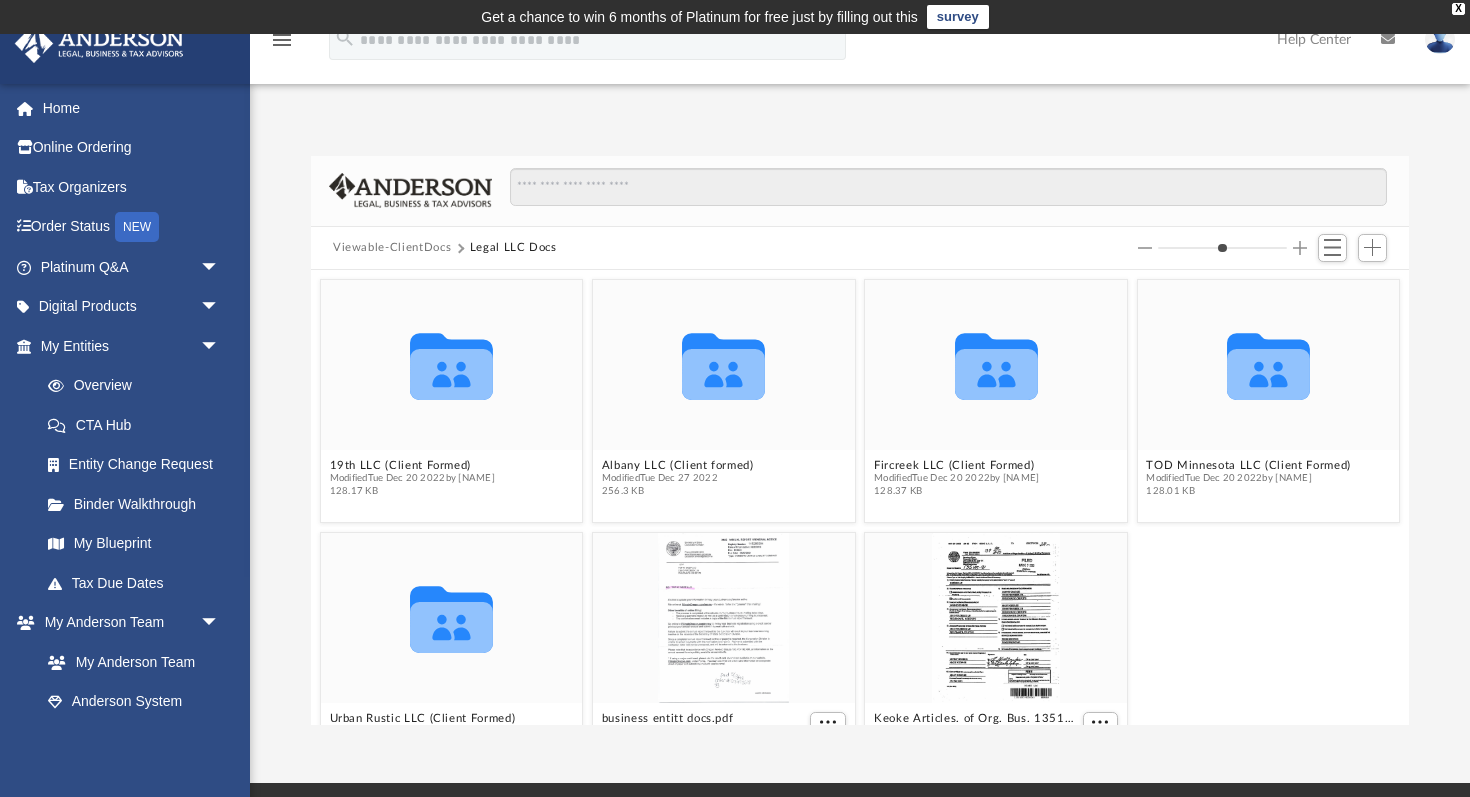 click on "App
keokeinc@gmail.com
Sign Out
keokeinc@gmail.com
Home
Online Ordering
Tax Organizers
Order Status  NEW
Platinum Q&A arrow_drop_down
Client FAQ
Platinum Walkthrough
Submit a Question
Answered Questions
Document Review
Platinum Knowledge Room
Tax & Bookkeeping Packages
Land Trust & Deed Forum
Portal Feedback
Digital Products arrow_drop_down
Tax Toolbox
Virtual Bookkeeping
Land Trust Kit
Wholesale Trust Kit
My Entities" at bounding box center (735, 409) 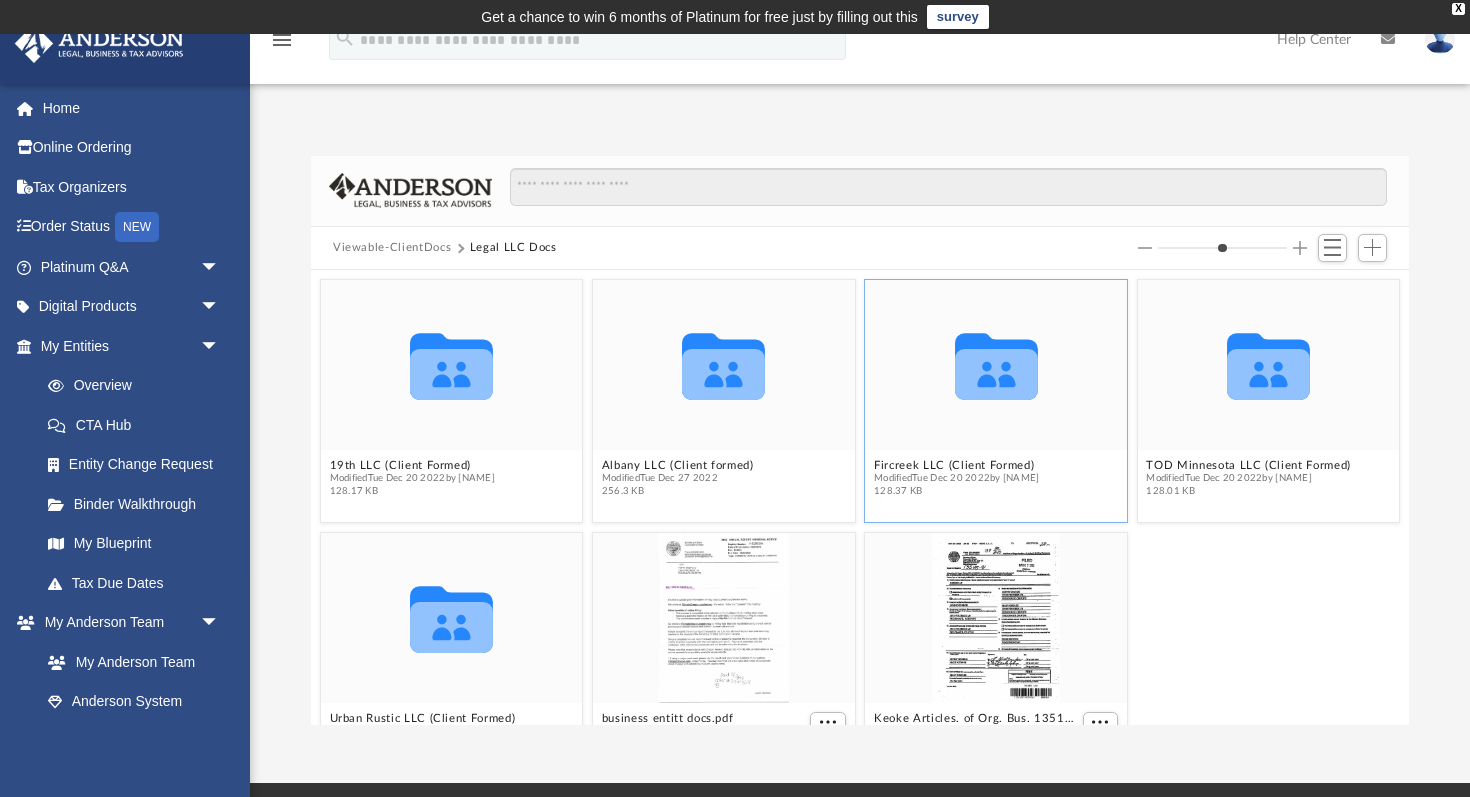 click 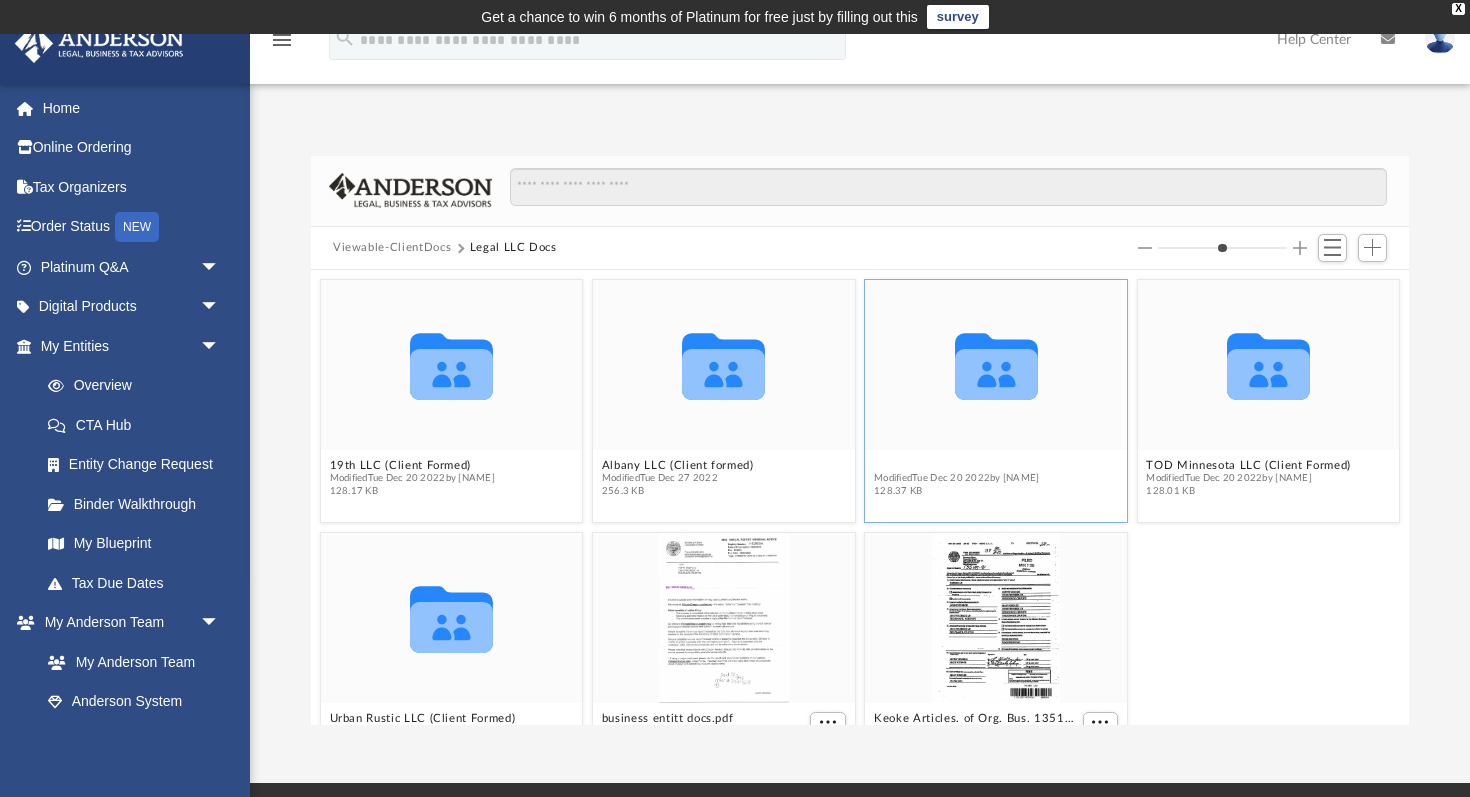 click on "Fircreek LLC (Client Formed)" at bounding box center (956, 465) 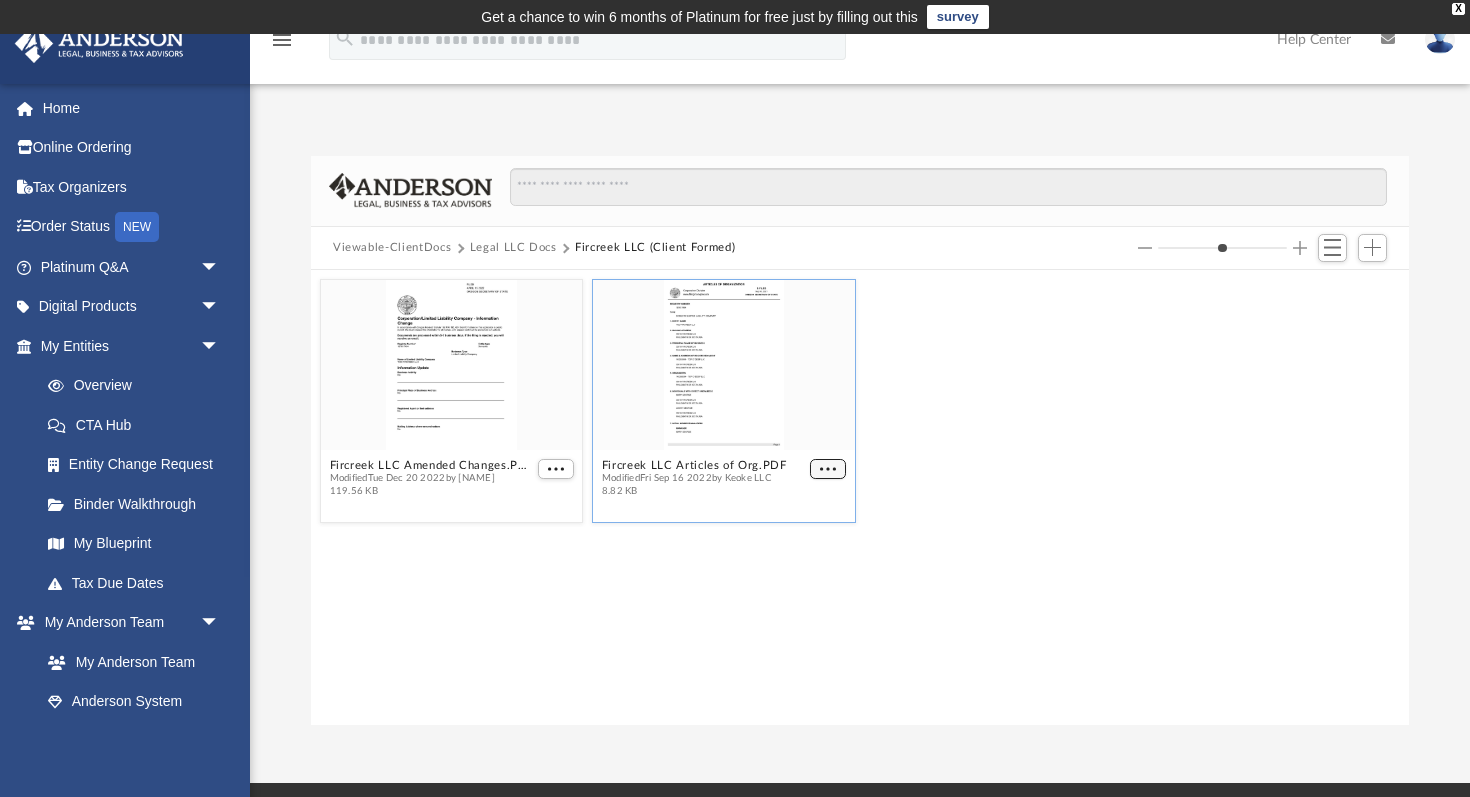 click at bounding box center (828, 469) 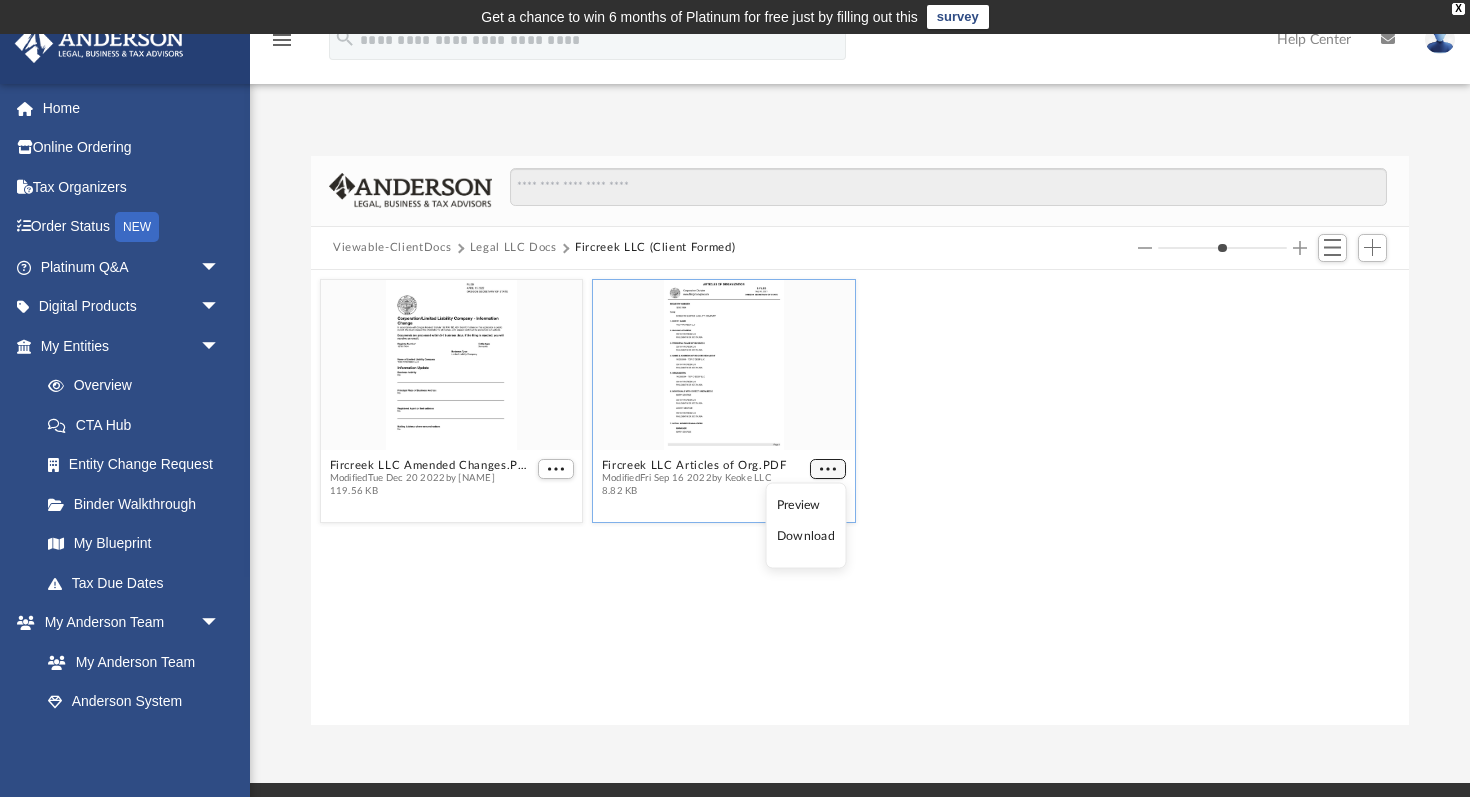 click at bounding box center (828, 469) 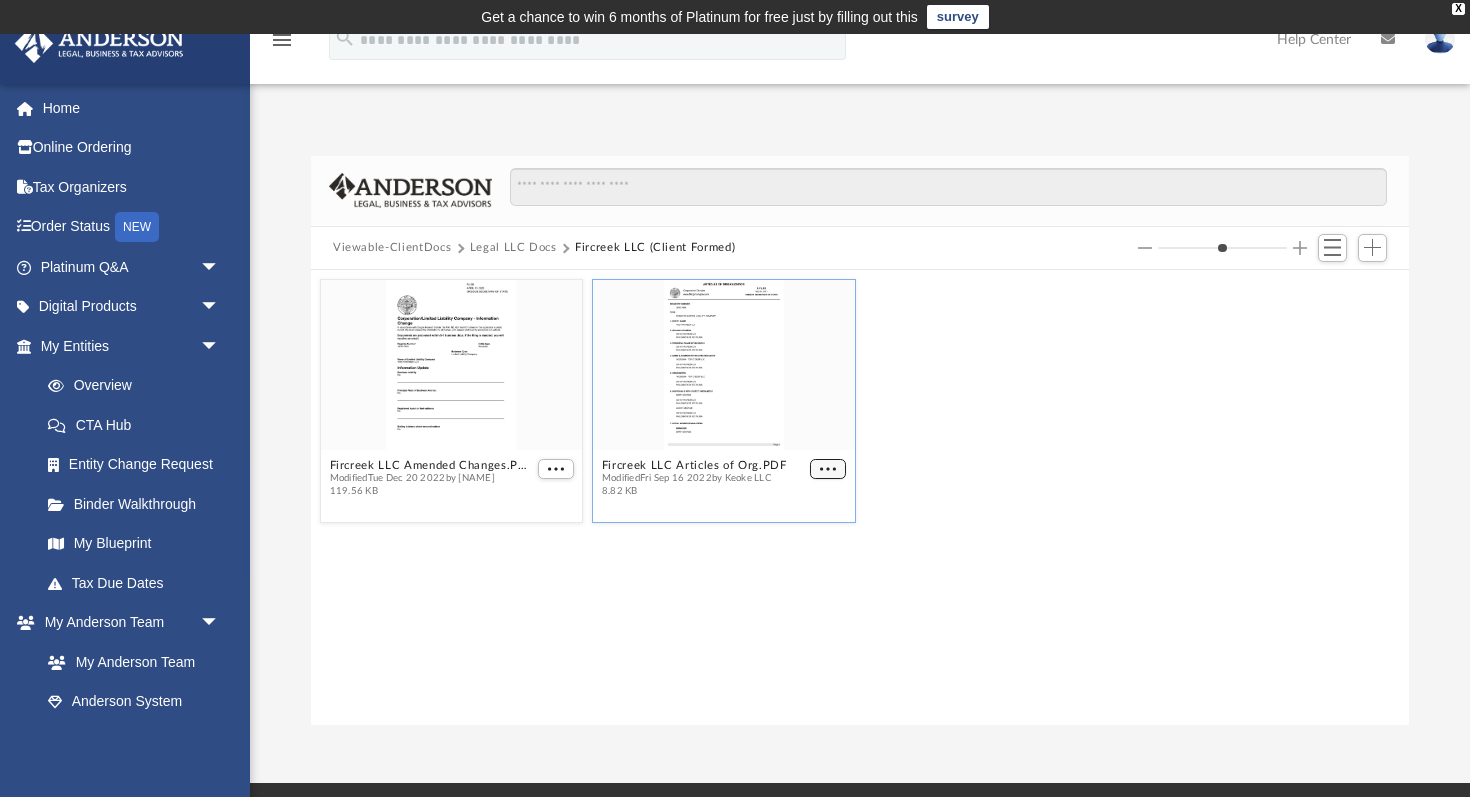 click at bounding box center [828, 469] 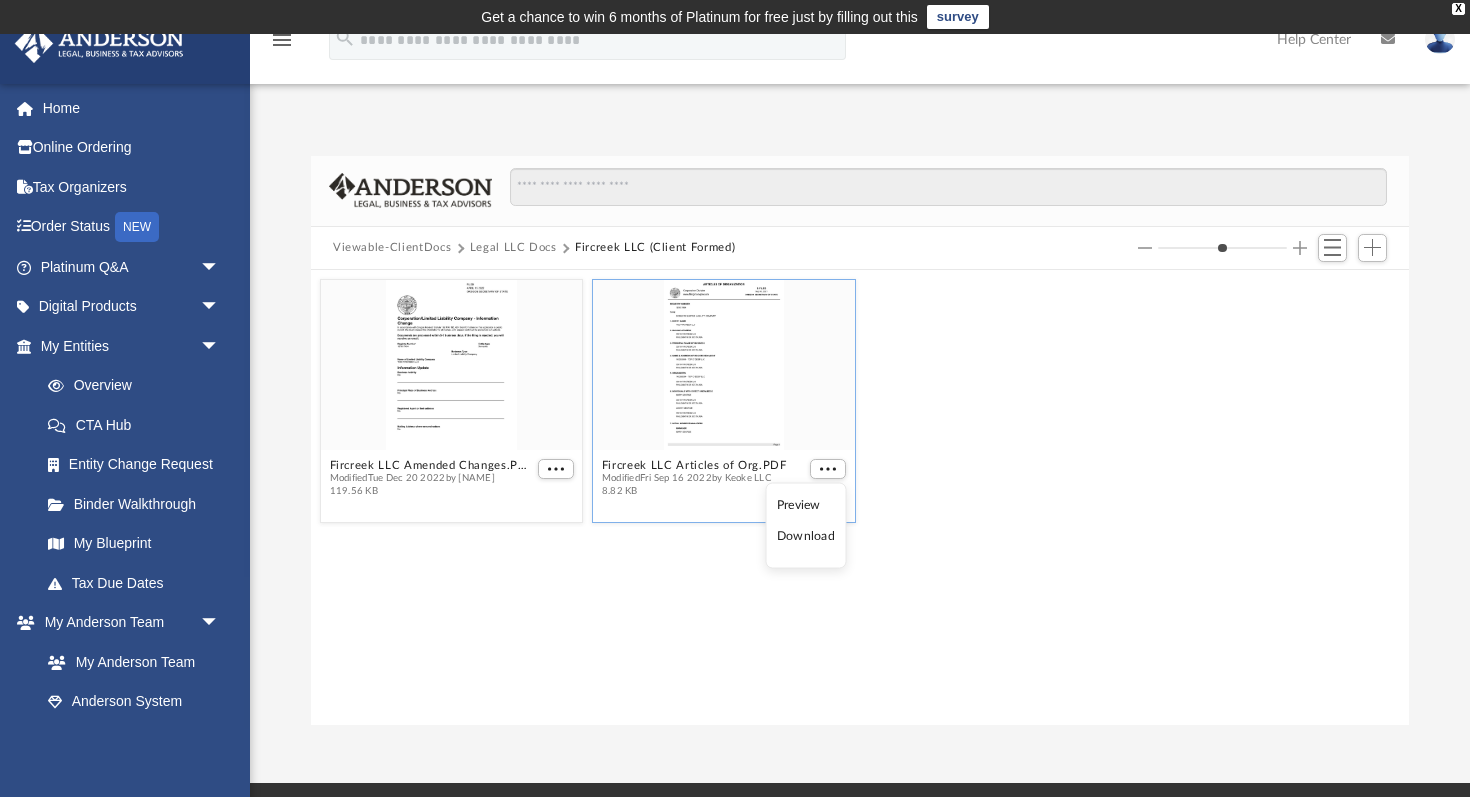 click on "Preview" at bounding box center [806, 504] 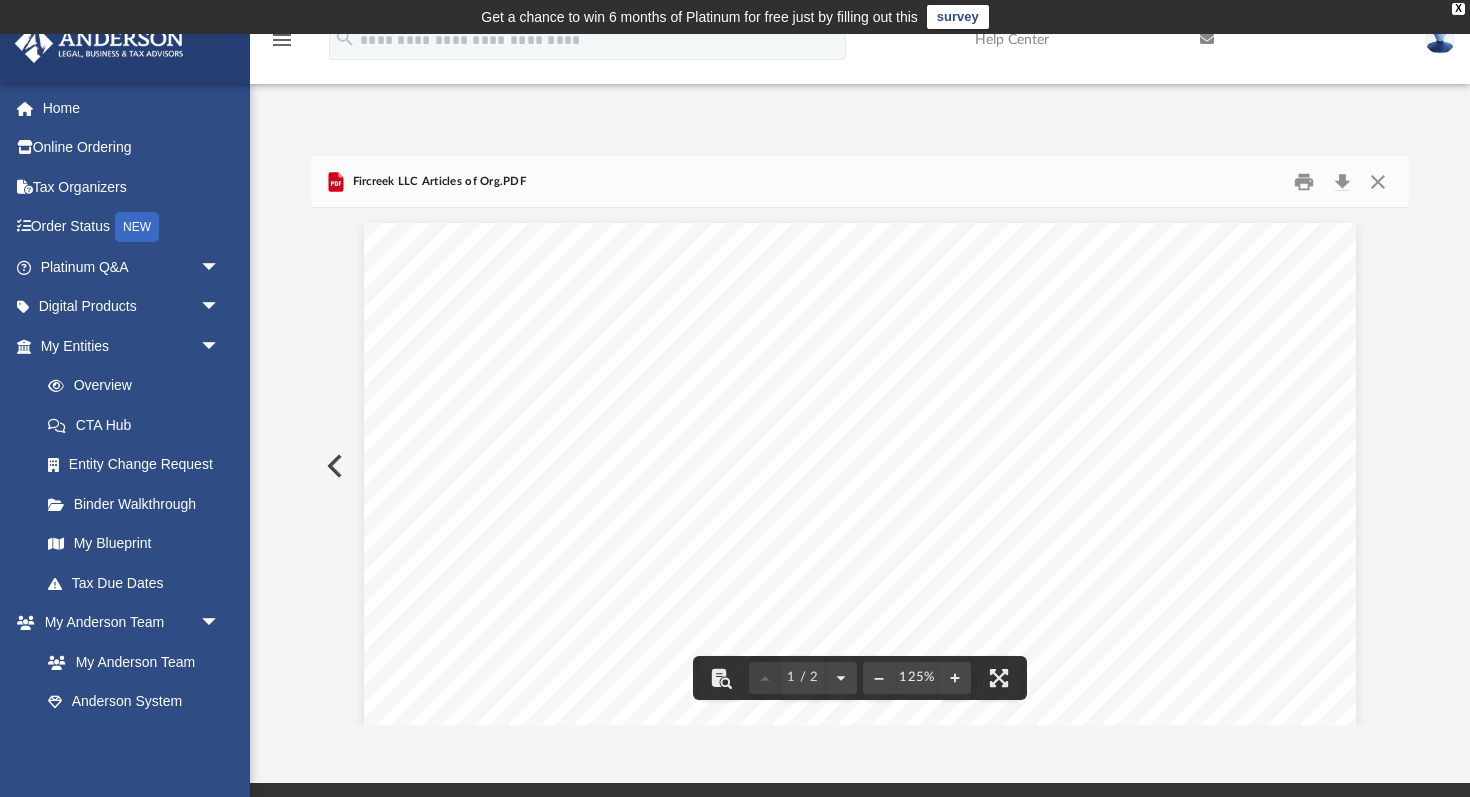 click at bounding box center (333, 466) 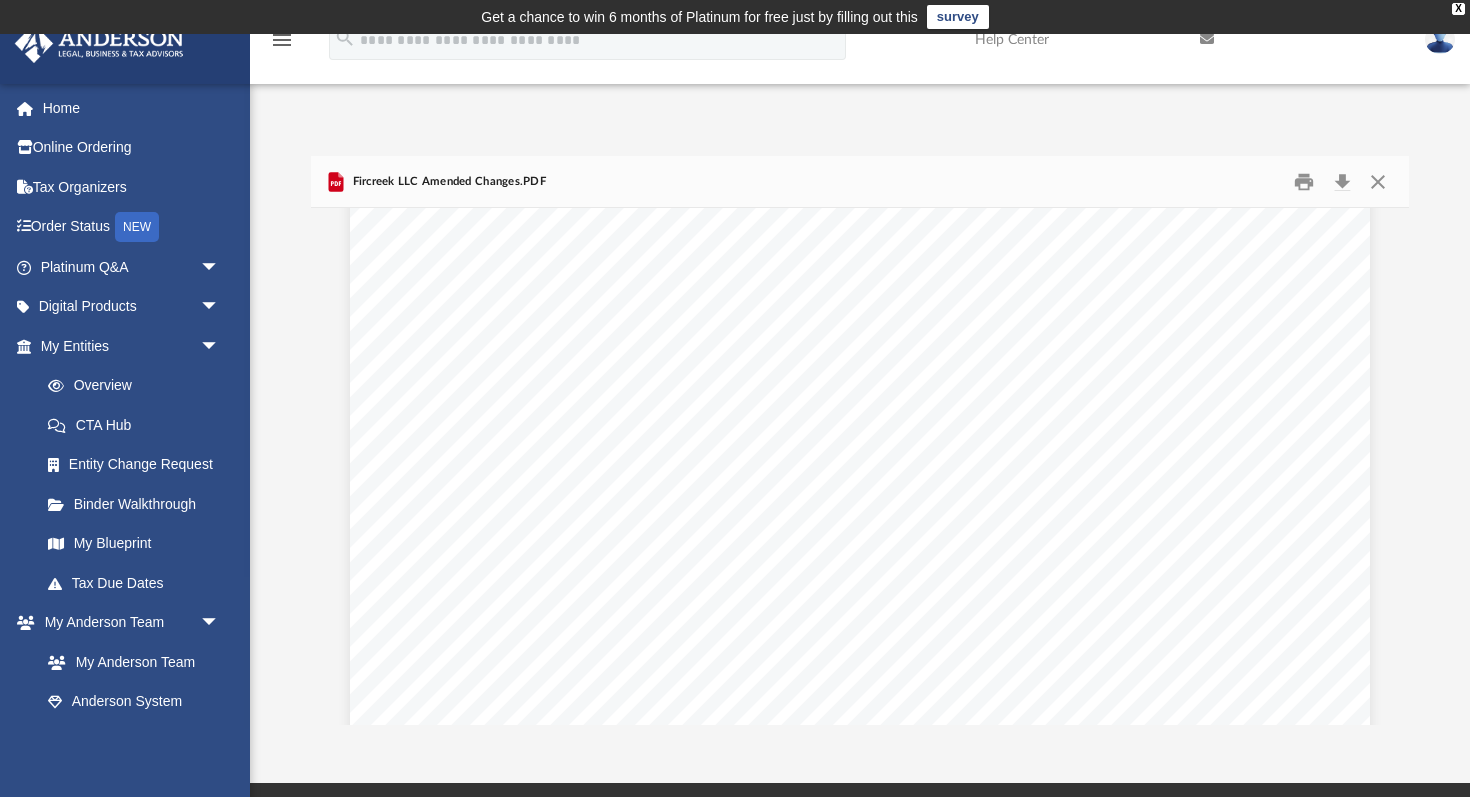 scroll, scrollTop: 2183, scrollLeft: 0, axis: vertical 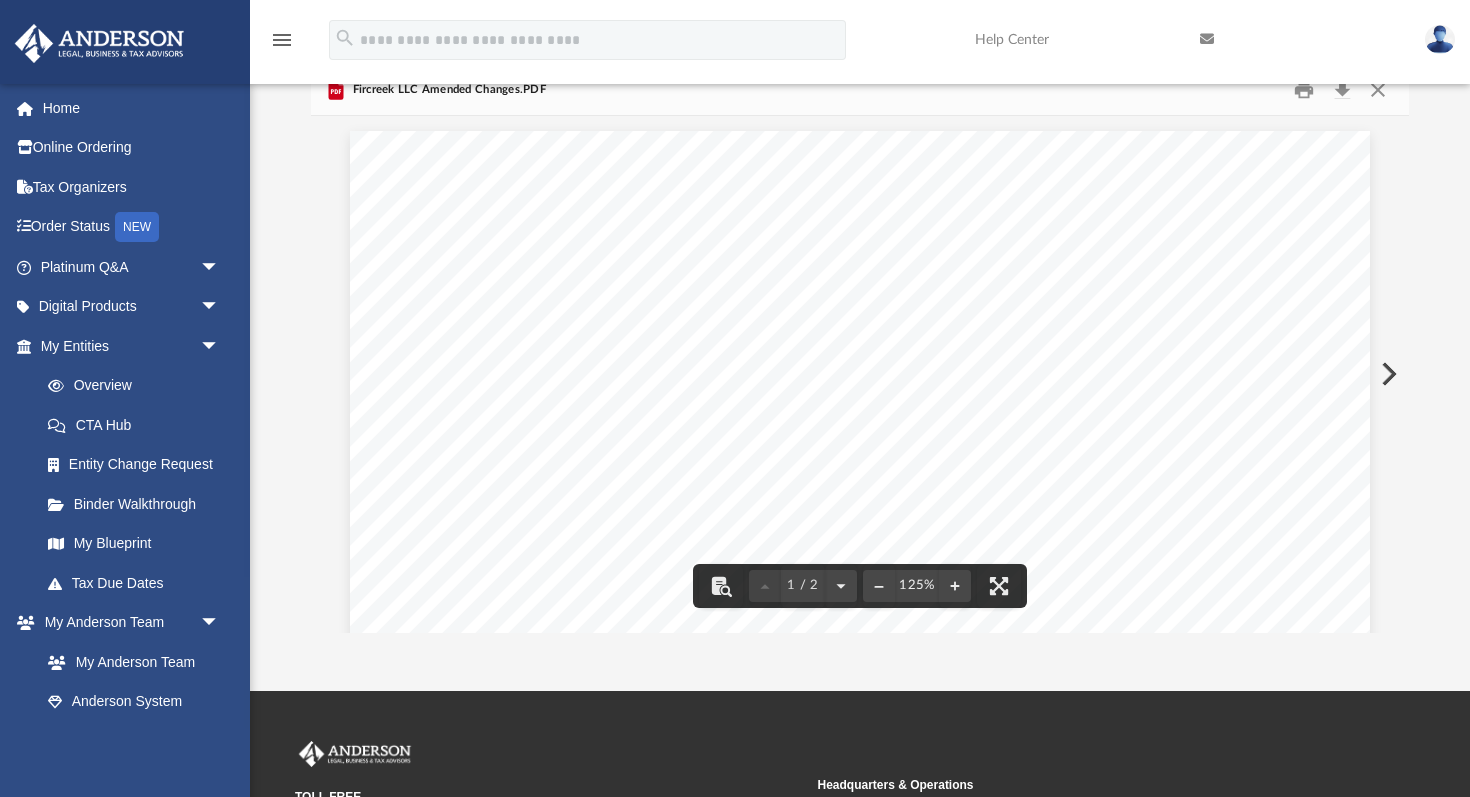 click at bounding box center (1387, 374) 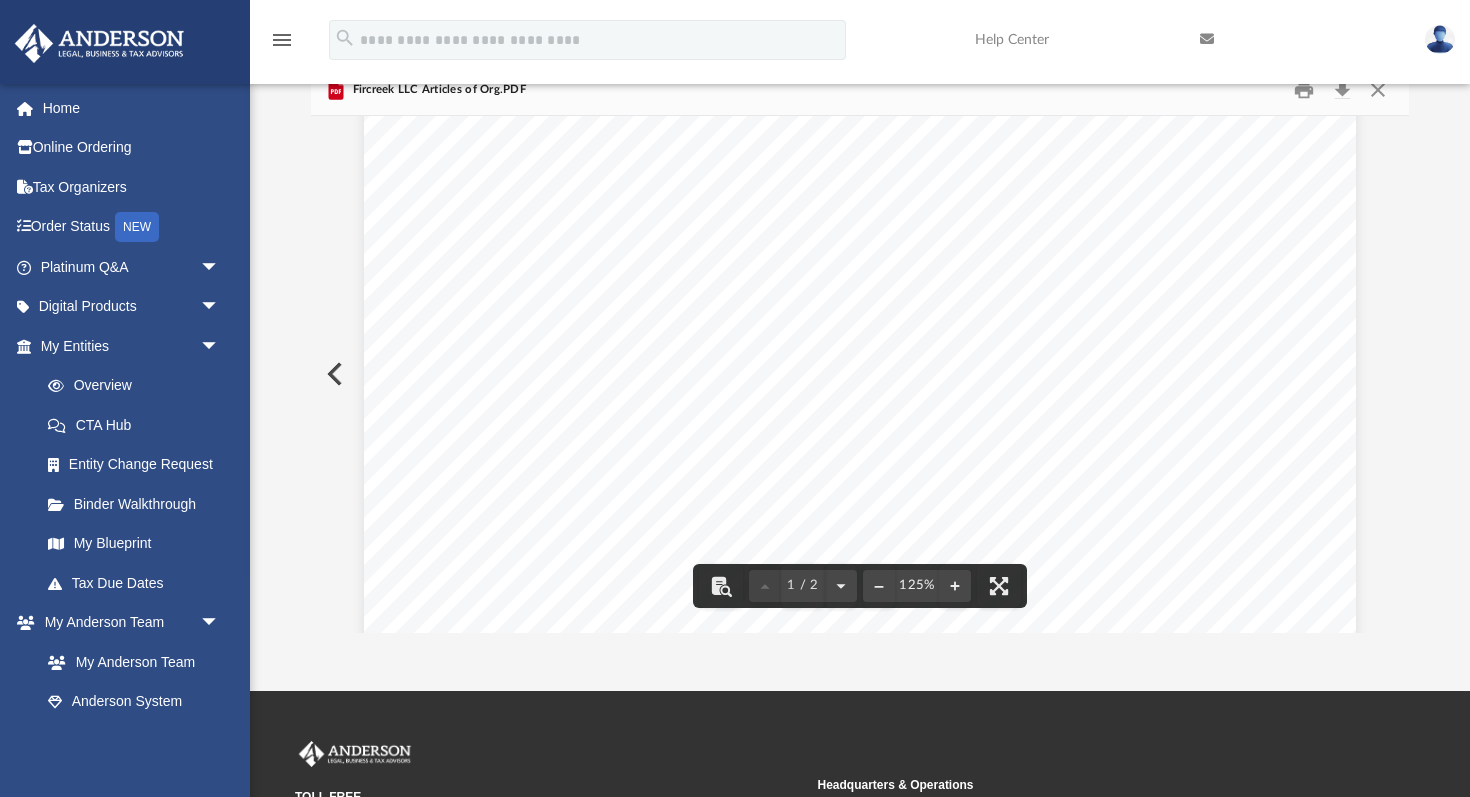 scroll, scrollTop: 0, scrollLeft: 0, axis: both 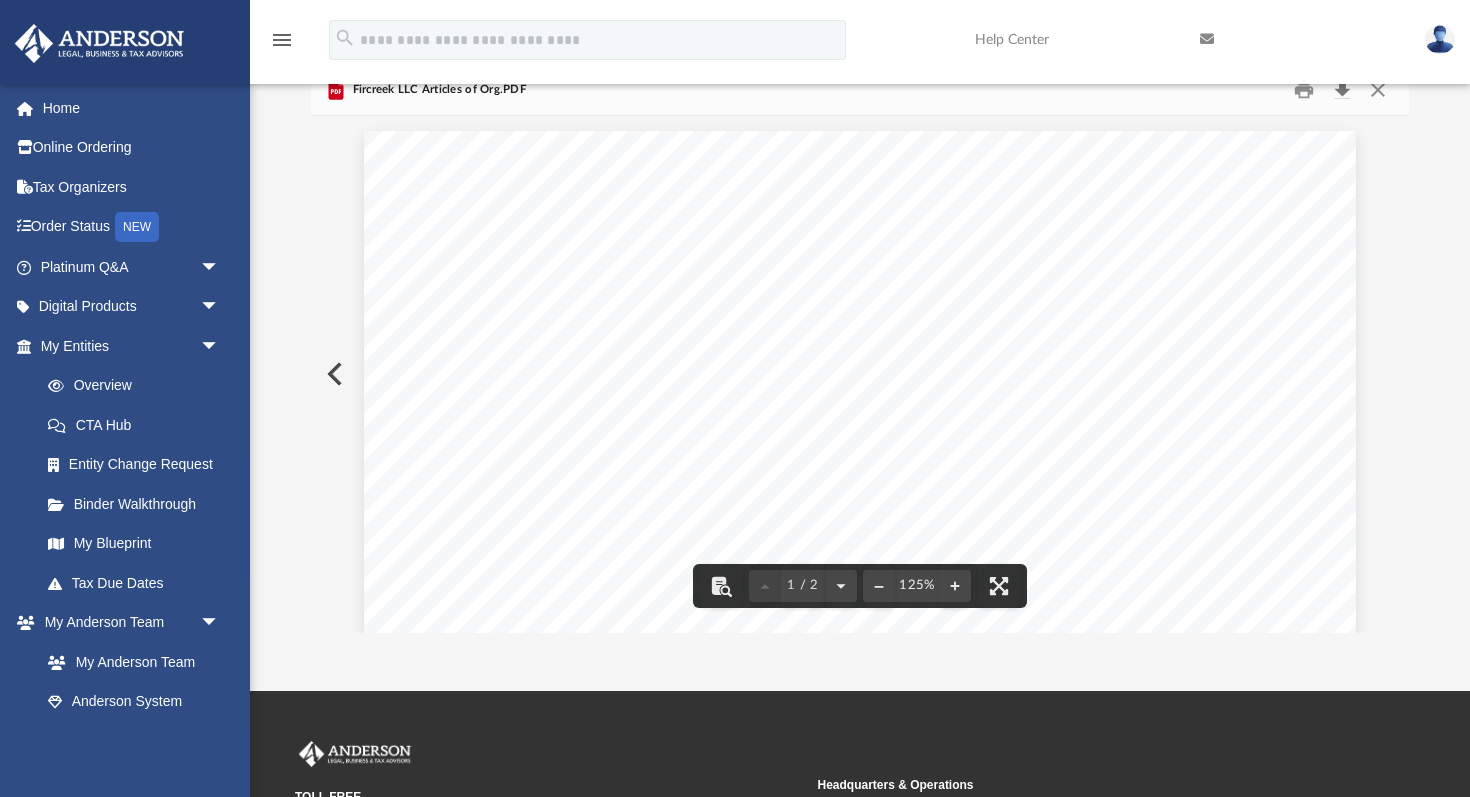 click at bounding box center [1342, 89] 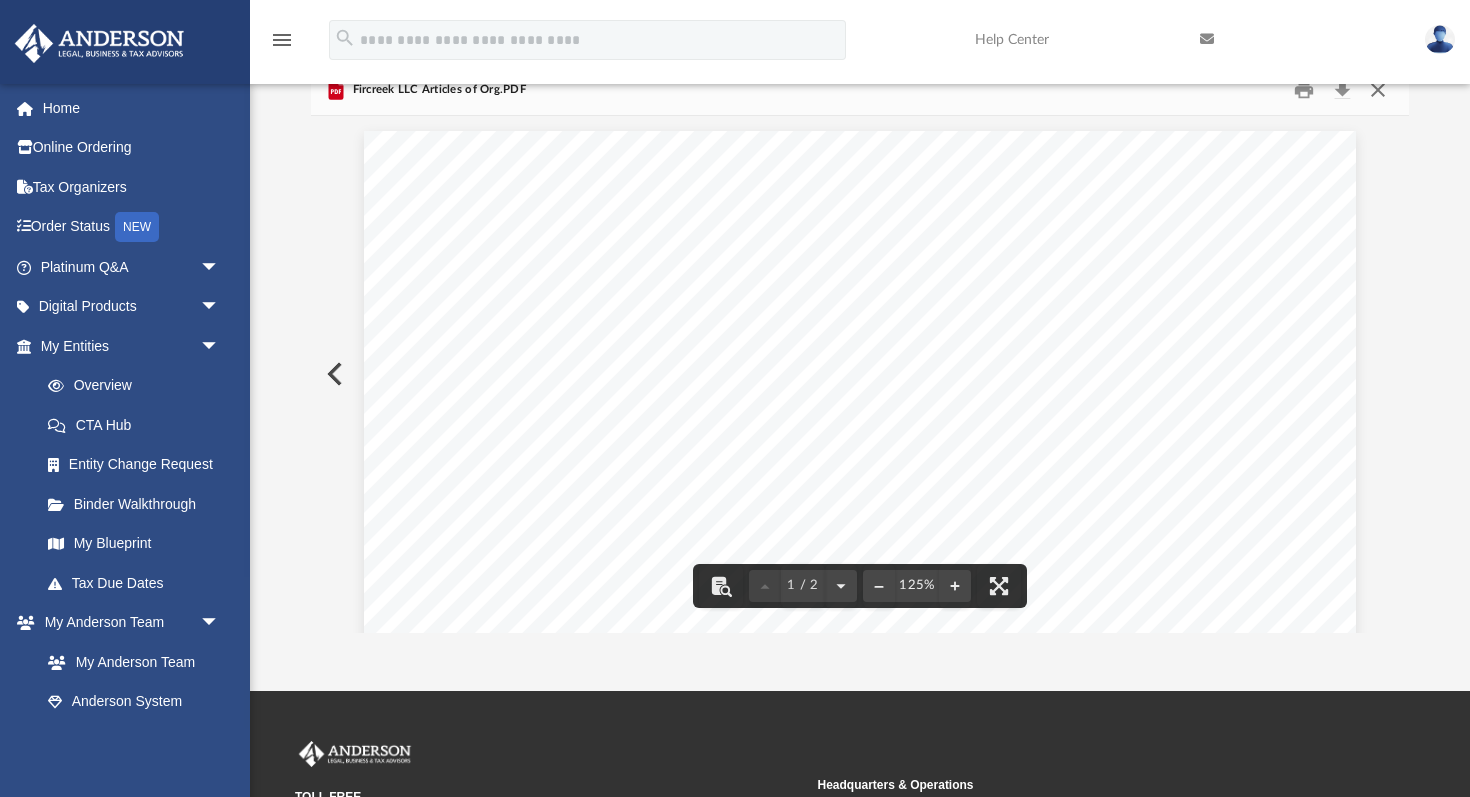 click at bounding box center [1378, 89] 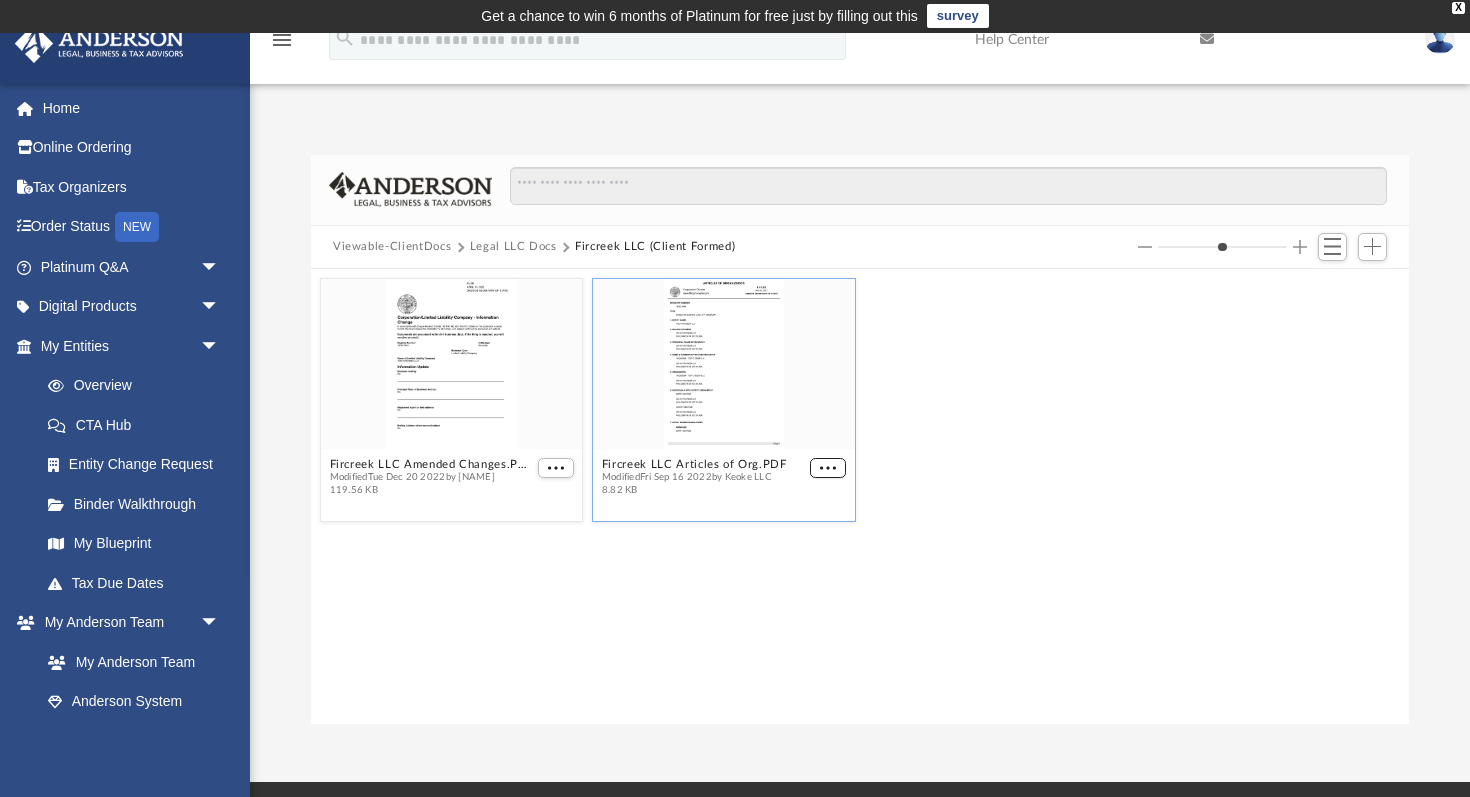 scroll, scrollTop: 0, scrollLeft: 0, axis: both 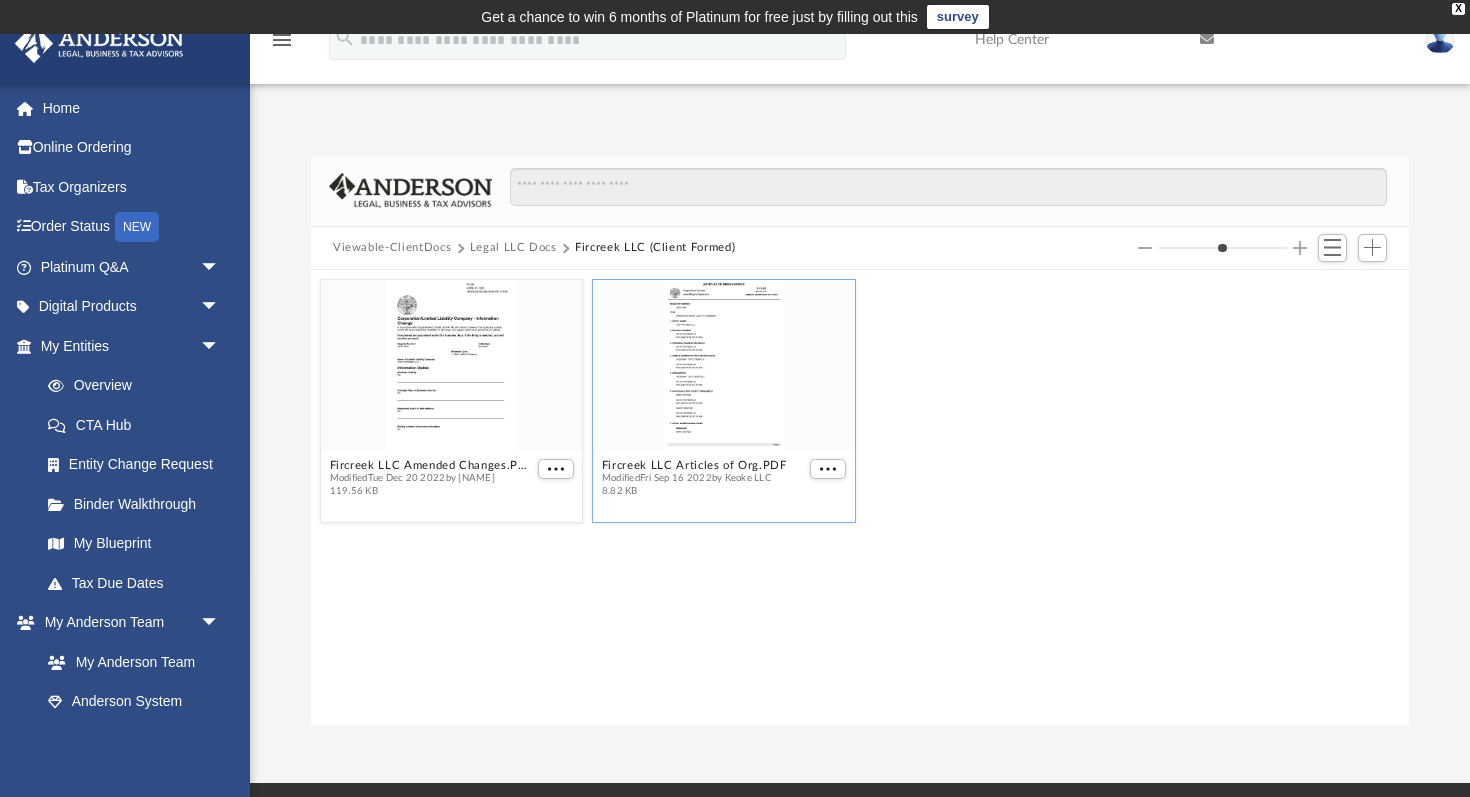 click on "Legal LLC Docs" at bounding box center (513, 248) 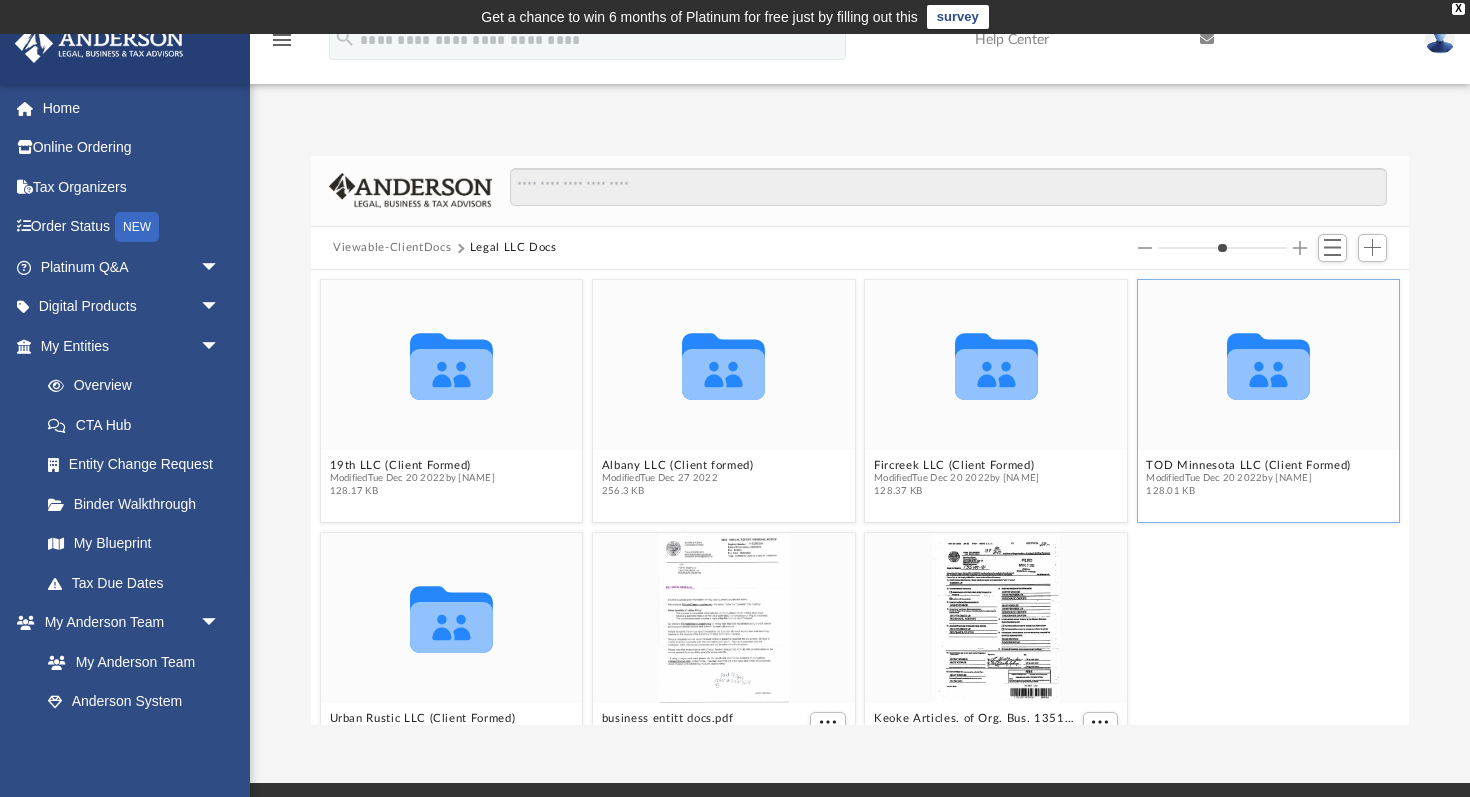 click 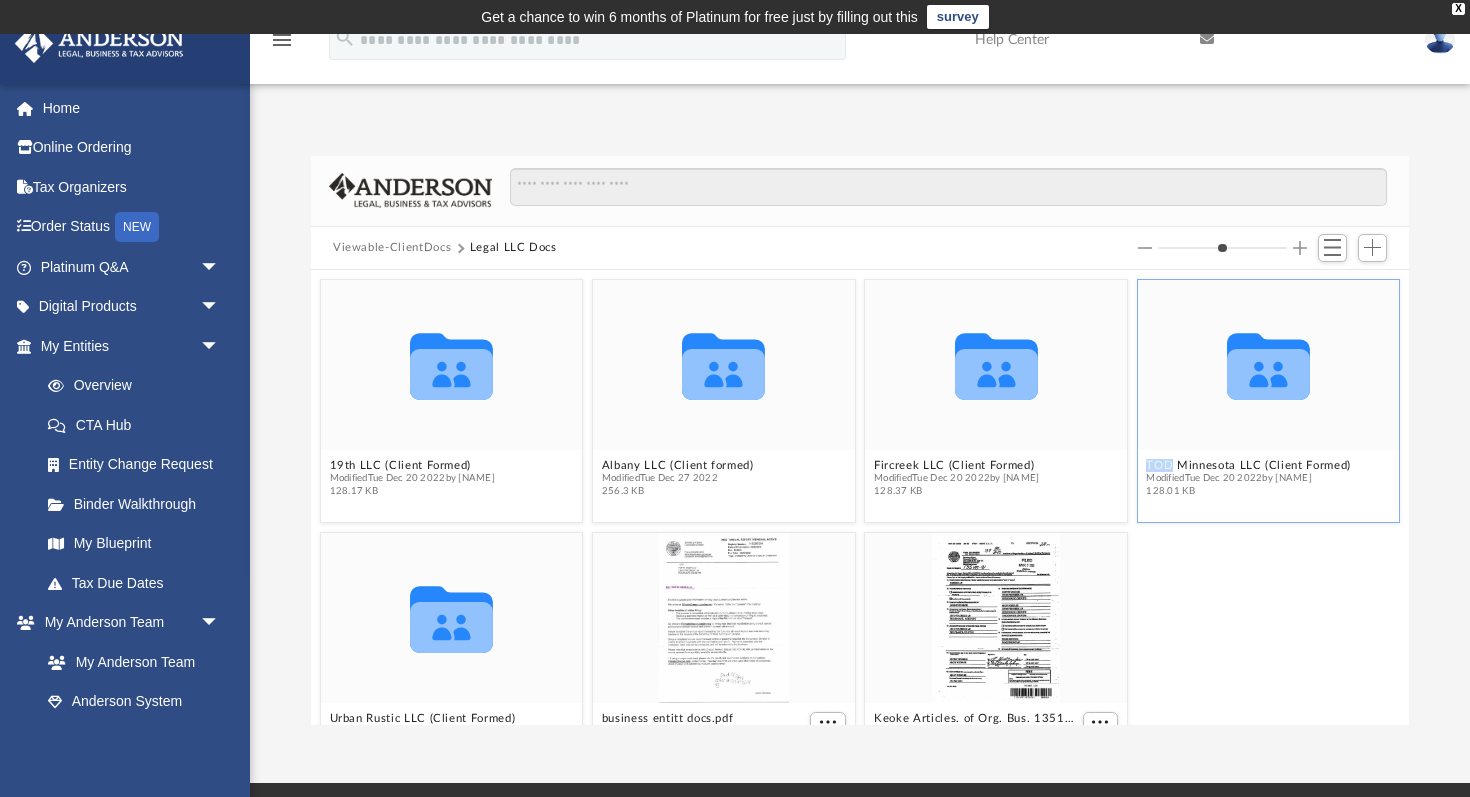 click 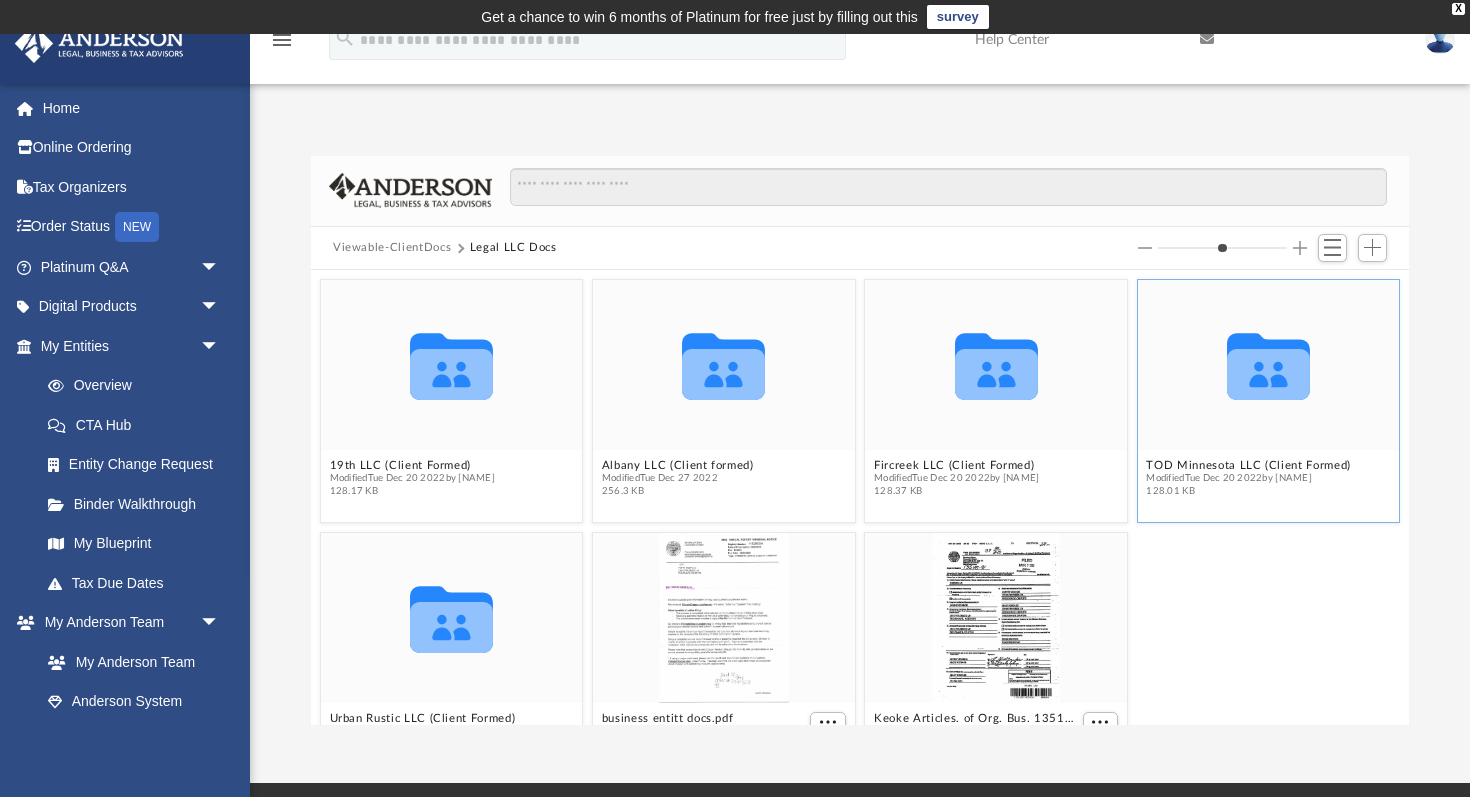 click 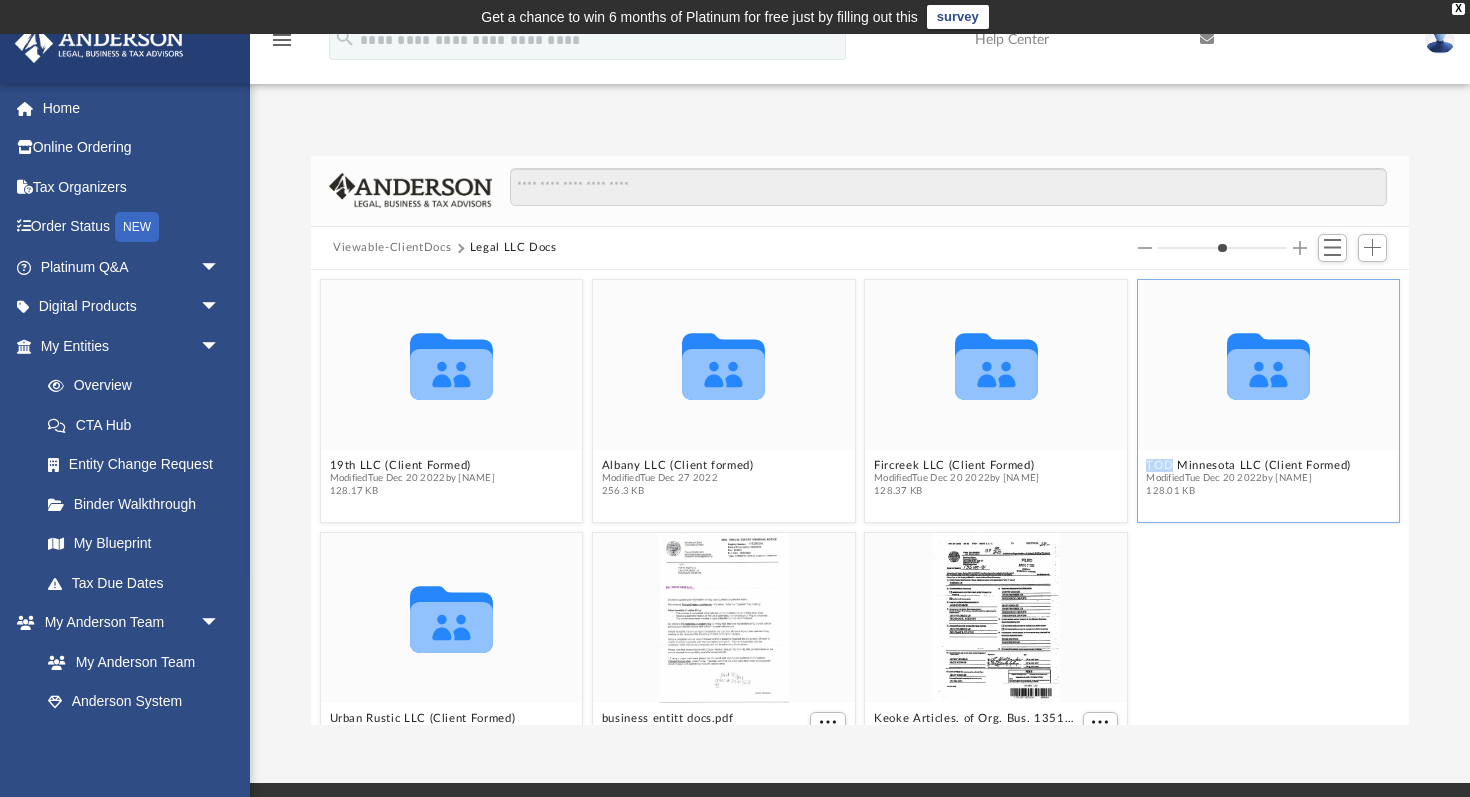 click 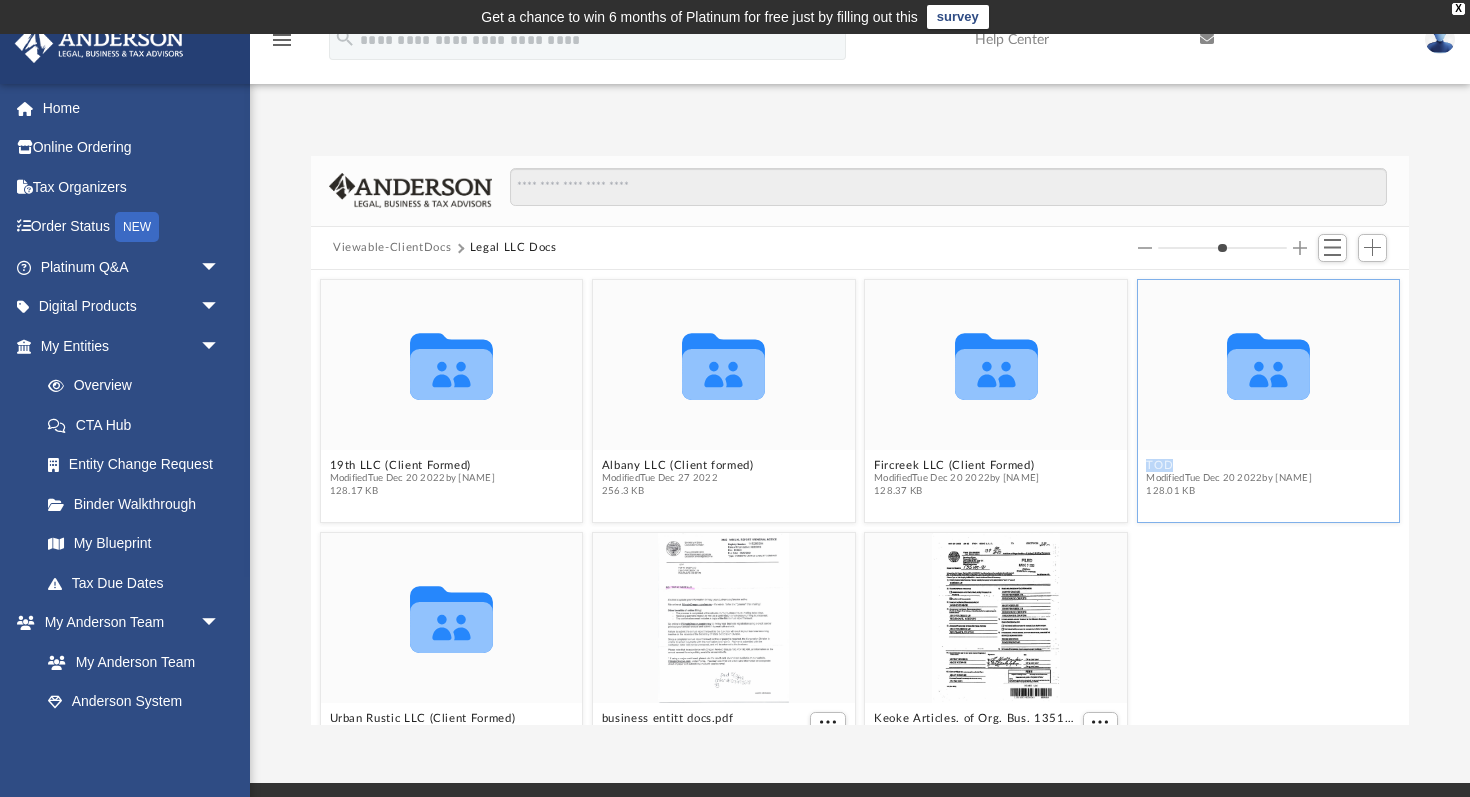 click on "TOD Minnesota LLC (Client Formed)" at bounding box center (1248, 465) 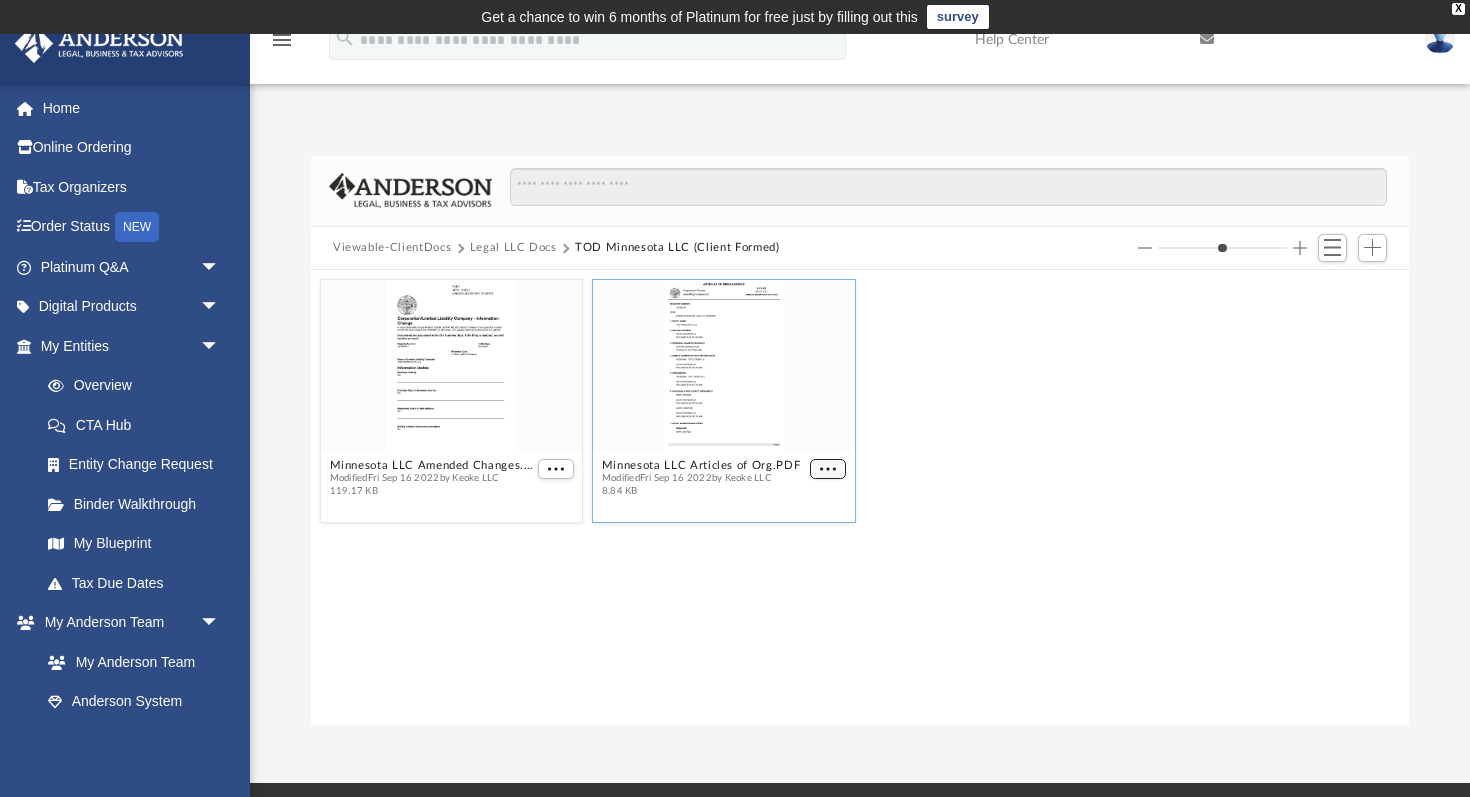 click at bounding box center [828, 469] 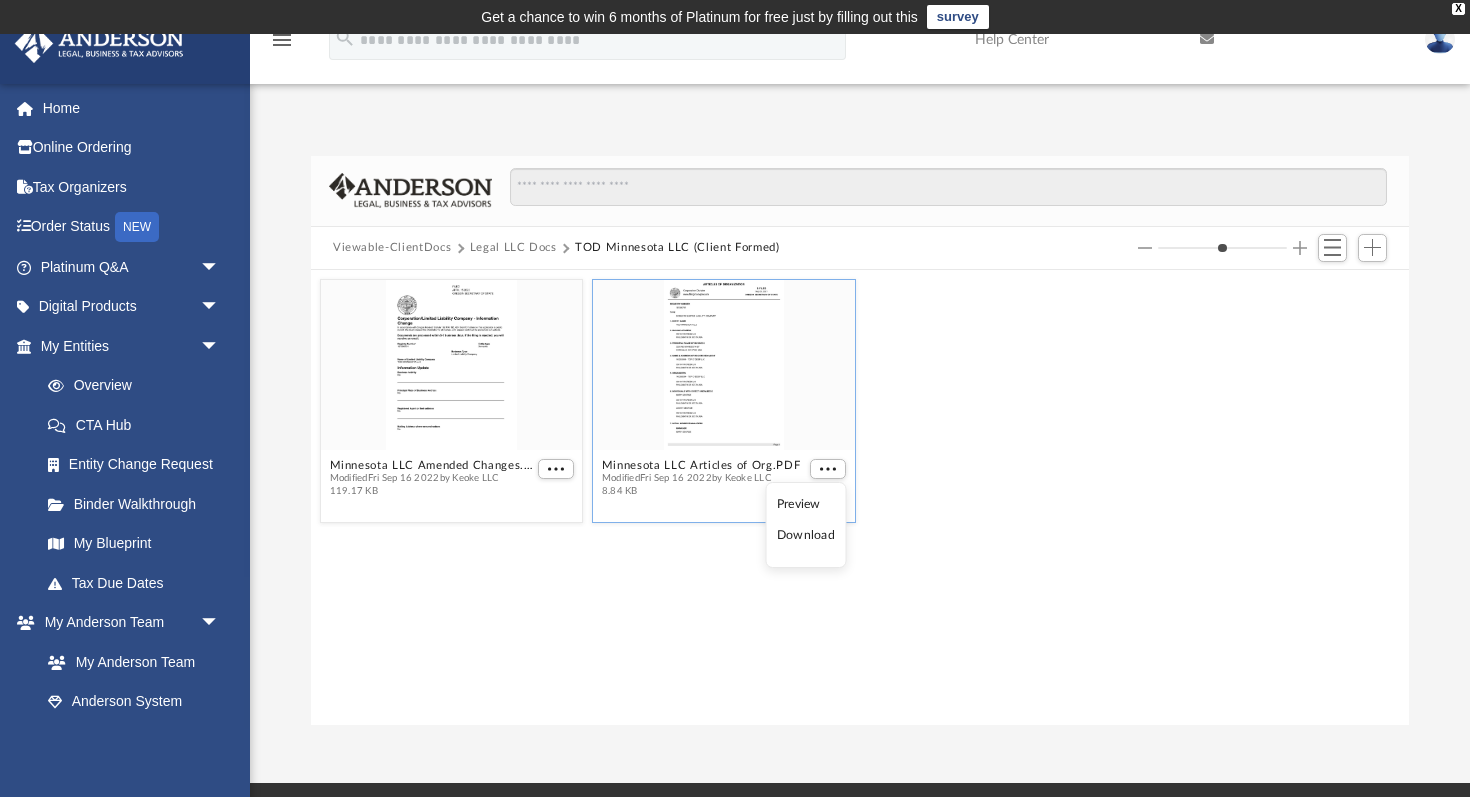 click on "Download" at bounding box center (806, 535) 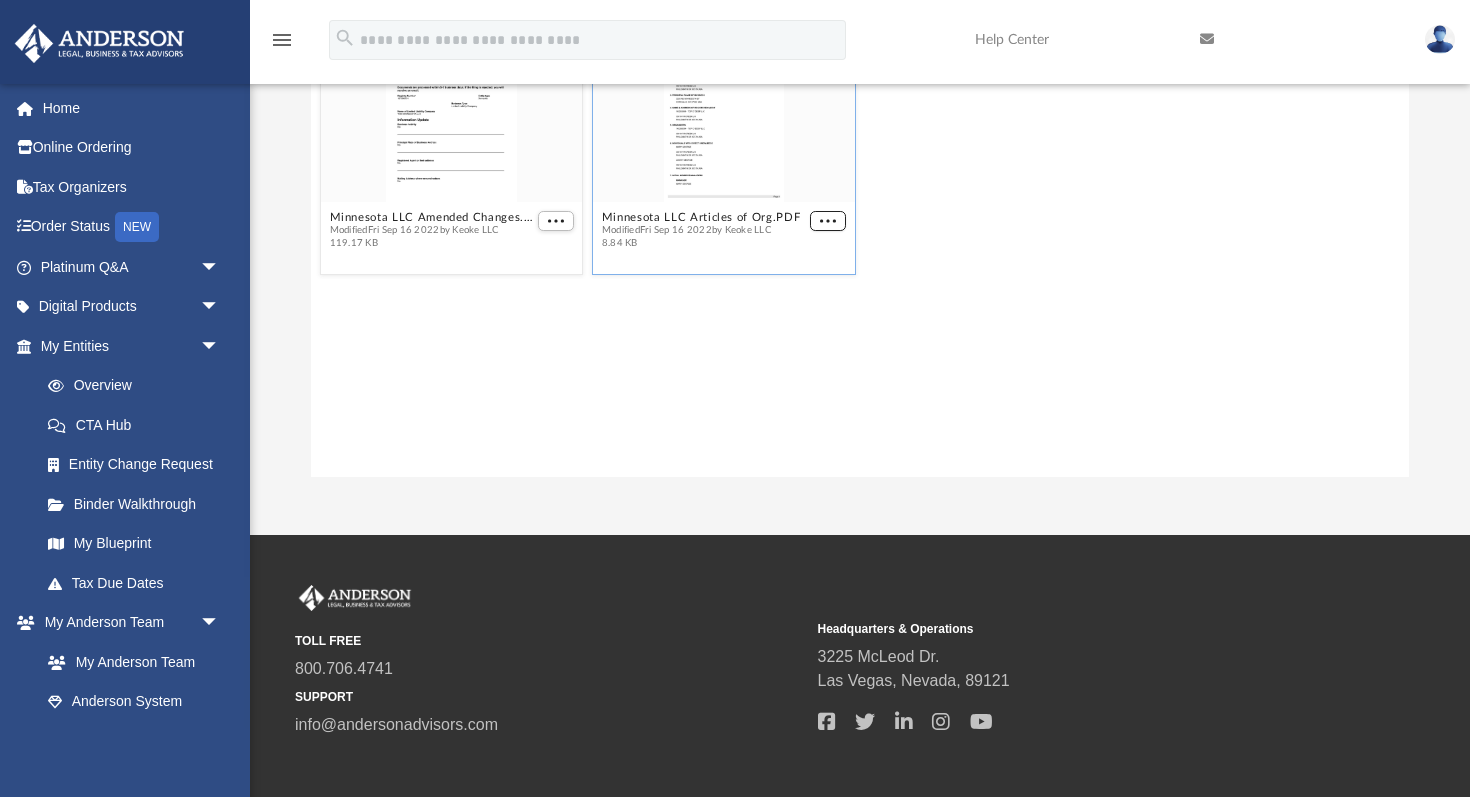 scroll, scrollTop: 0, scrollLeft: 0, axis: both 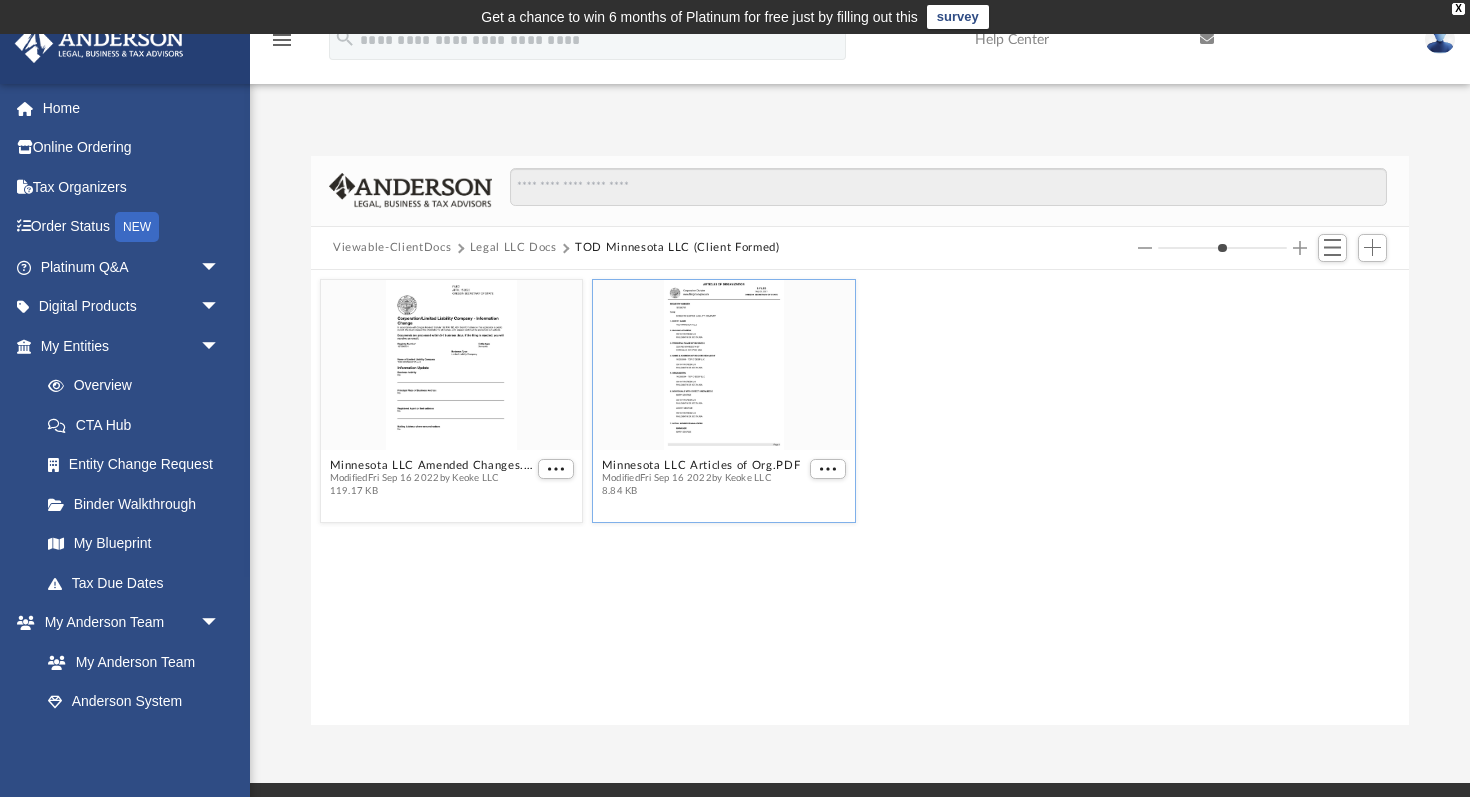 click on "Difficulty viewing your box folder? You can also access your account directly on  box.com  outside of the portal.  No Client Folder Found - Please contact   your team   for assistance.  Viewable-ClientDocs Legal LLC Docs TOD Minnesota LLC (Client Formed) Minnesota LLC Amended Changes.PDF Modified  Fri Sep 16 2022  by Keoke LLC 119.17 KB Minnesota LLC Articles of Org.PDF Modified  Fri Sep 16 2022  by Keoke LLC 8.84 KB Loading ..." at bounding box center (860, 419) 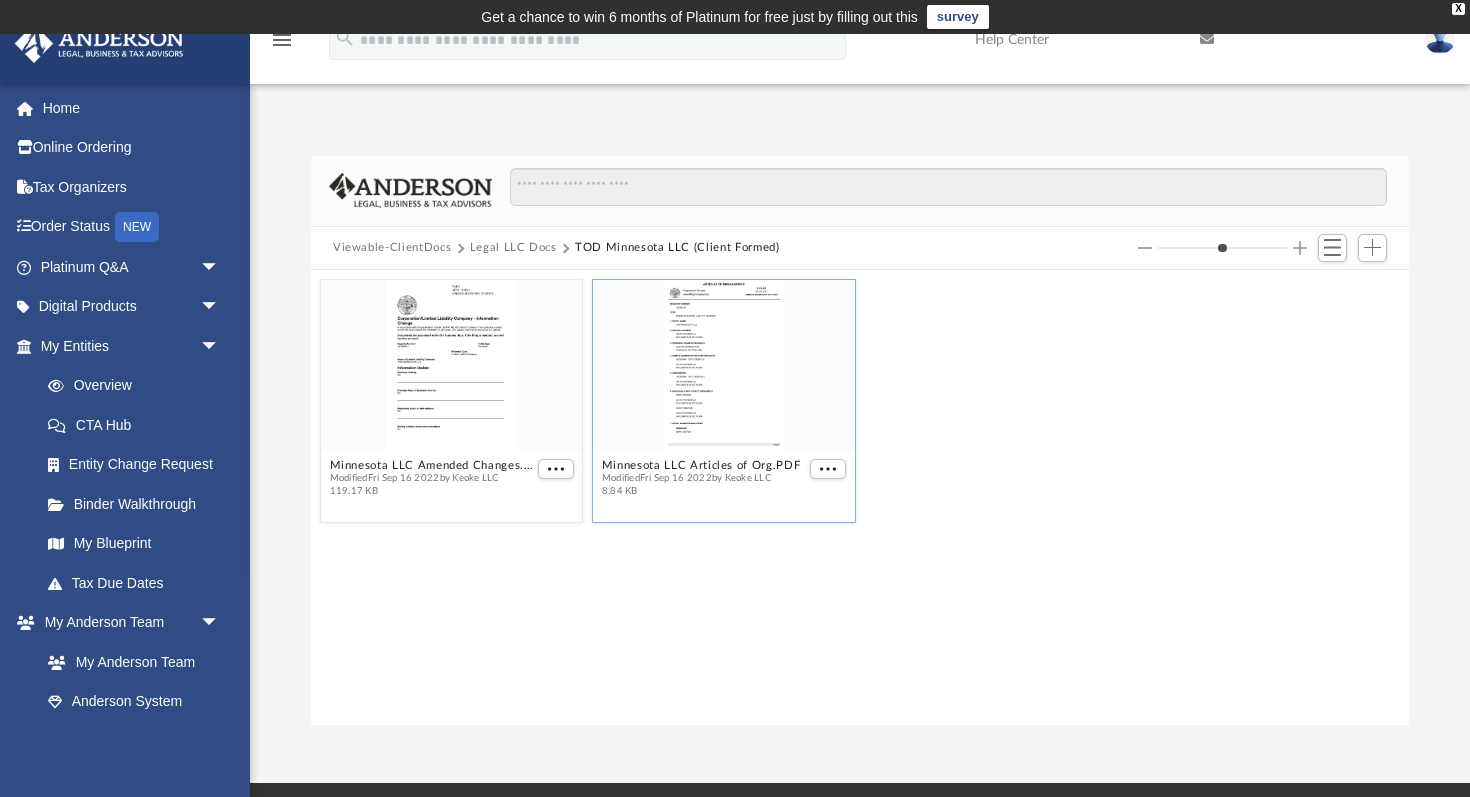 click on "Legal LLC Docs" at bounding box center (513, 248) 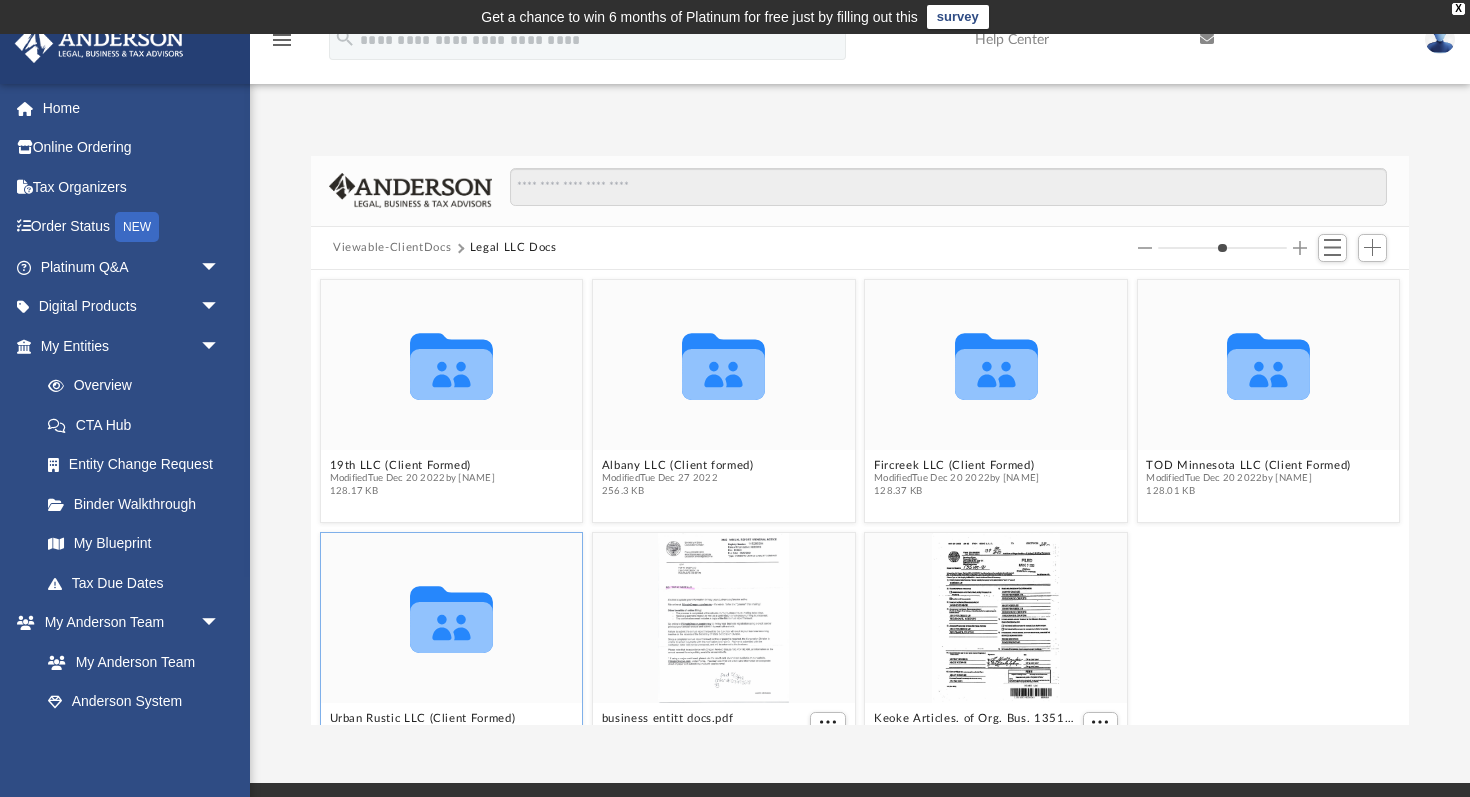 click 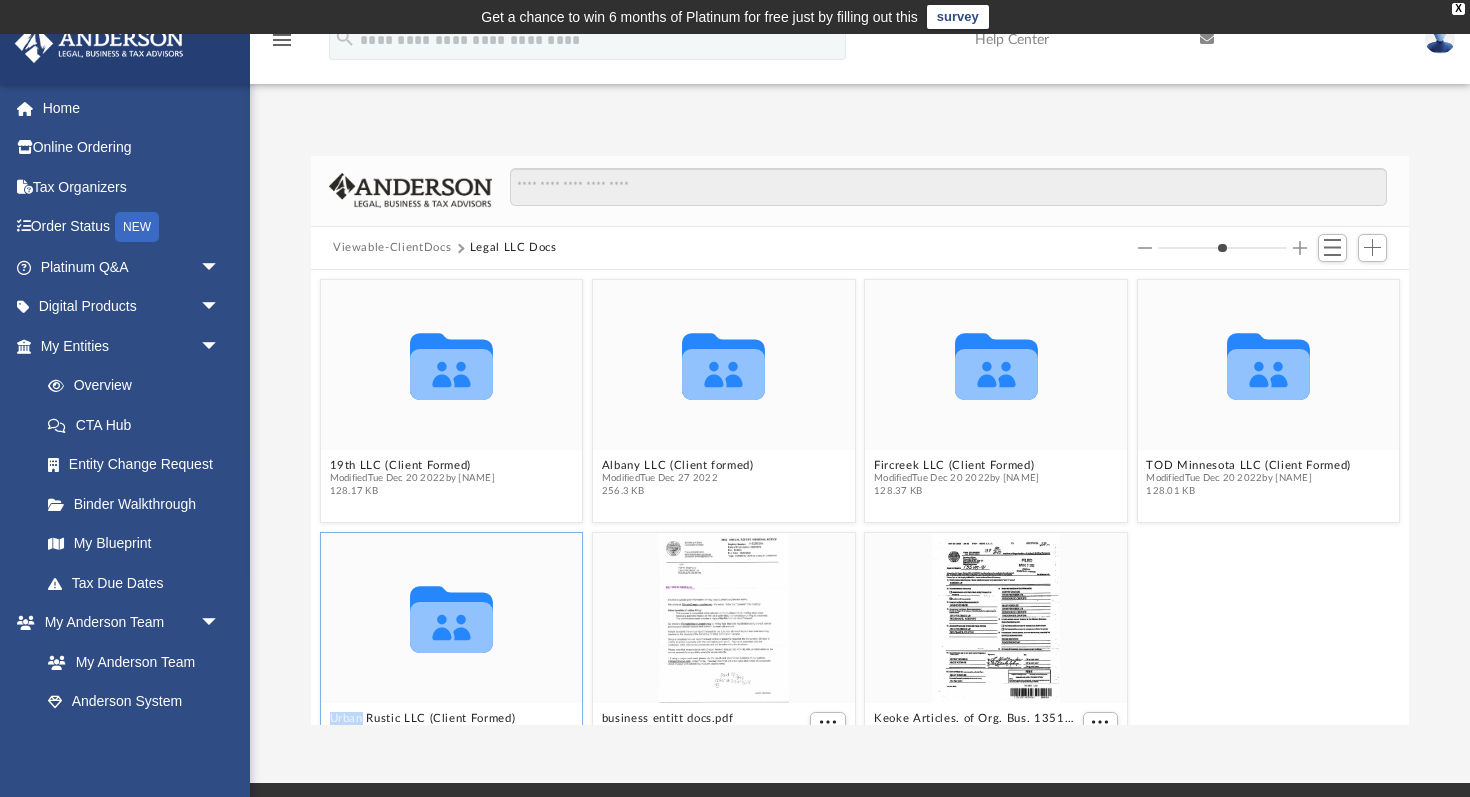 click 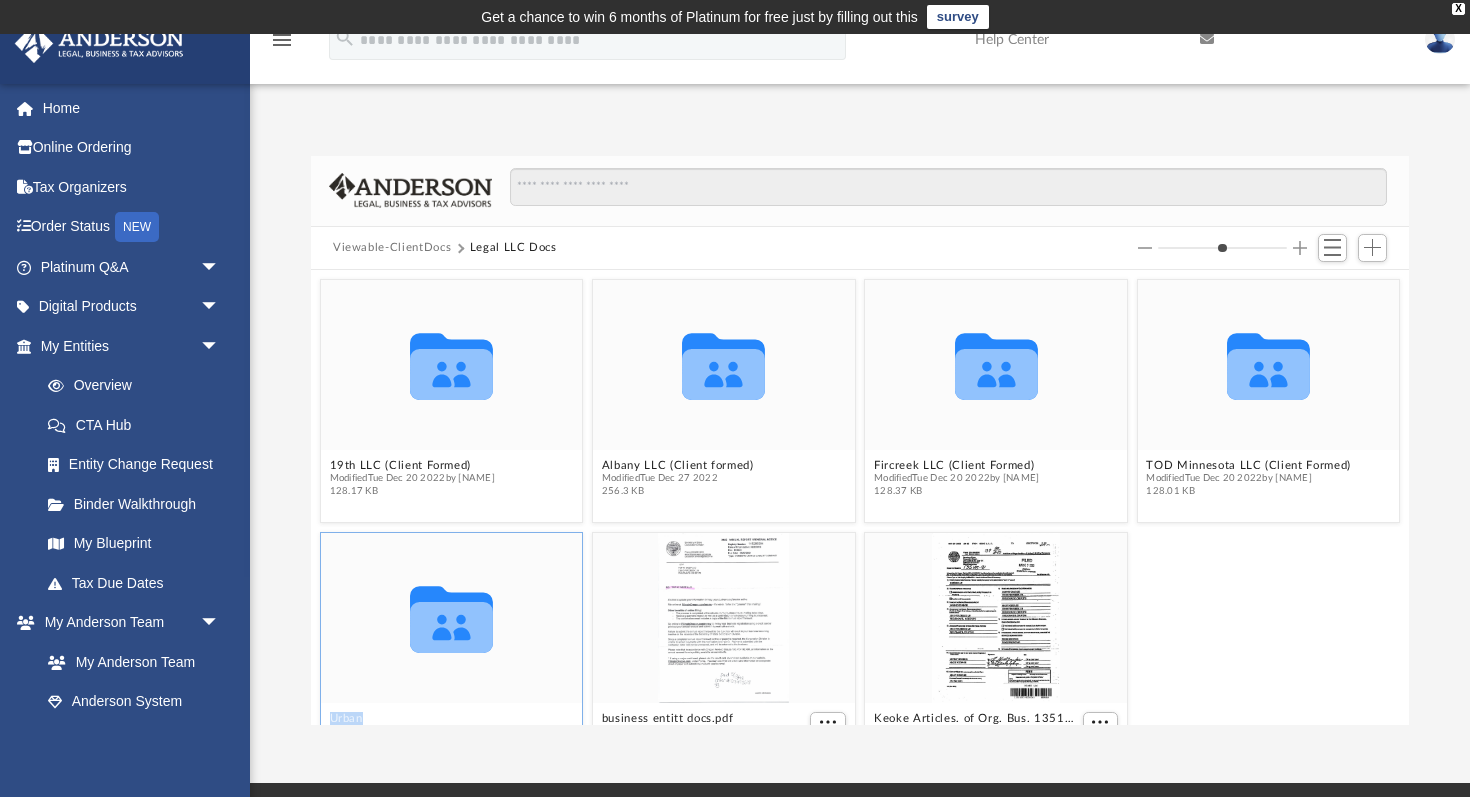 scroll, scrollTop: 60, scrollLeft: 0, axis: vertical 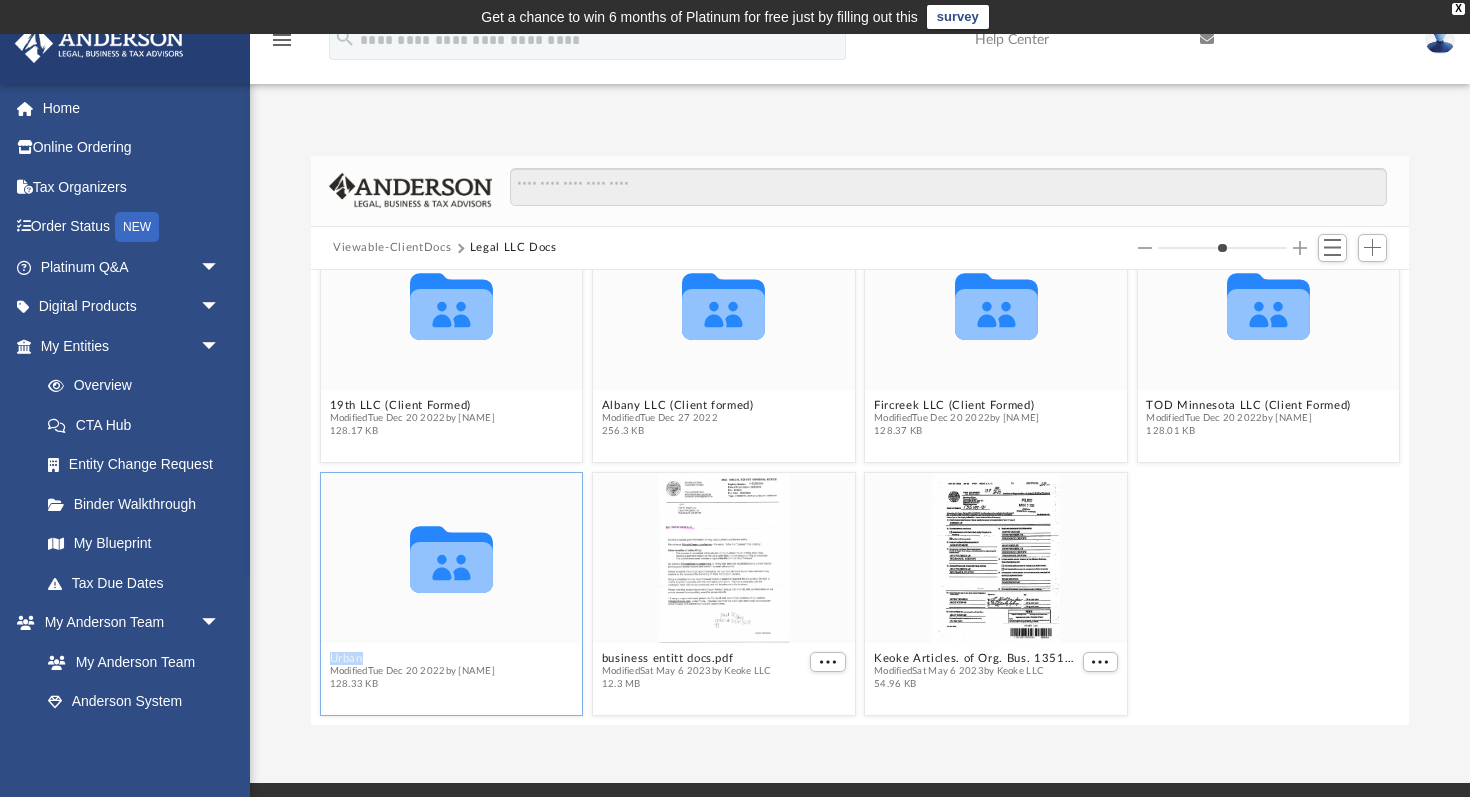 click on "Urban Rustic LLC (Client Formed)" at bounding box center [423, 658] 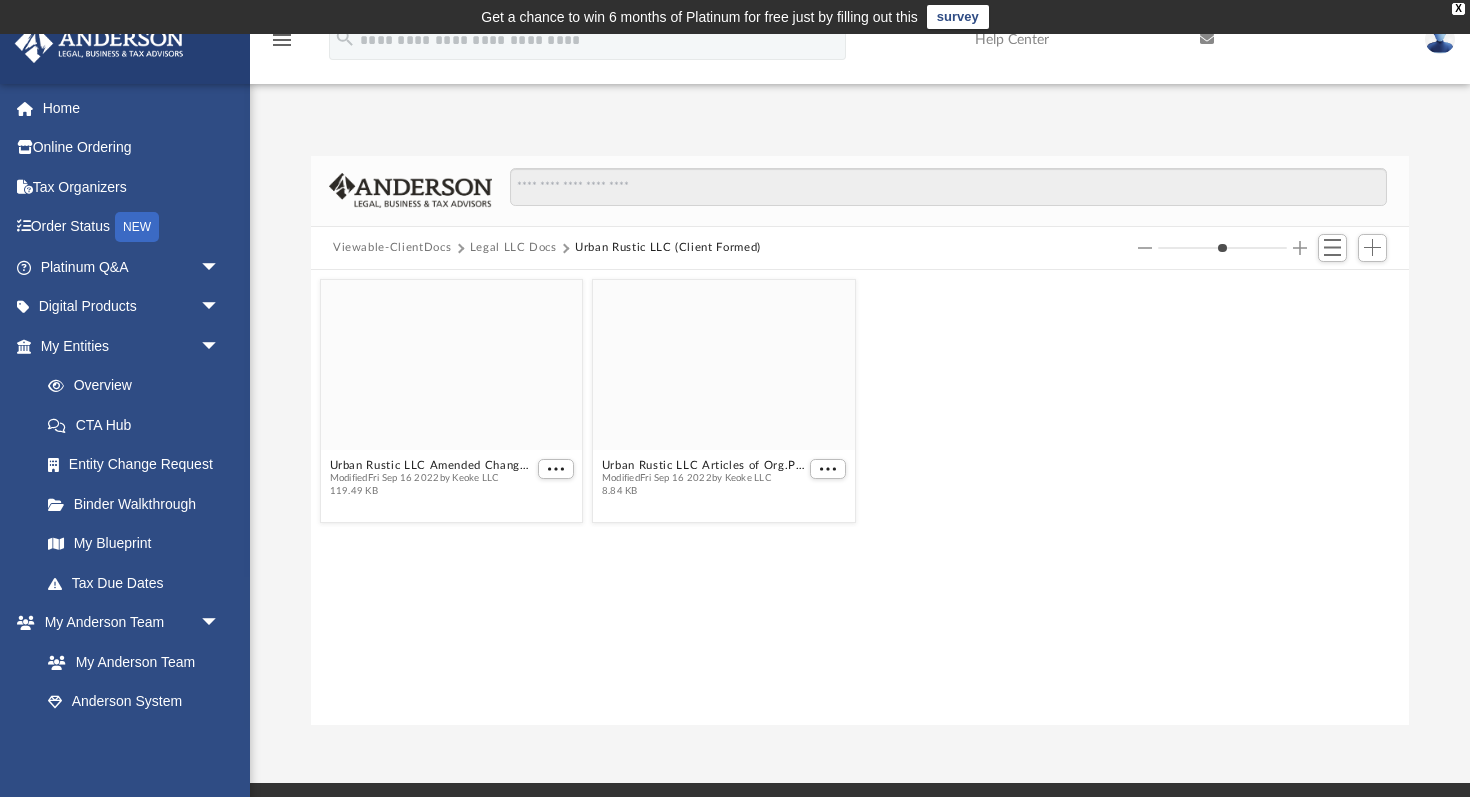 scroll, scrollTop: 0, scrollLeft: 0, axis: both 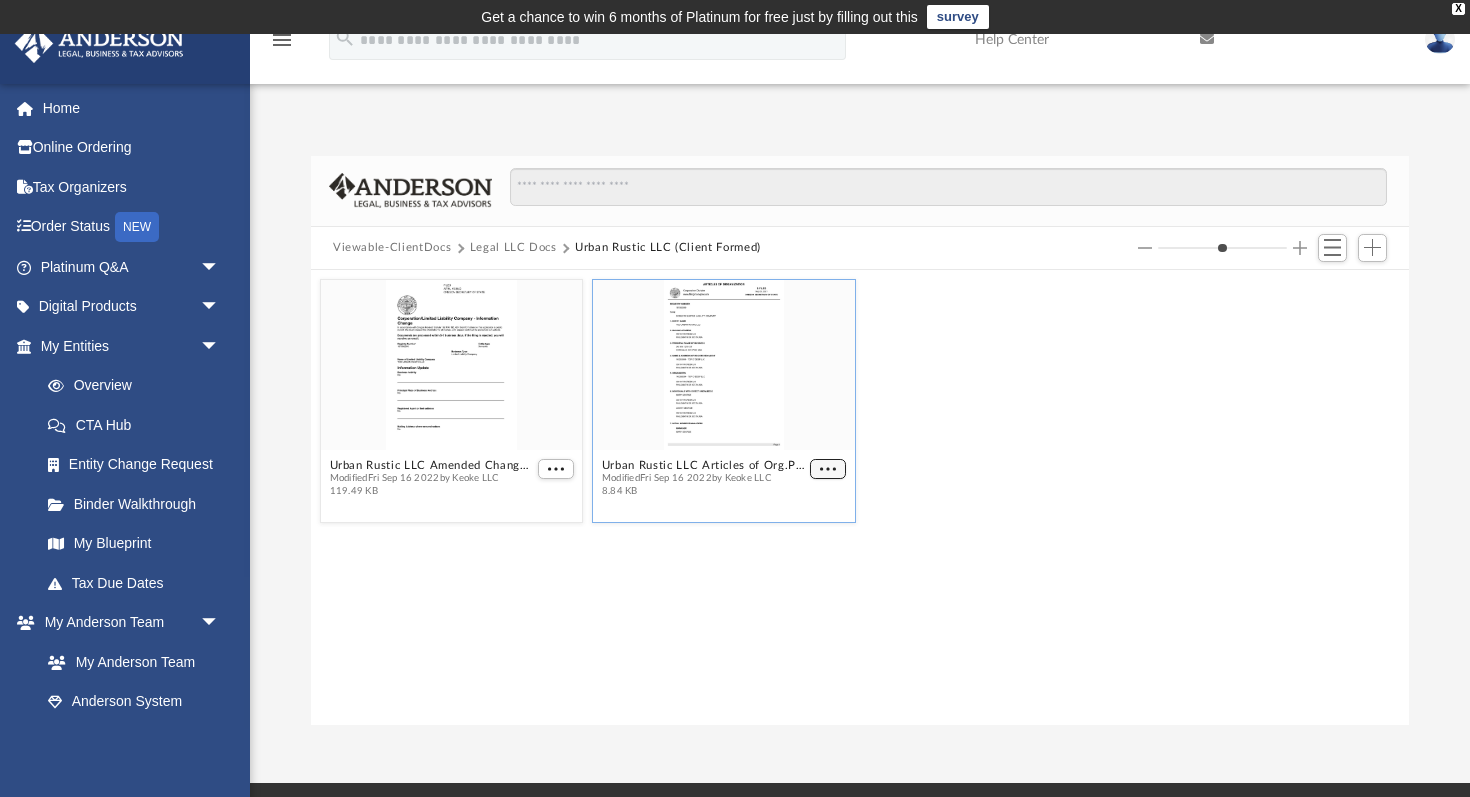 click at bounding box center [828, 469] 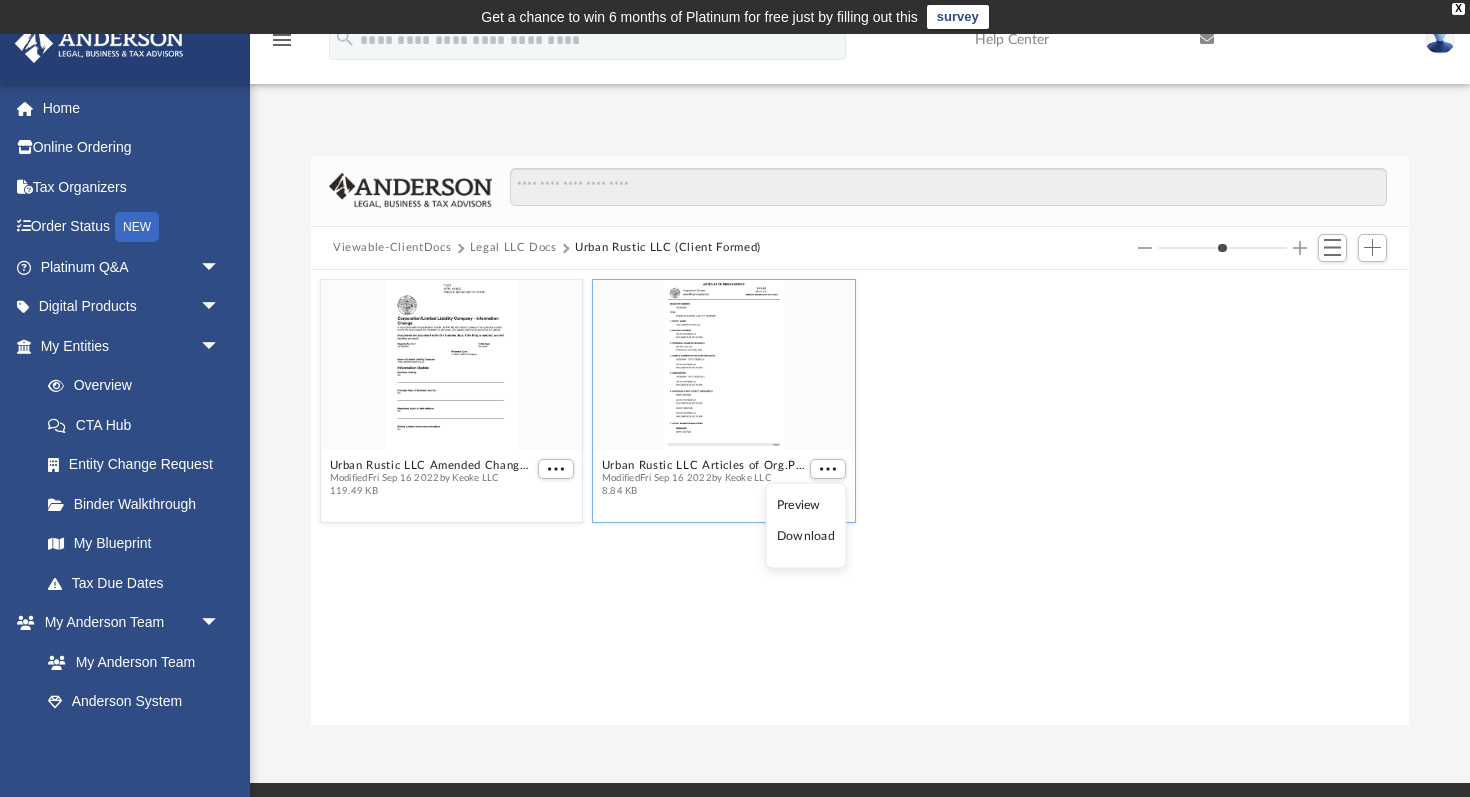 click on "Download" at bounding box center (806, 536) 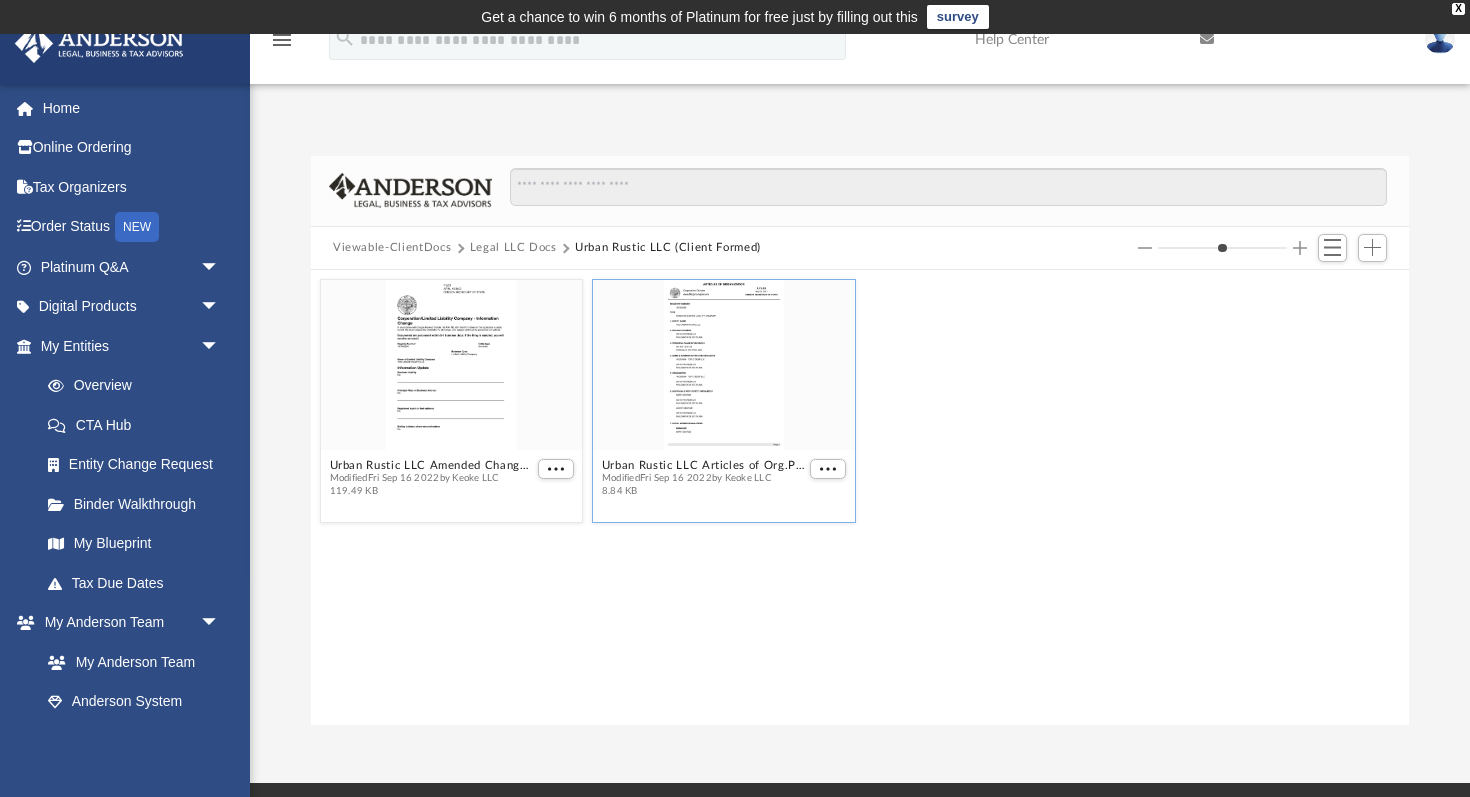 click on "Legal LLC Docs" at bounding box center (513, 248) 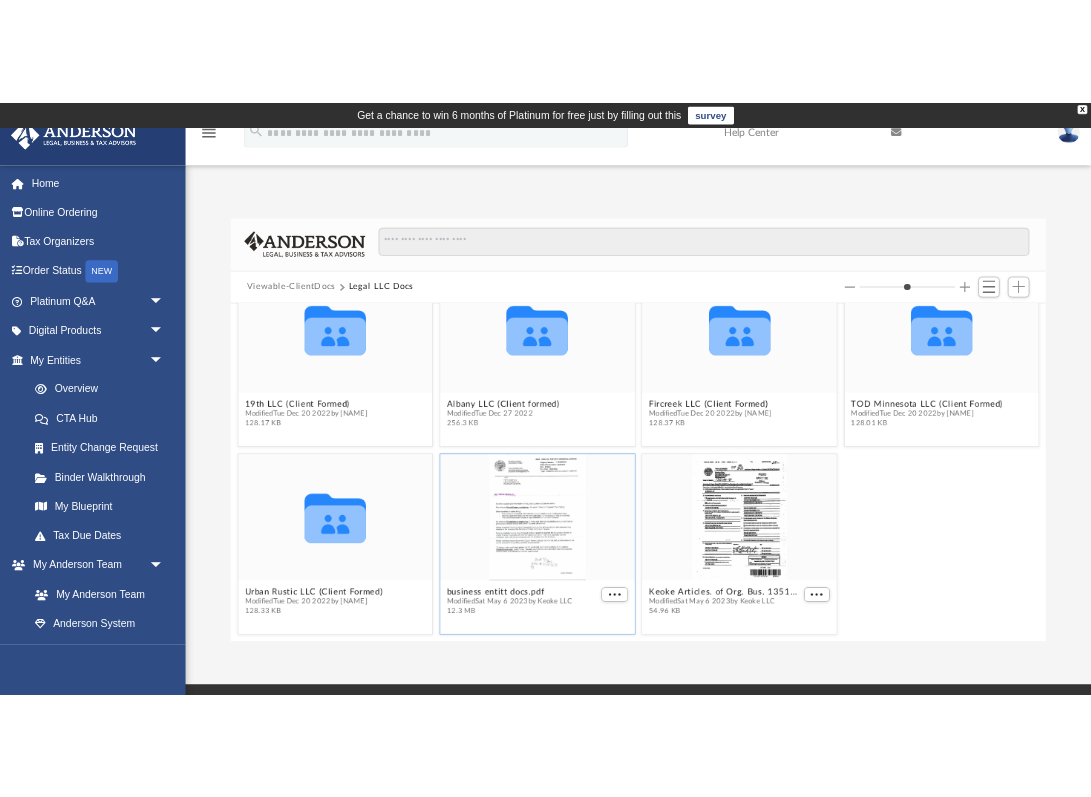 scroll, scrollTop: 0, scrollLeft: 0, axis: both 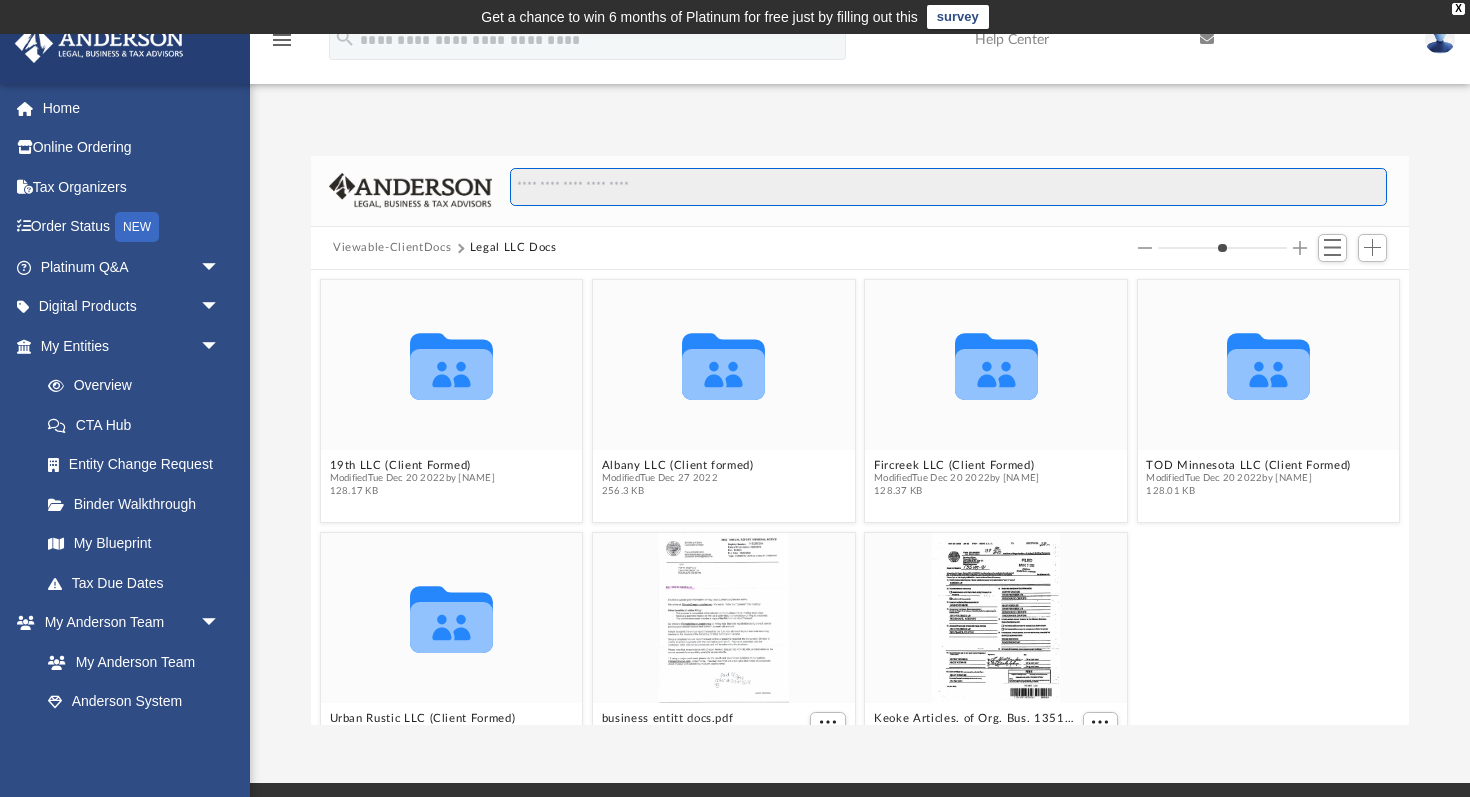click at bounding box center [948, 187] 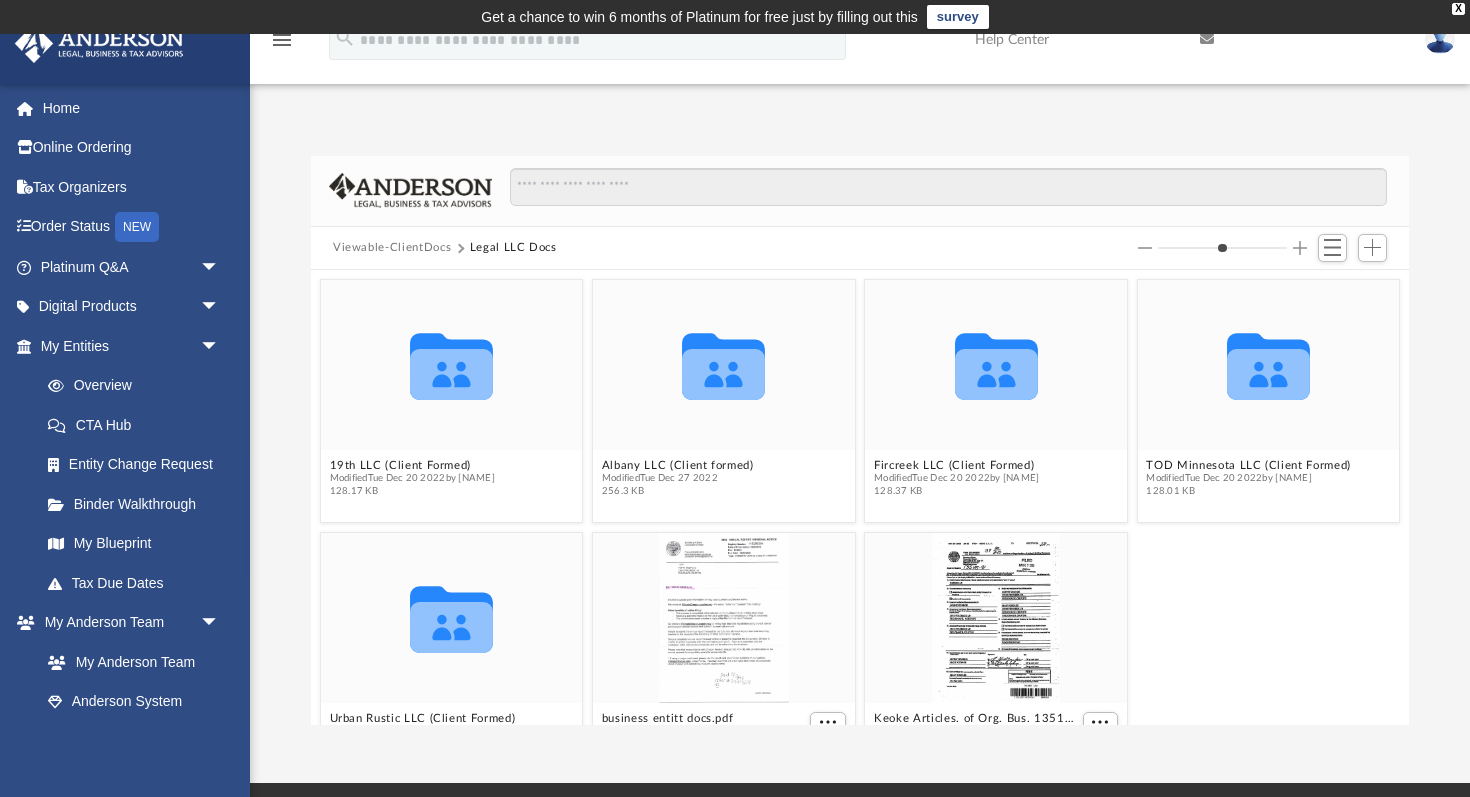 click on "Viewable-ClientDocs" at bounding box center (392, 248) 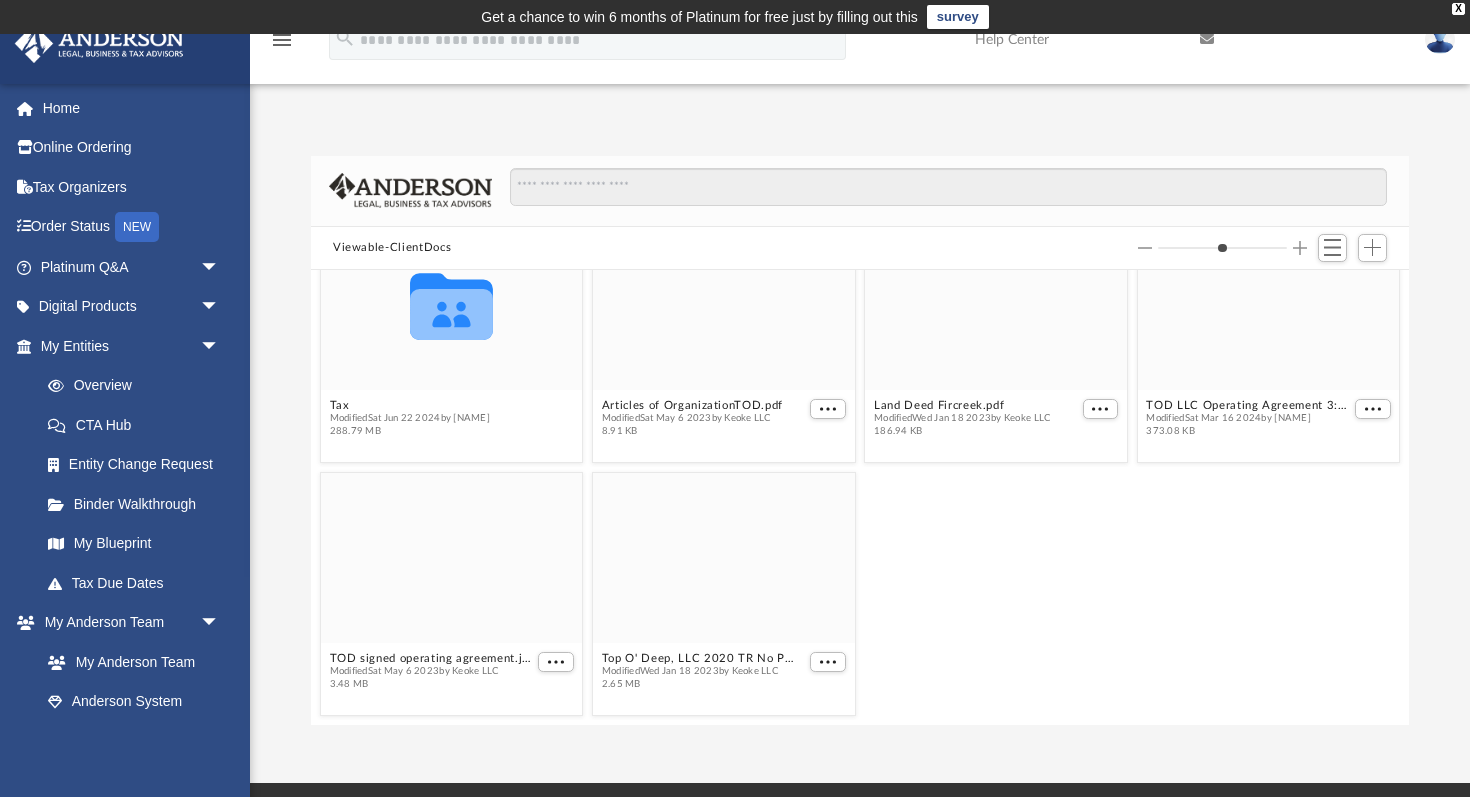 scroll, scrollTop: 0, scrollLeft: 0, axis: both 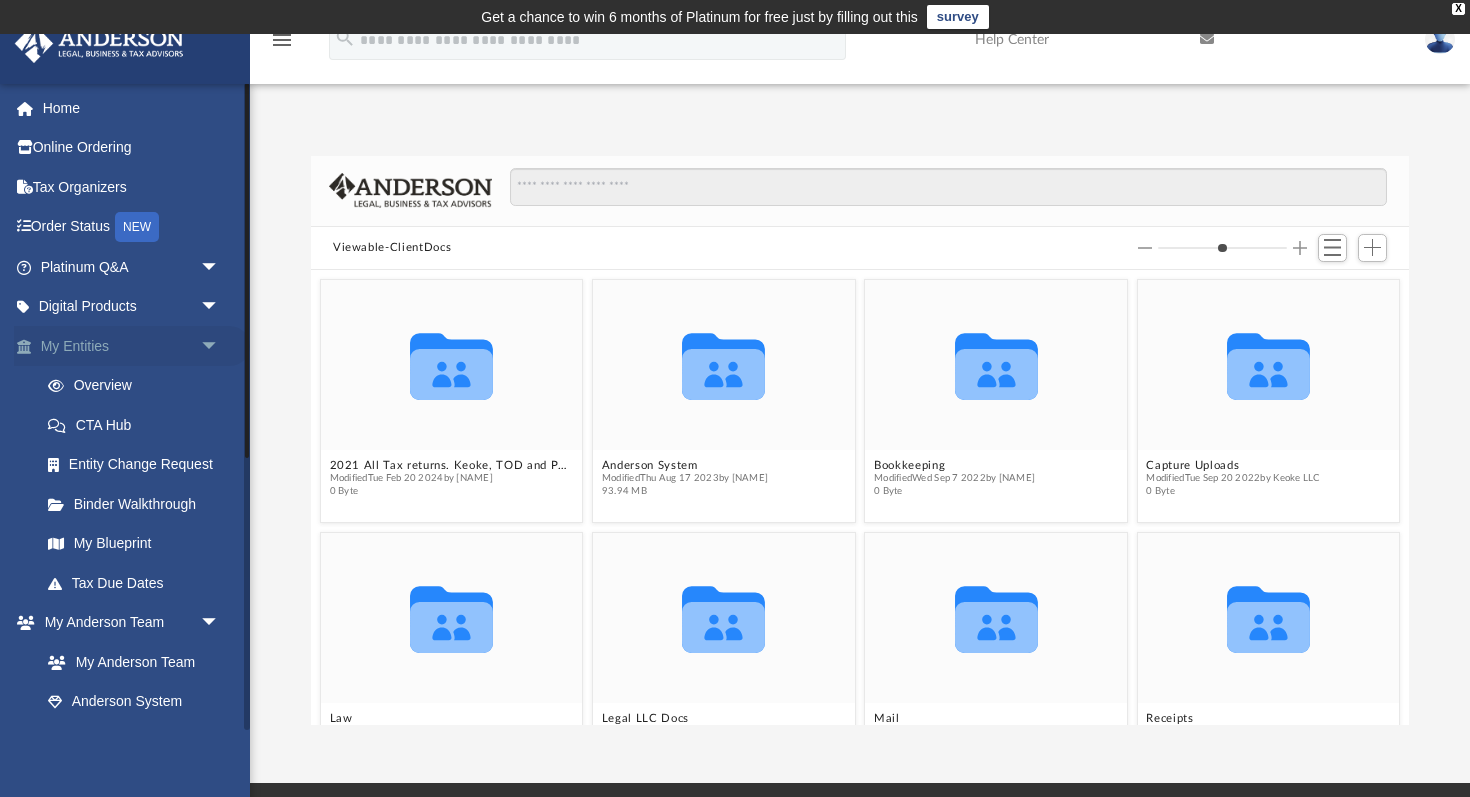 click on "My Entities arrow_drop_down" at bounding box center (132, 346) 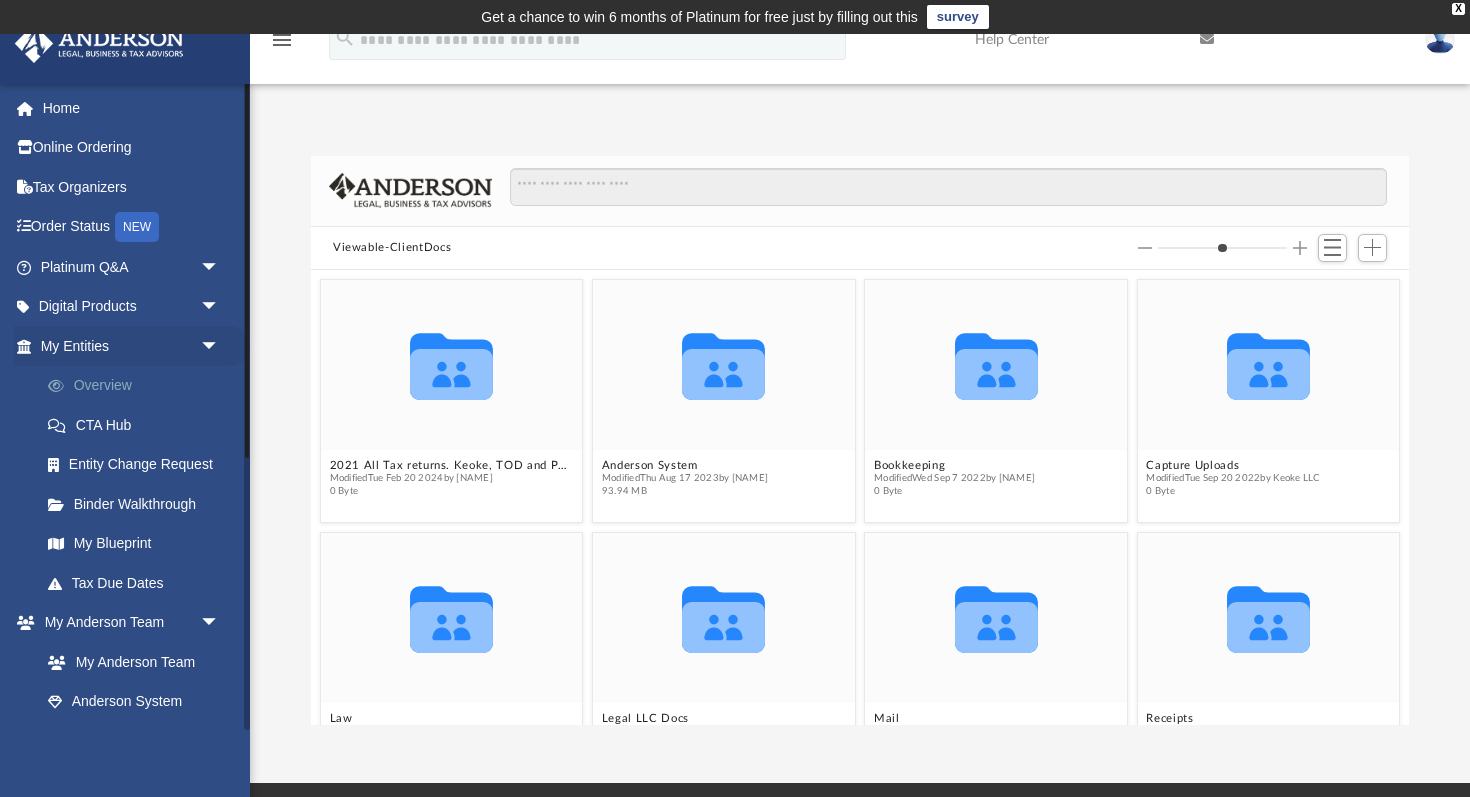 click on "Overview" at bounding box center (139, 386) 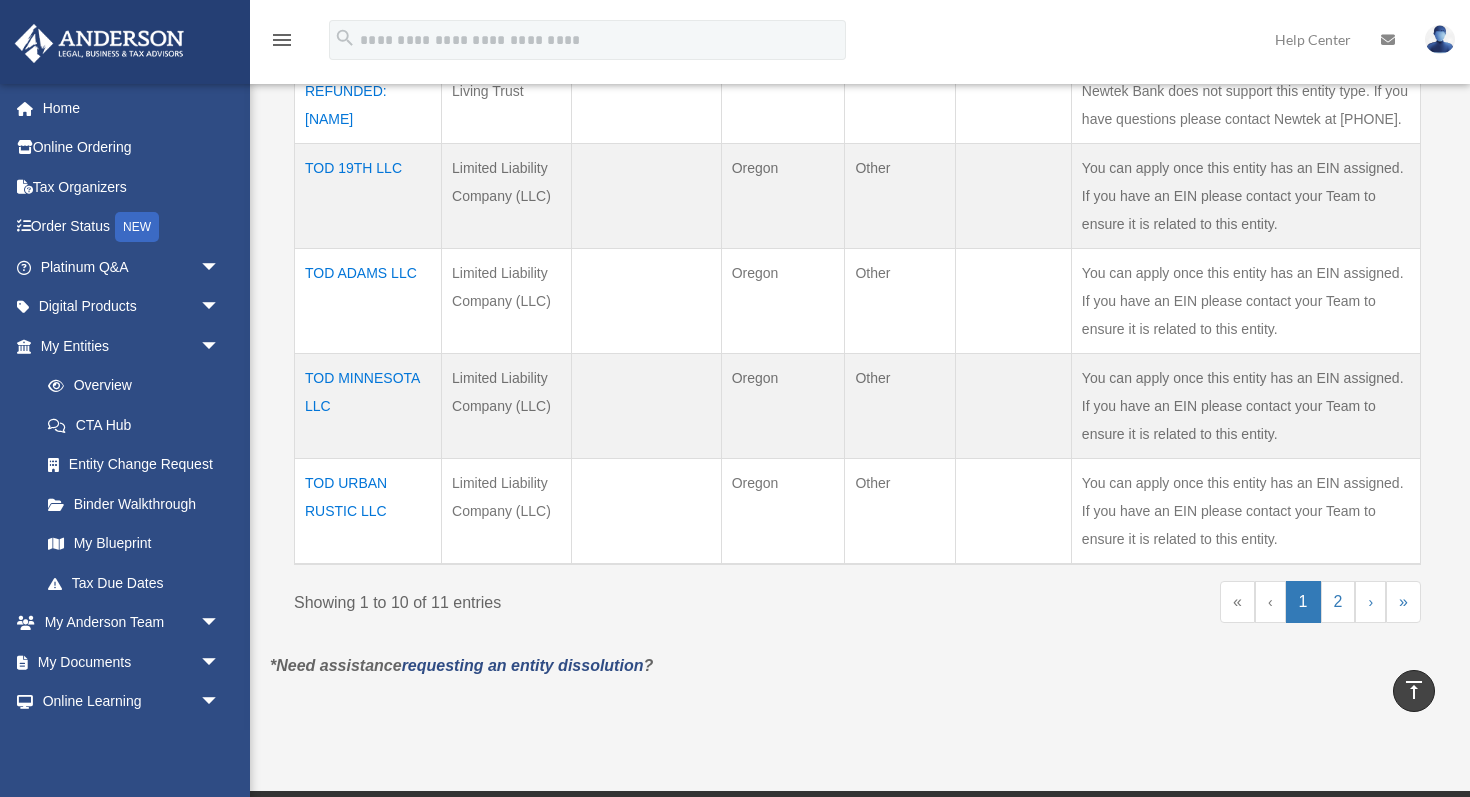 scroll, scrollTop: 976, scrollLeft: 0, axis: vertical 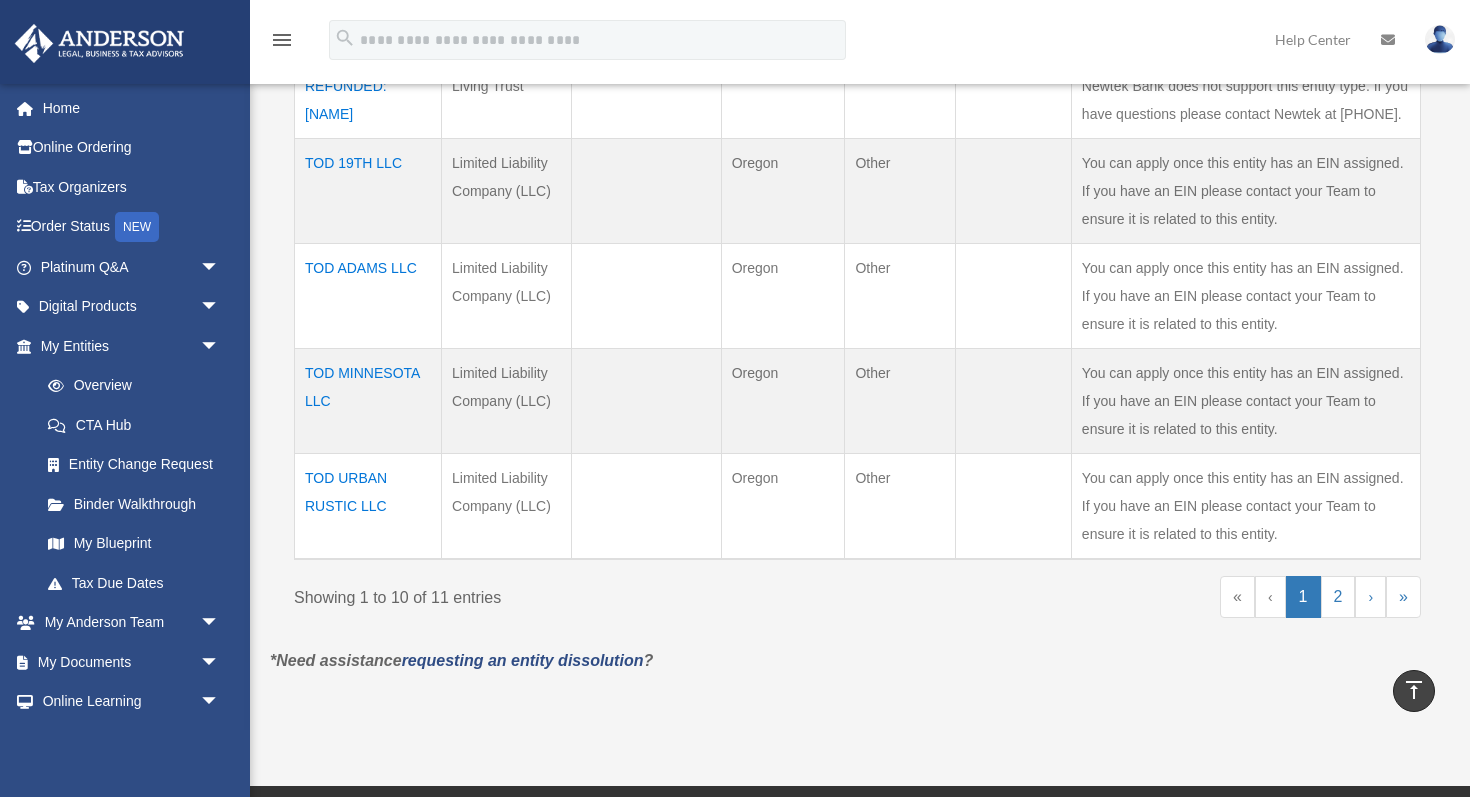 click on "TOD ADAMS LLC" at bounding box center (368, 295) 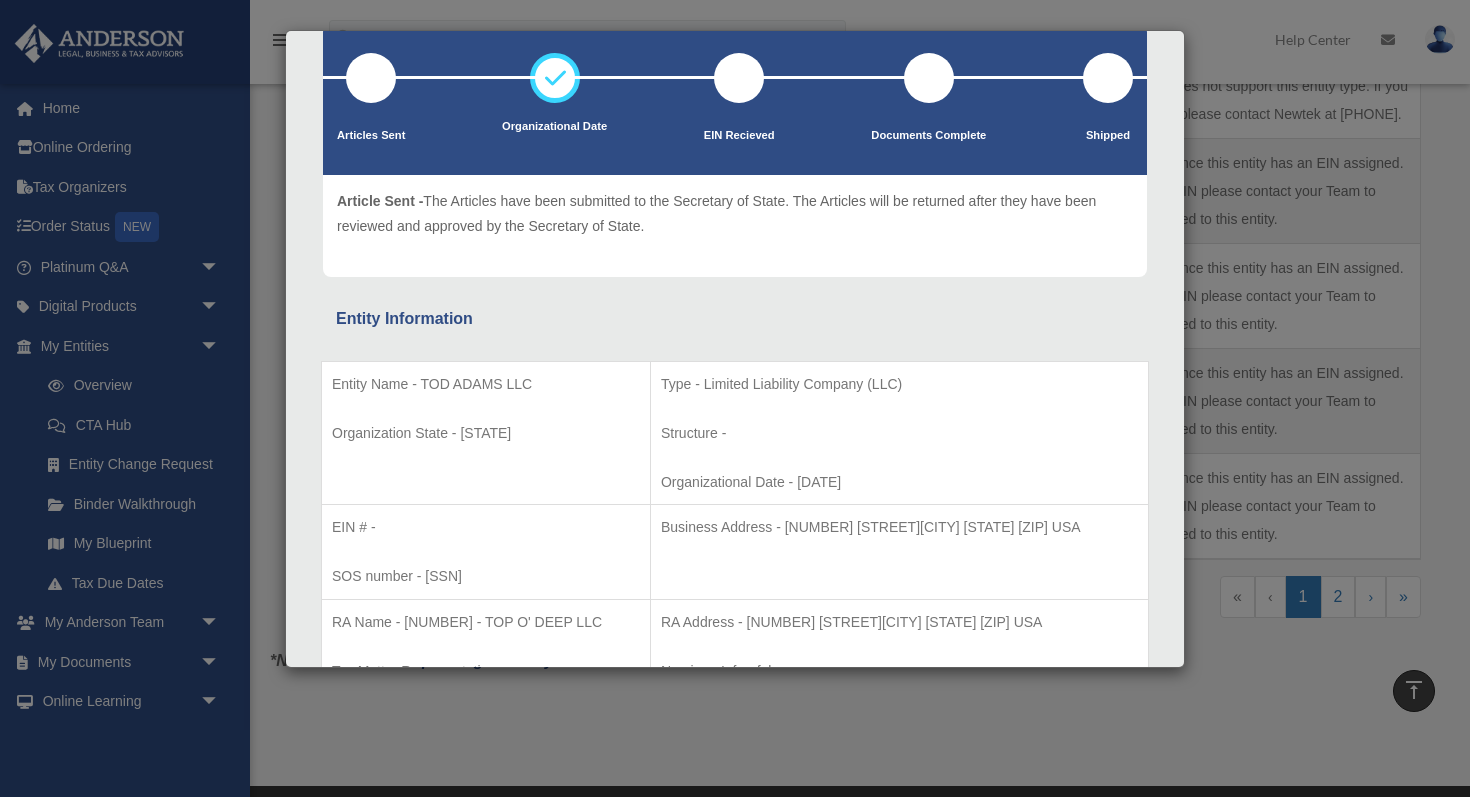 scroll, scrollTop: 0, scrollLeft: 0, axis: both 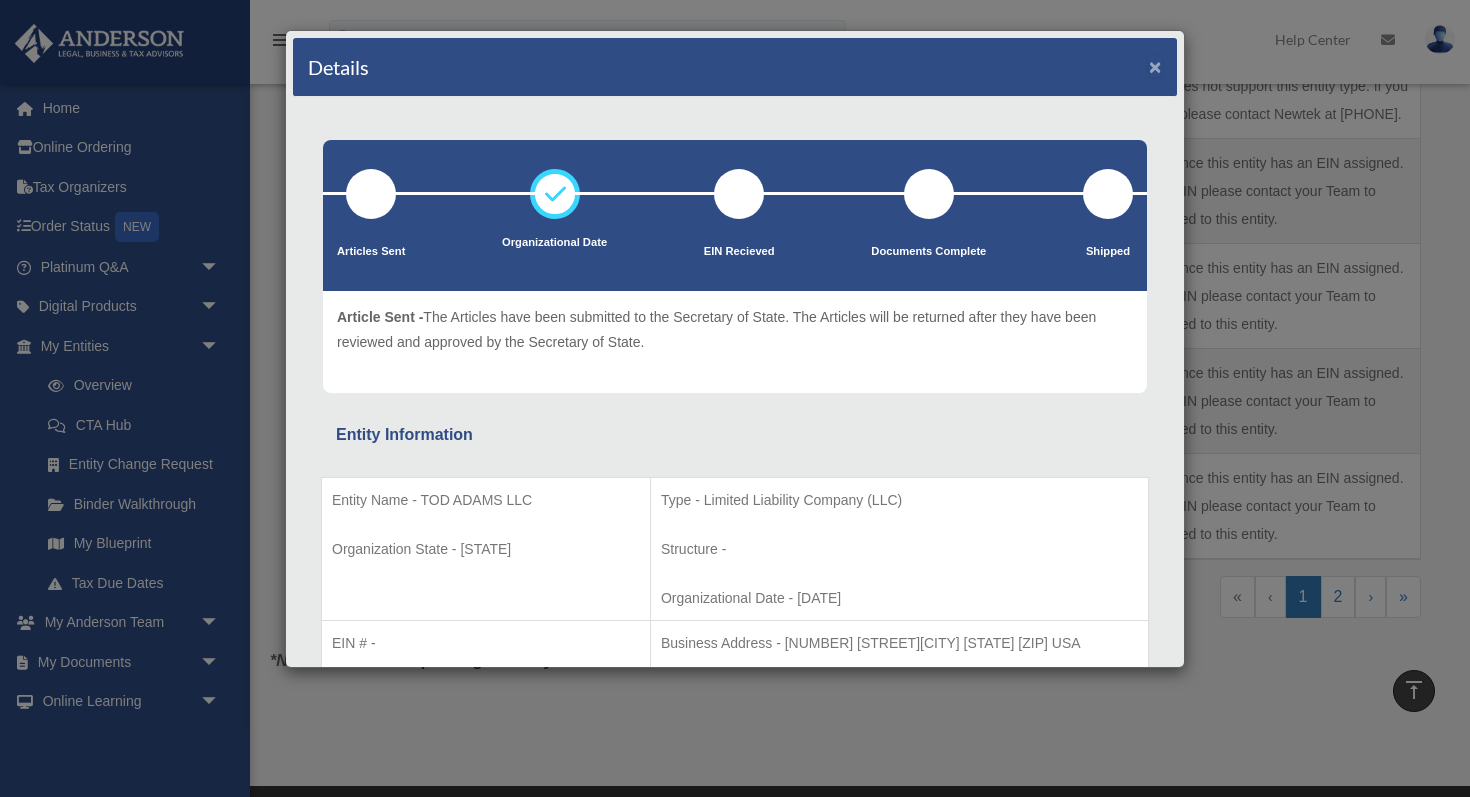 click on "×" at bounding box center (1155, 66) 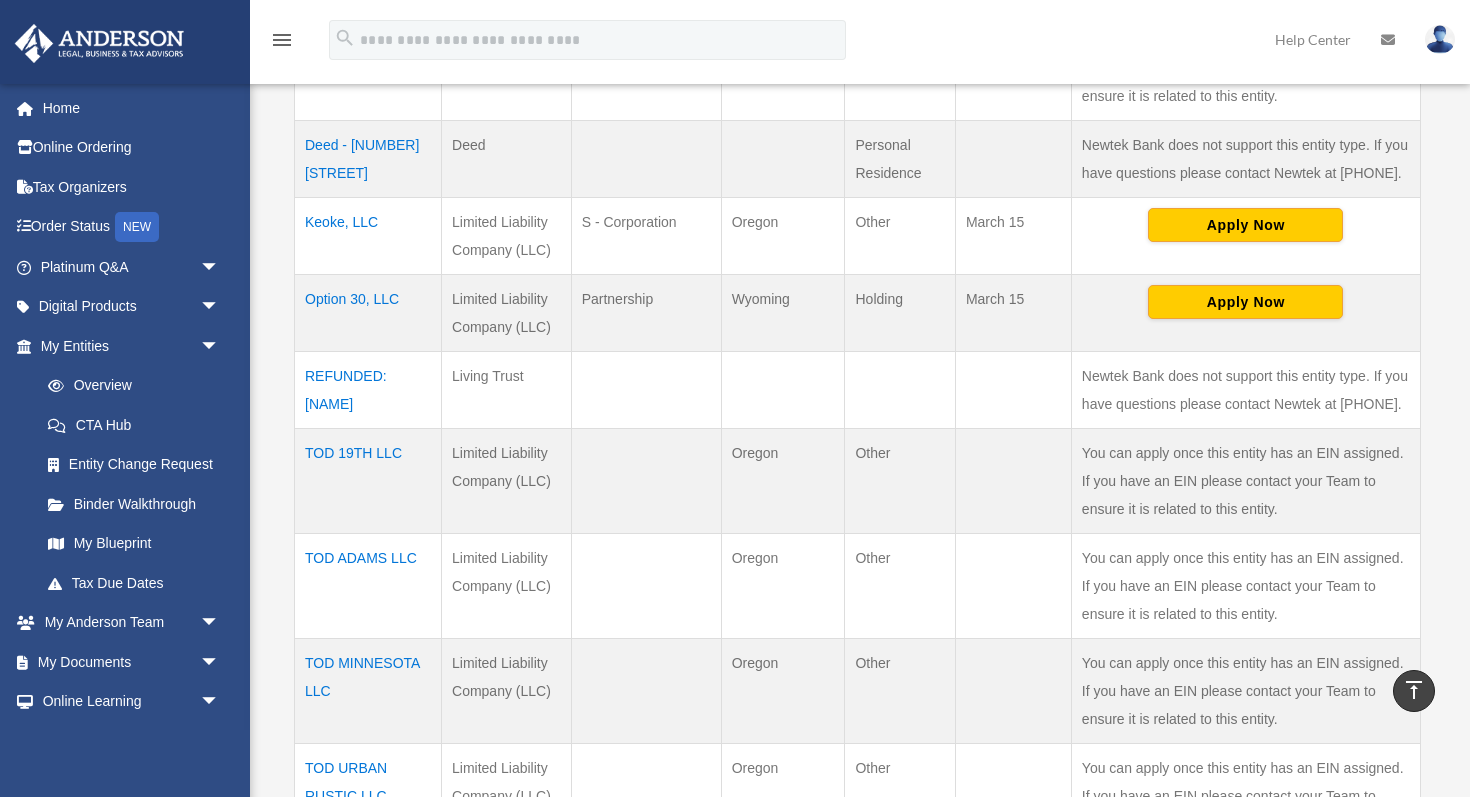 scroll, scrollTop: 696, scrollLeft: 0, axis: vertical 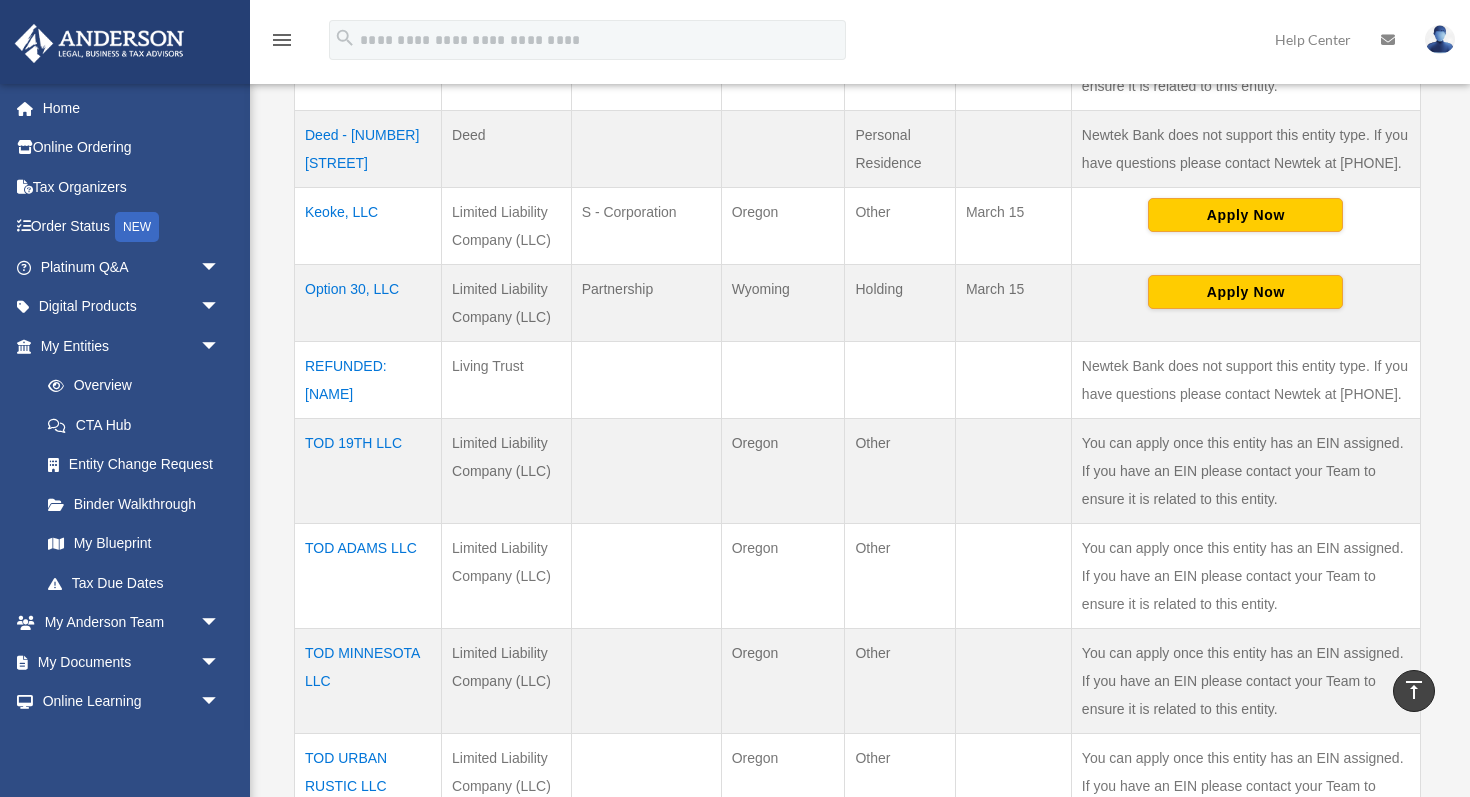 drag, startPoint x: 430, startPoint y: 632, endPoint x: 294, endPoint y: 628, distance: 136.0588 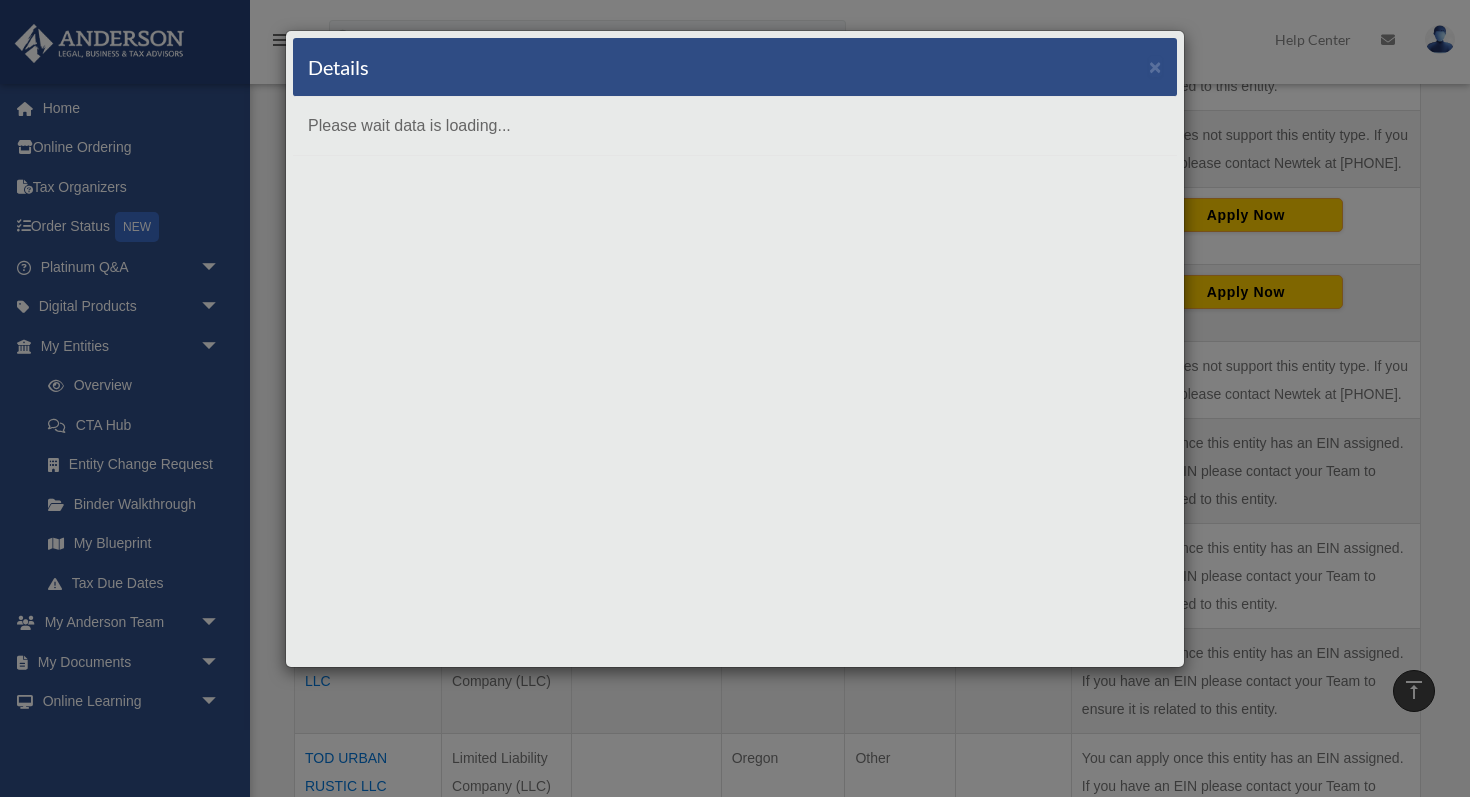copy on "TOD ADAMS LLC" 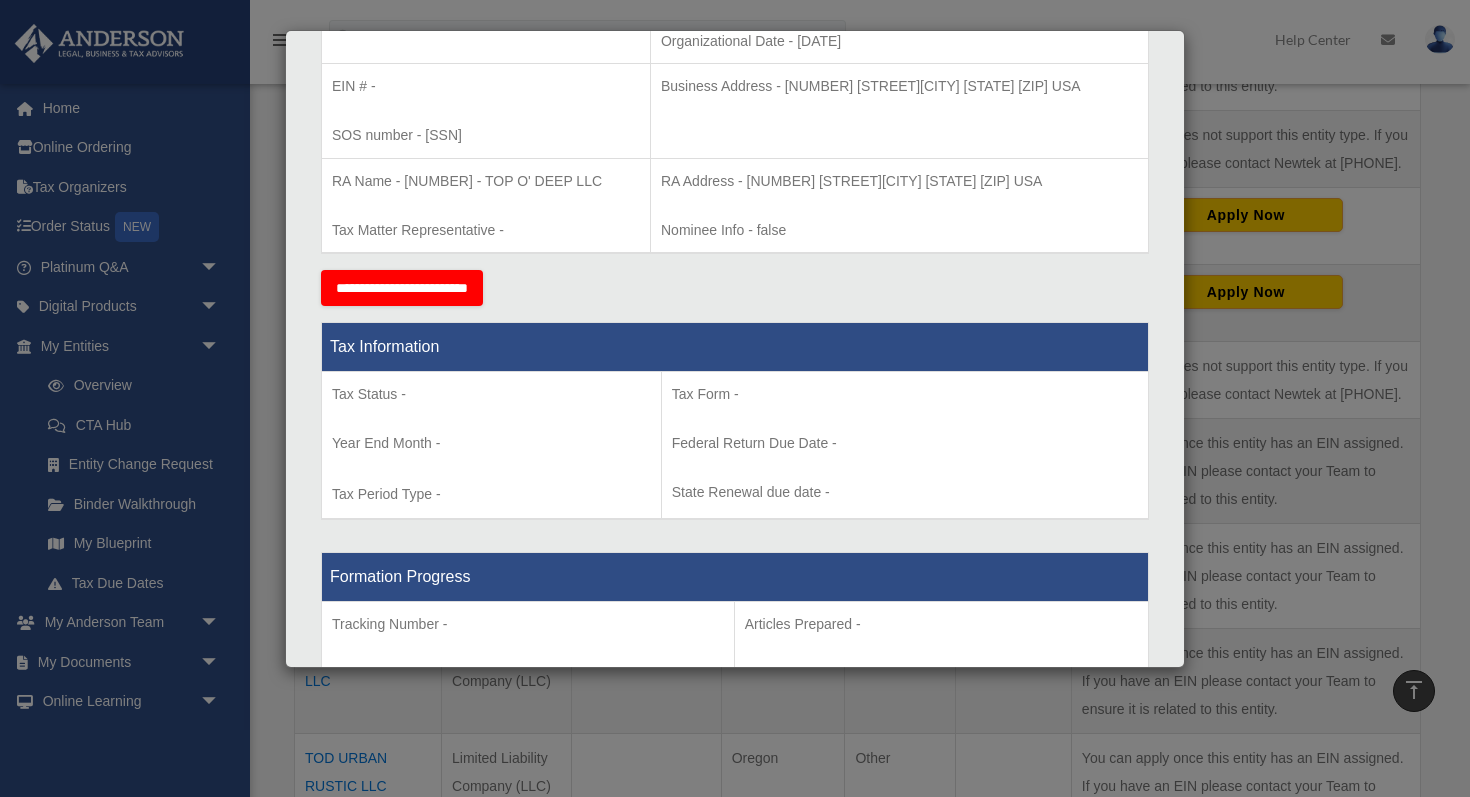 scroll, scrollTop: 0, scrollLeft: 0, axis: both 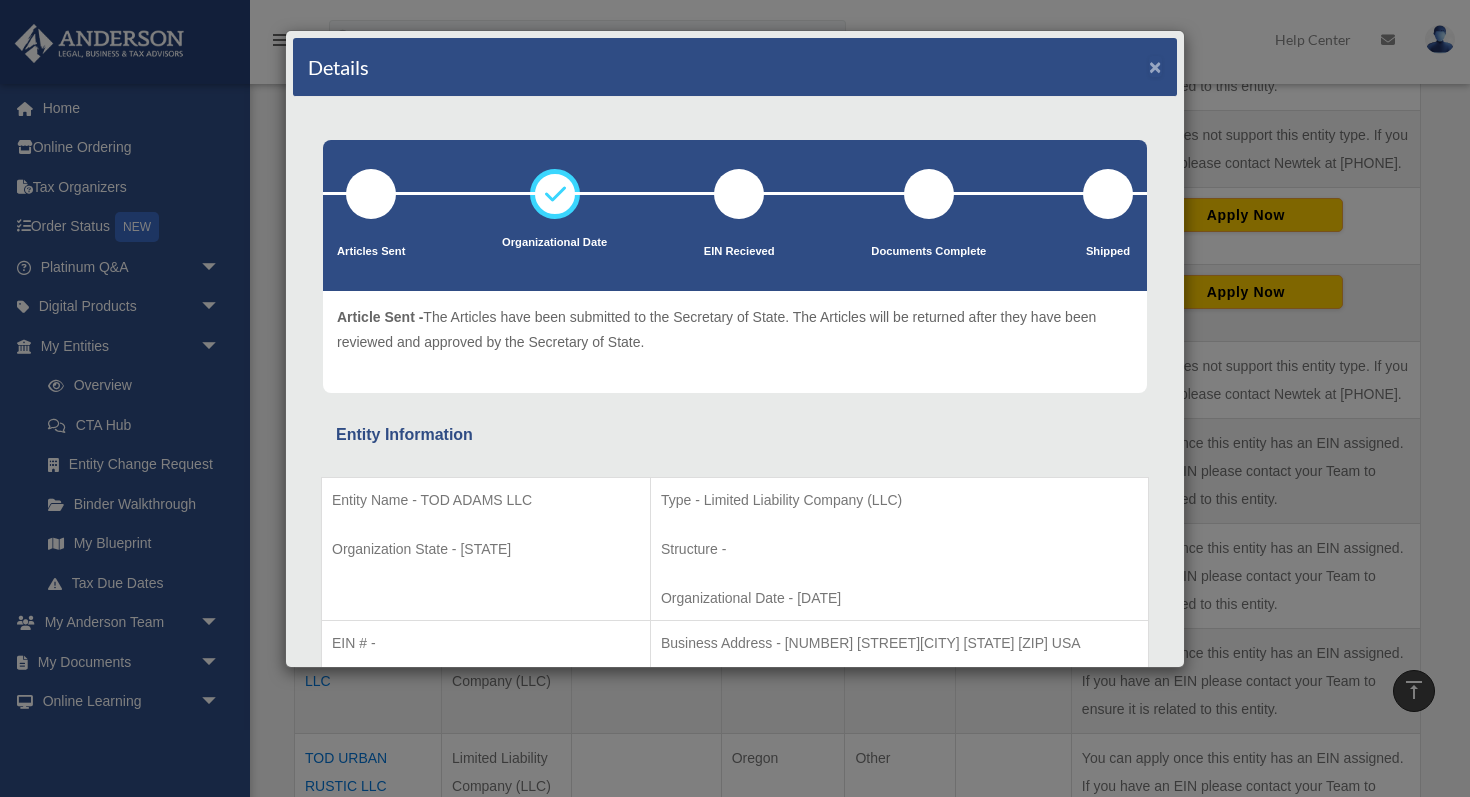 click on "×" at bounding box center [1155, 66] 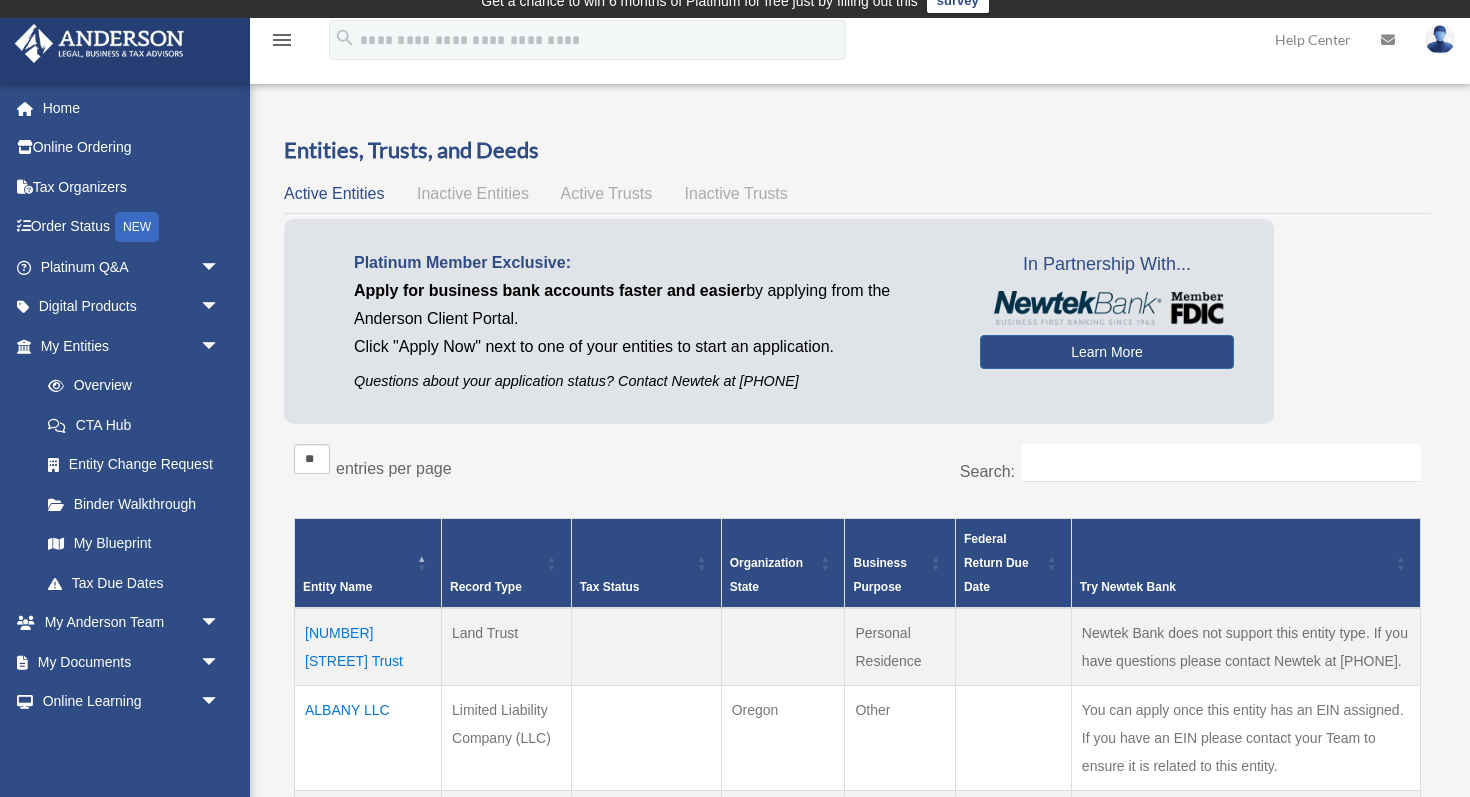 scroll, scrollTop: 13, scrollLeft: 0, axis: vertical 